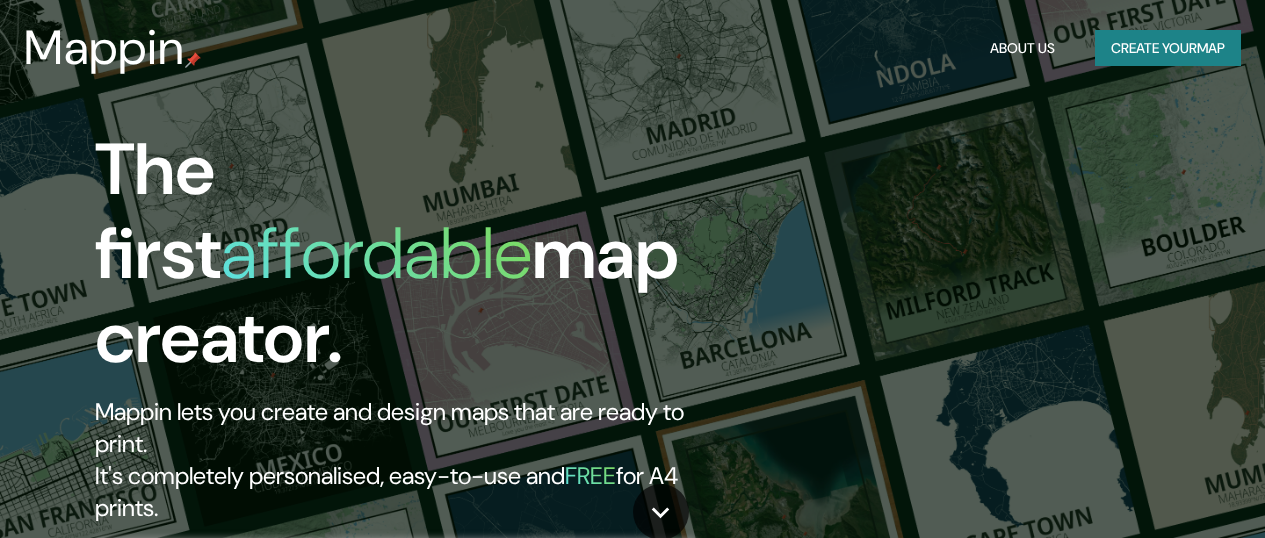 scroll, scrollTop: 35, scrollLeft: 0, axis: vertical 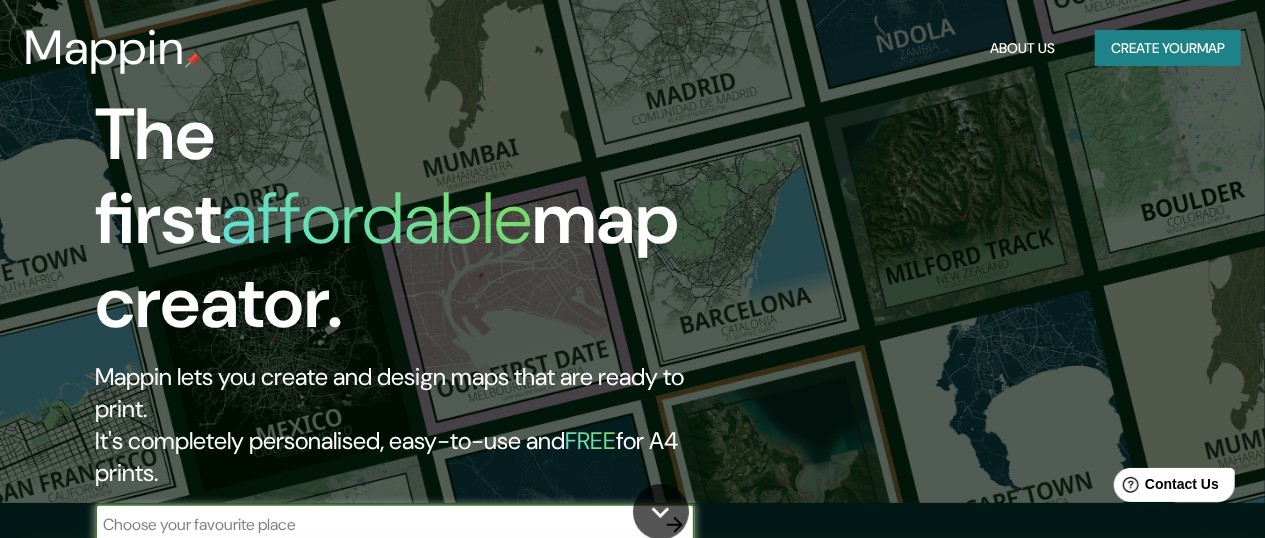 click at bounding box center [375, 524] 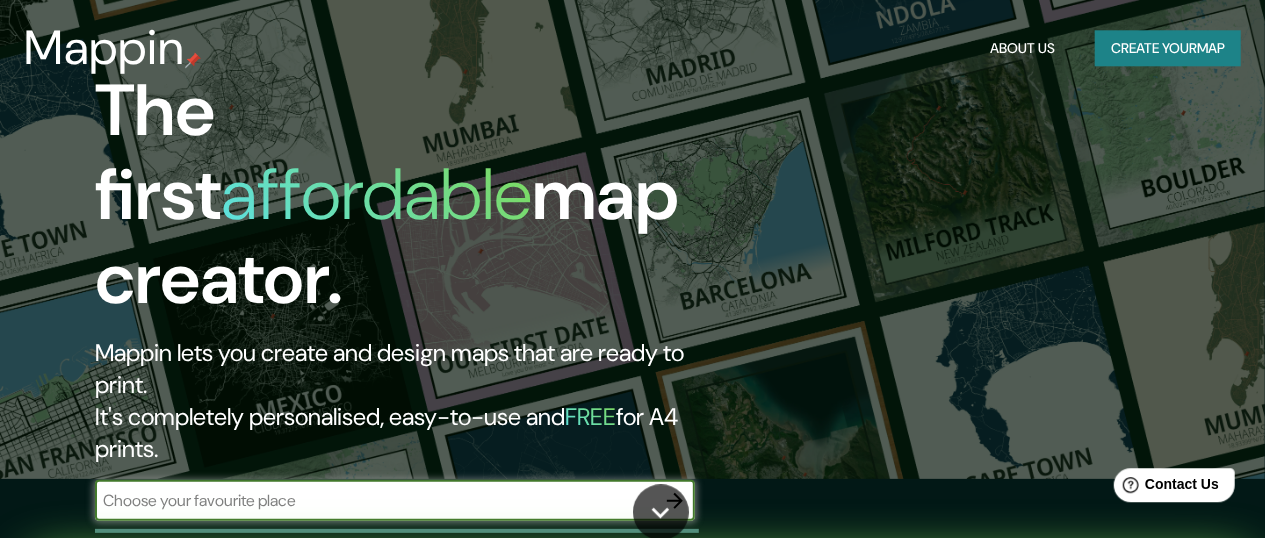 scroll, scrollTop: 69, scrollLeft: 0, axis: vertical 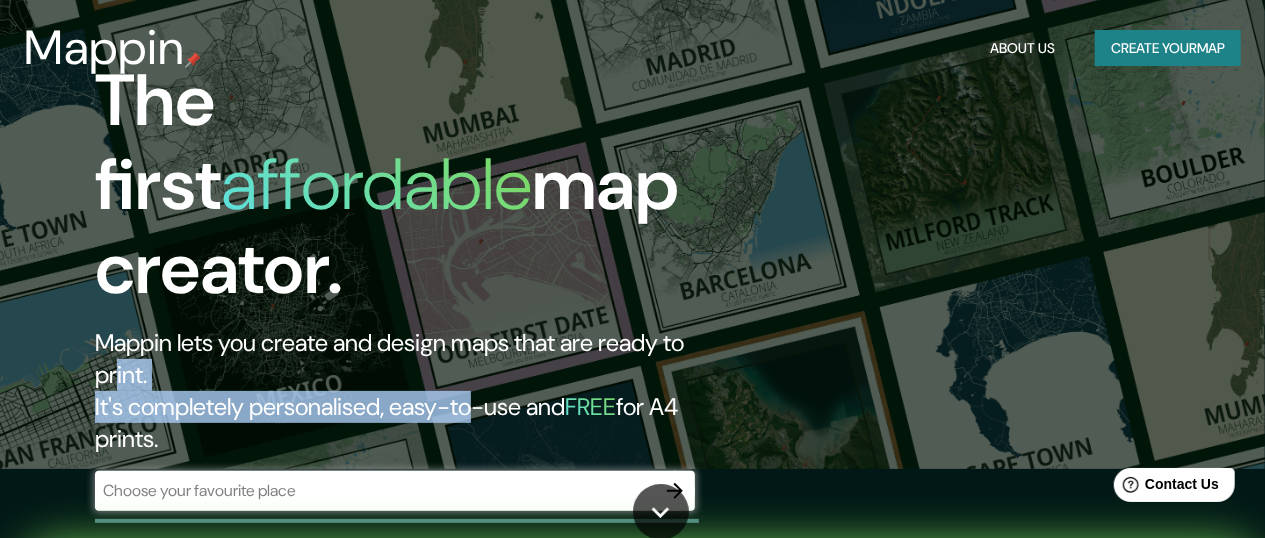 drag, startPoint x: 499, startPoint y: 322, endPoint x: 157, endPoint y: 289, distance: 343.5884 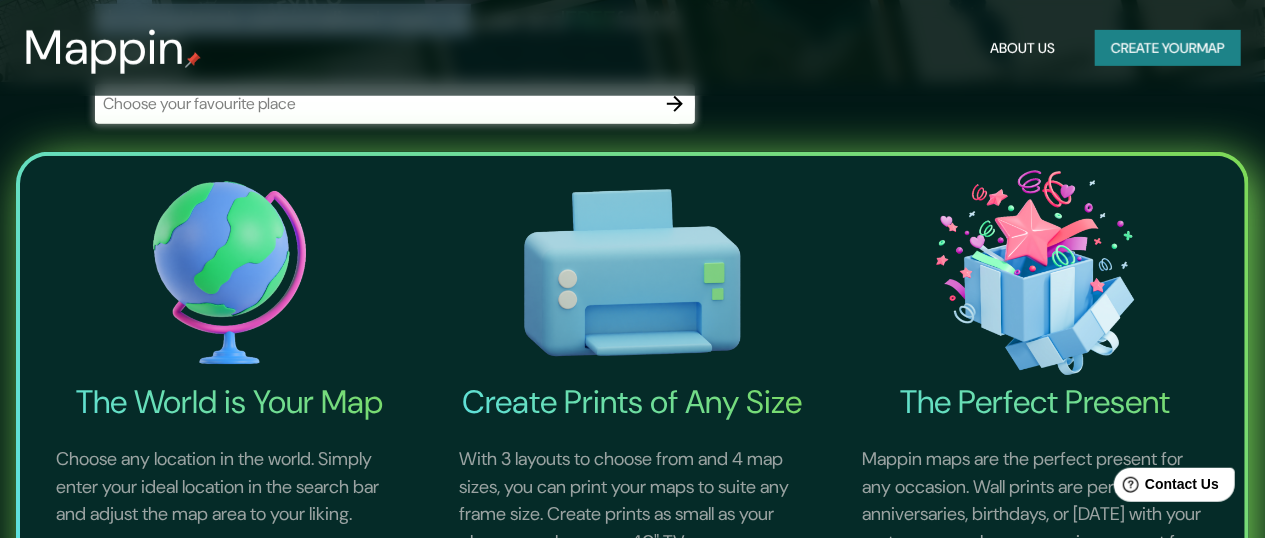 scroll, scrollTop: 485, scrollLeft: 0, axis: vertical 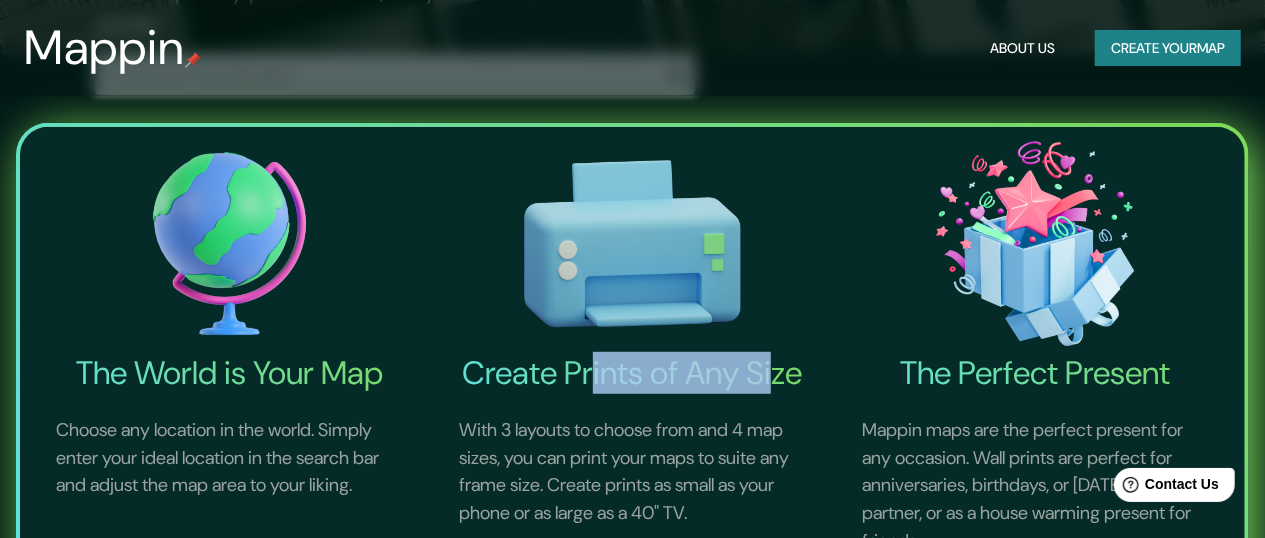 drag, startPoint x: 589, startPoint y: 385, endPoint x: 798, endPoint y: 385, distance: 209 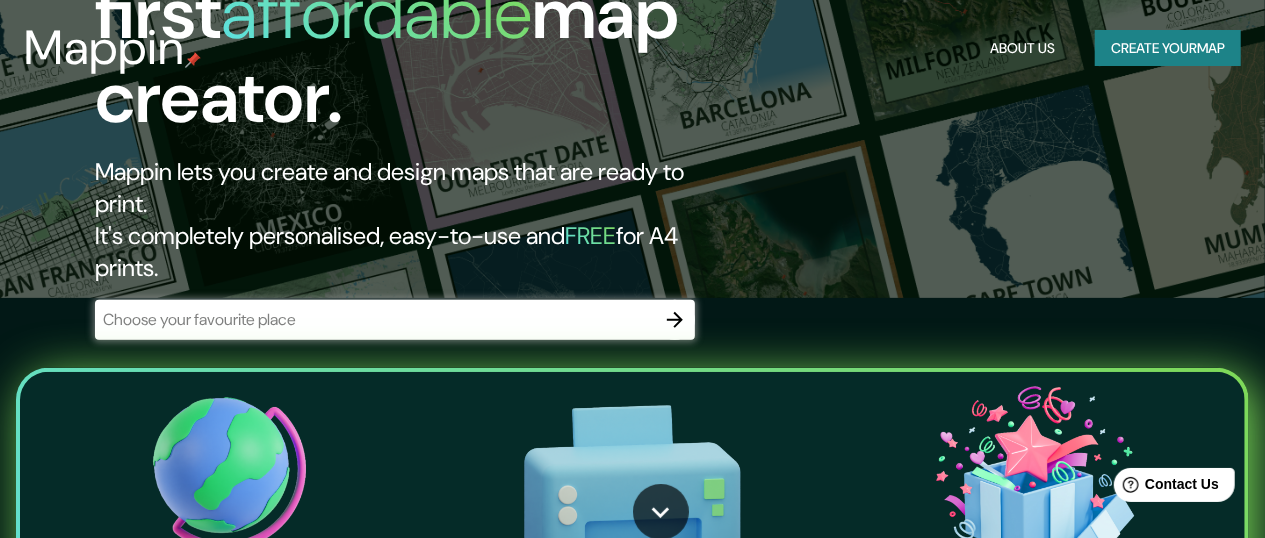 scroll, scrollTop: 0, scrollLeft: 0, axis: both 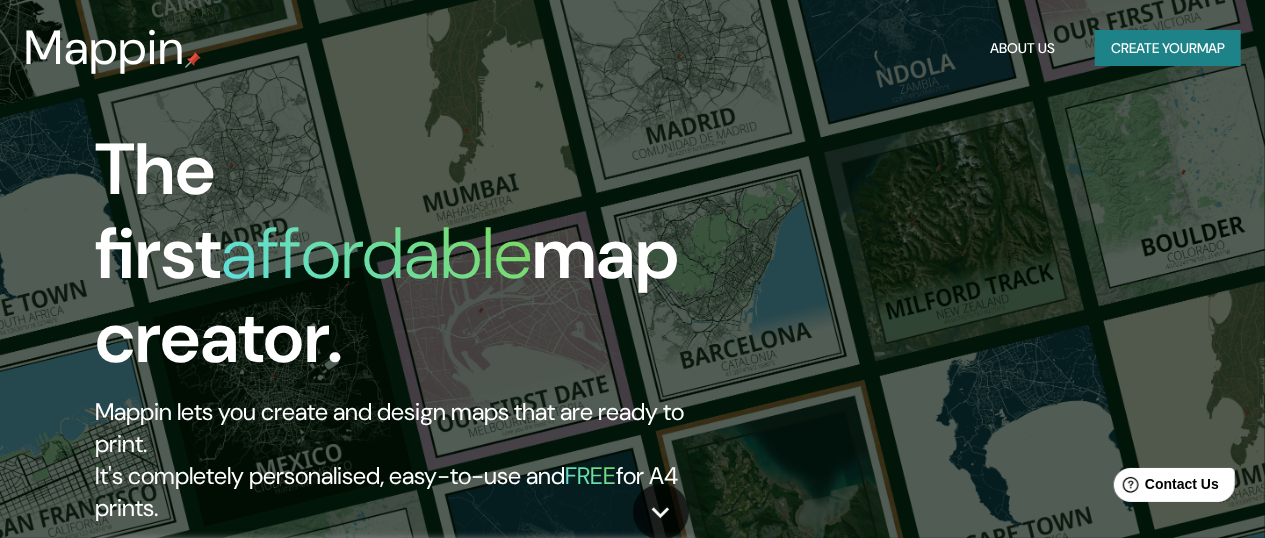 click on "Create your   map" at bounding box center [1168, 48] 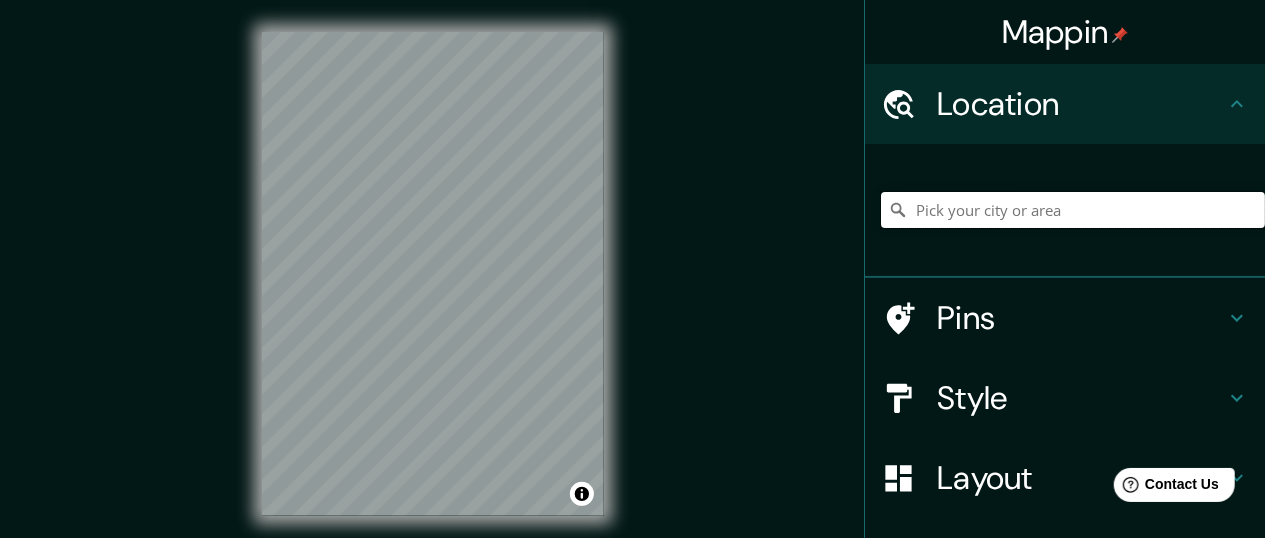 click at bounding box center [1073, 210] 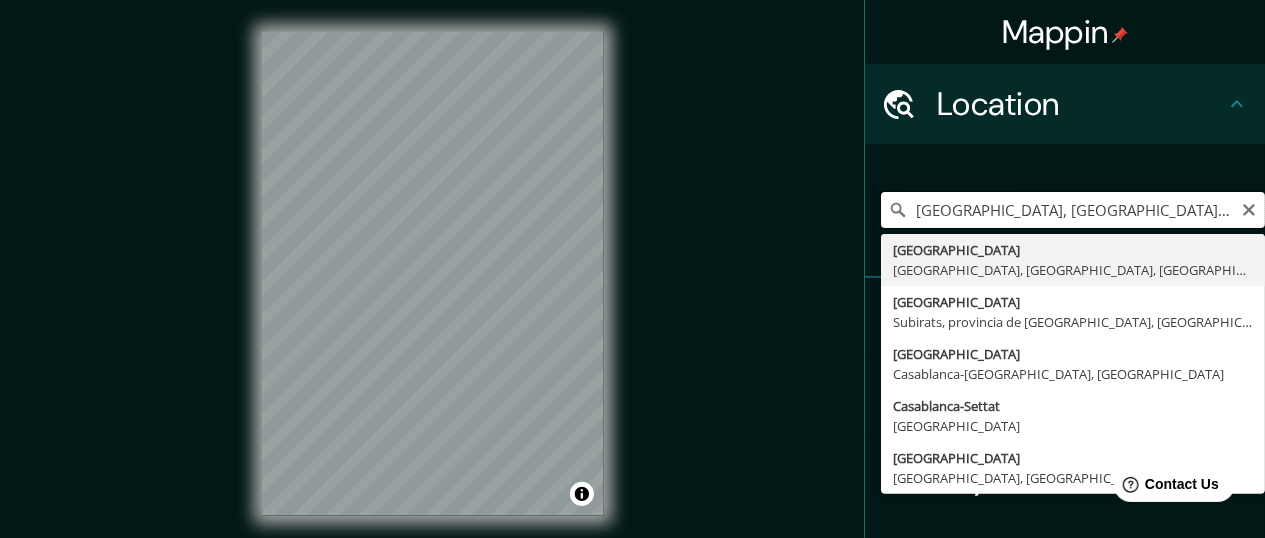 click on "[GEOGRAPHIC_DATA], [GEOGRAPHIC_DATA], [GEOGRAPHIC_DATA], [GEOGRAPHIC_DATA]" at bounding box center (1073, 210) 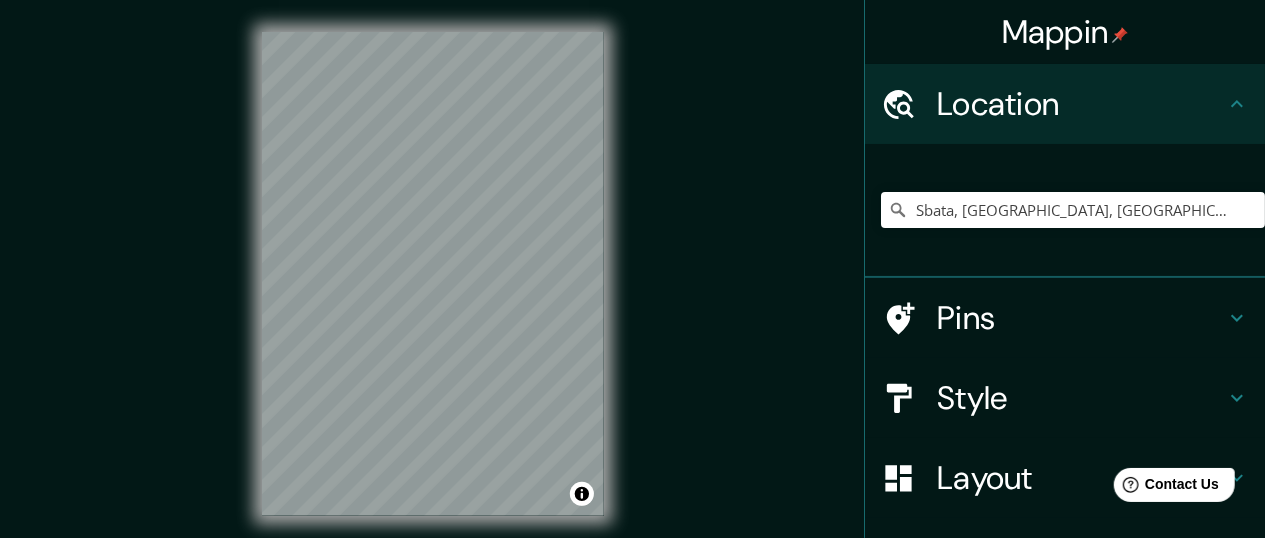 click on "© Mapbox   © OpenStreetMap   Improve this map" at bounding box center [433, 274] 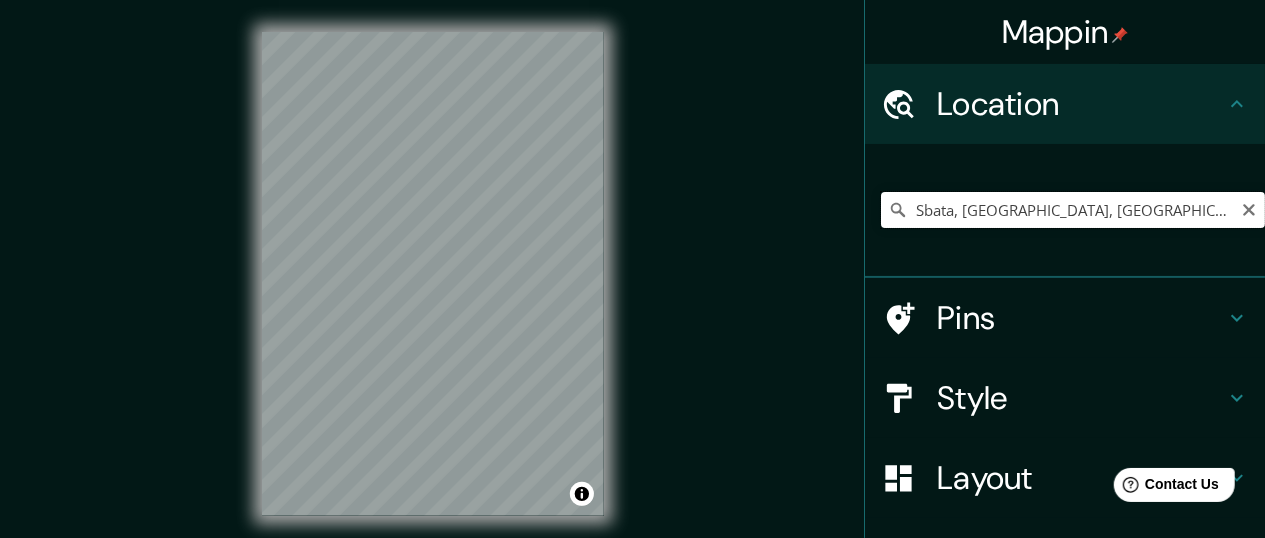 click on "Sbata, [GEOGRAPHIC_DATA], [GEOGRAPHIC_DATA]-[GEOGRAPHIC_DATA], [GEOGRAPHIC_DATA]" at bounding box center (1073, 210) 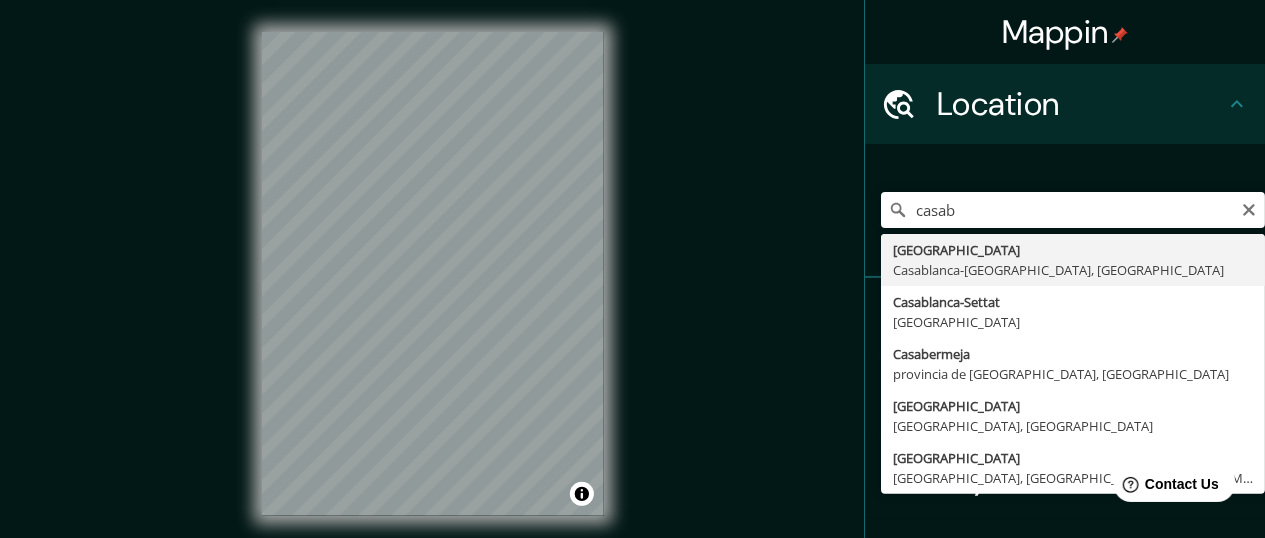 type on "[GEOGRAPHIC_DATA], [GEOGRAPHIC_DATA]-[GEOGRAPHIC_DATA], [GEOGRAPHIC_DATA]" 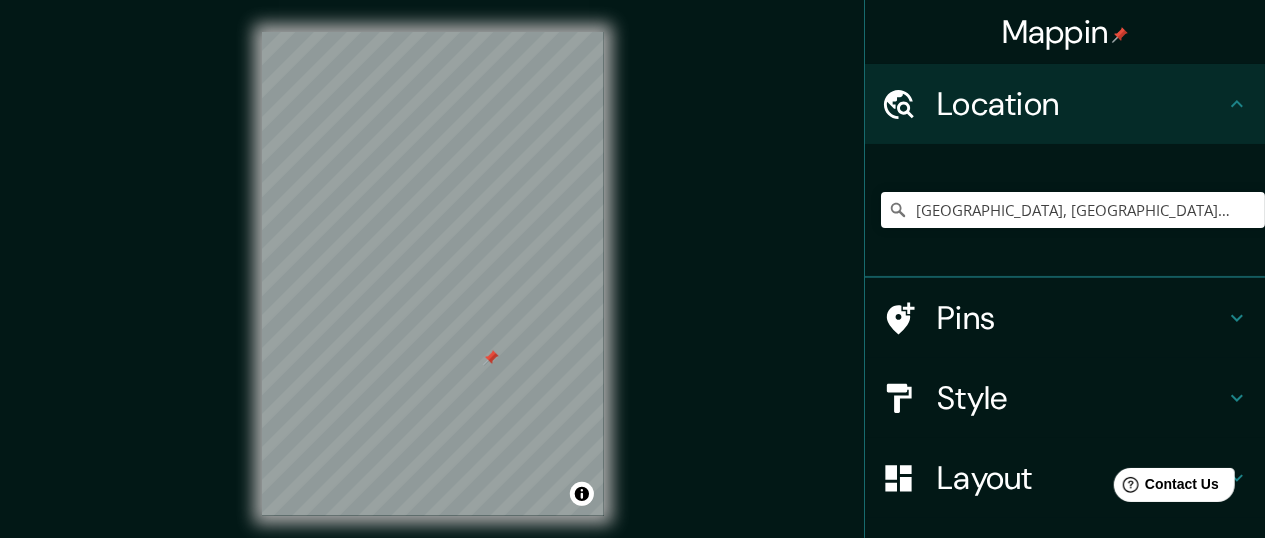 click on "Style" at bounding box center [1081, 398] 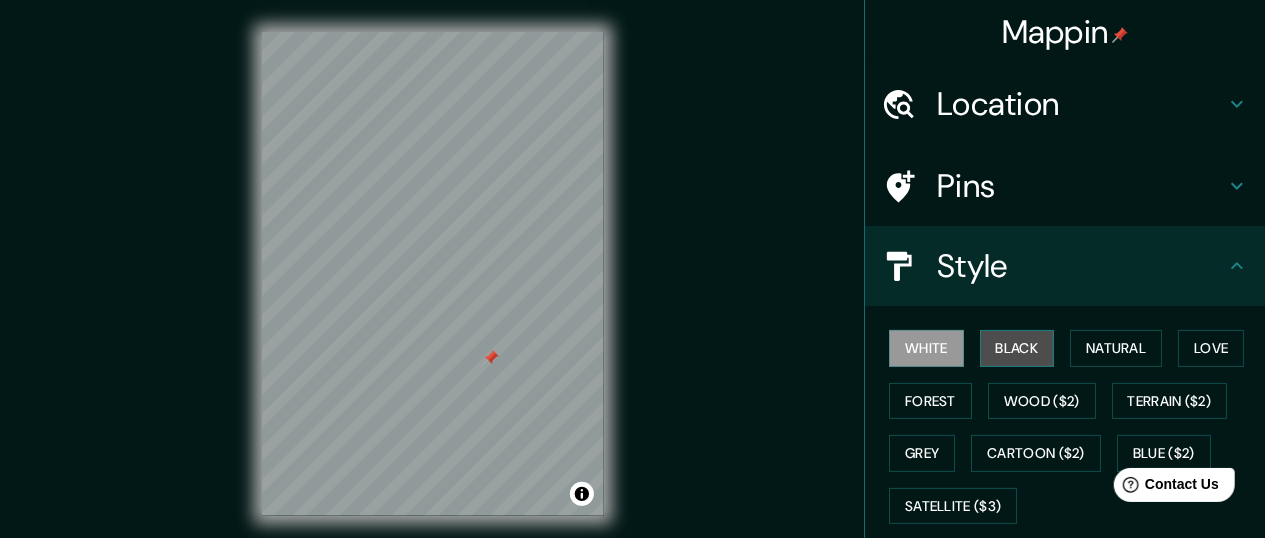 click on "Black" at bounding box center (1017, 348) 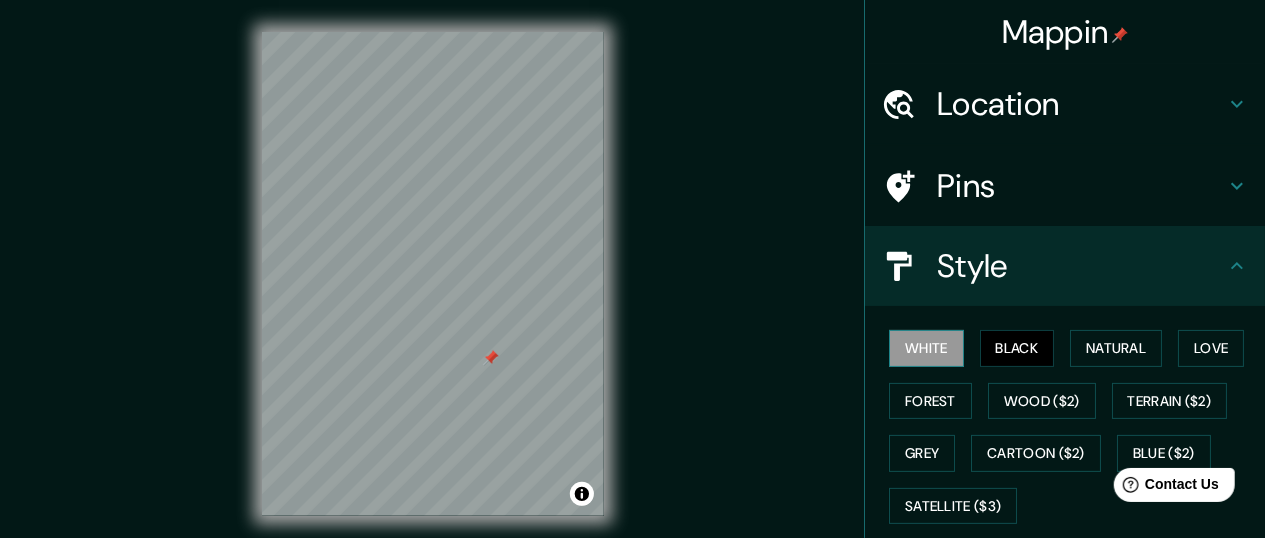 click on "White" at bounding box center (926, 348) 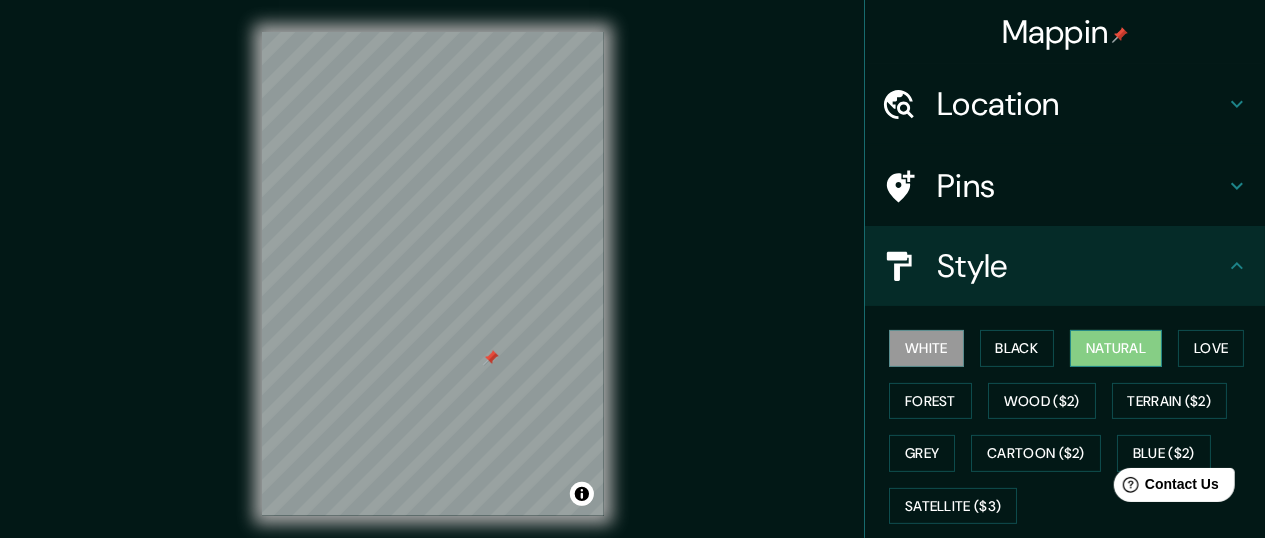 click on "Natural" at bounding box center [1116, 348] 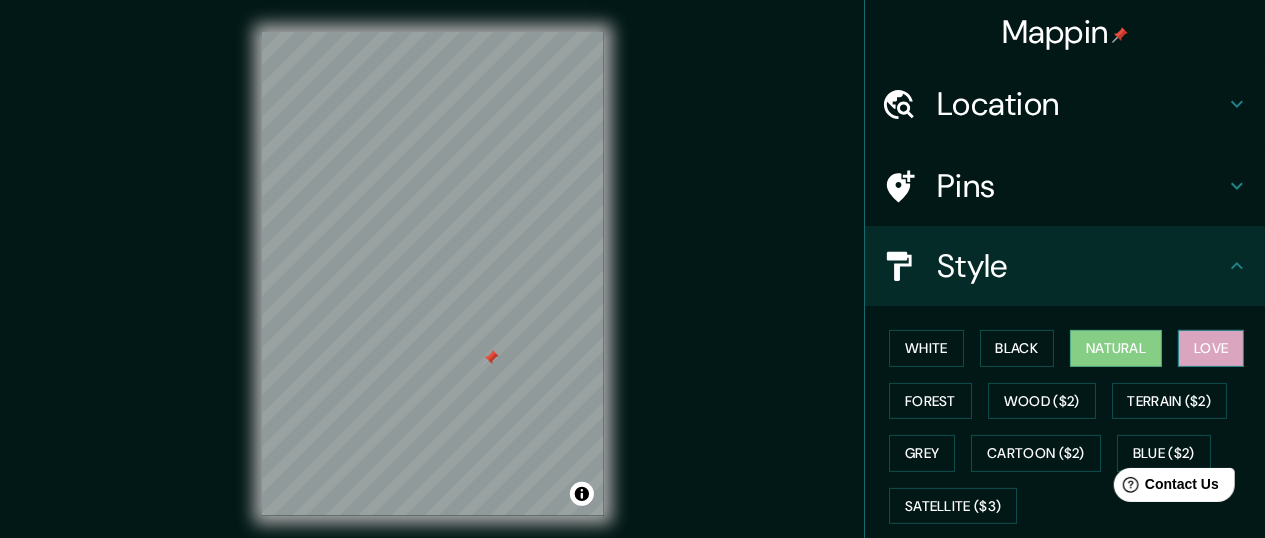 click on "Love" at bounding box center [1211, 348] 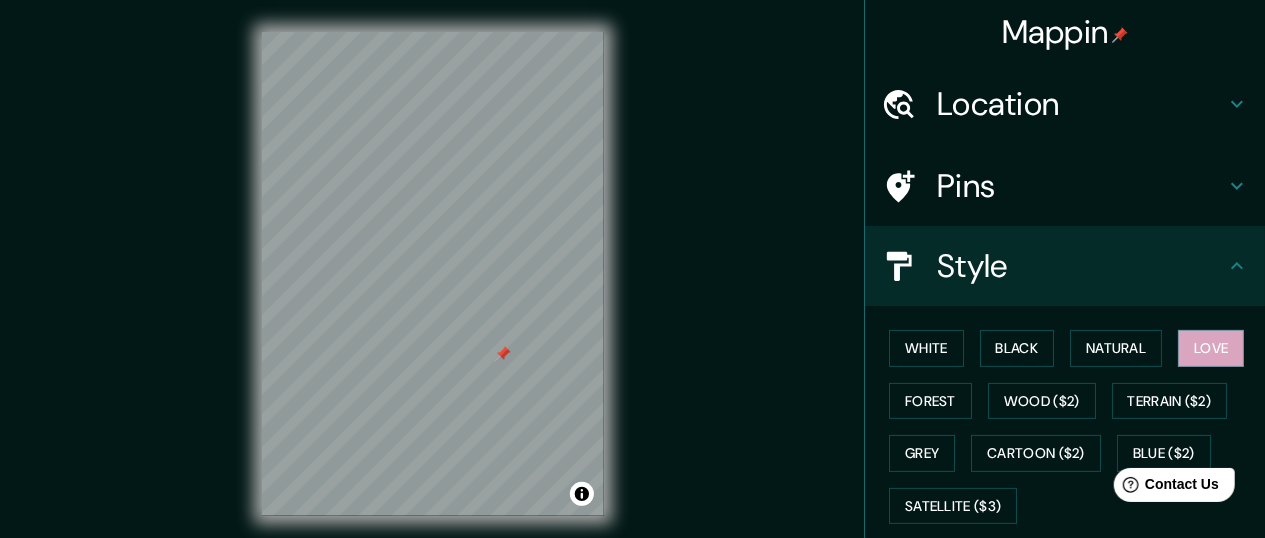 drag, startPoint x: 493, startPoint y: 357, endPoint x: 505, endPoint y: 353, distance: 12.649111 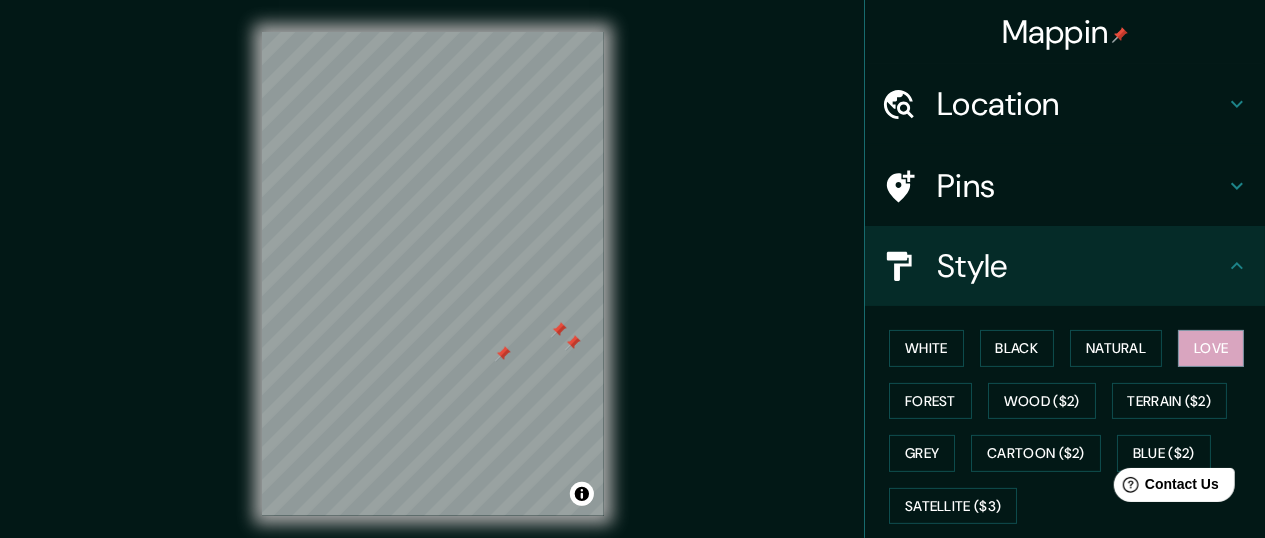 click at bounding box center (573, 343) 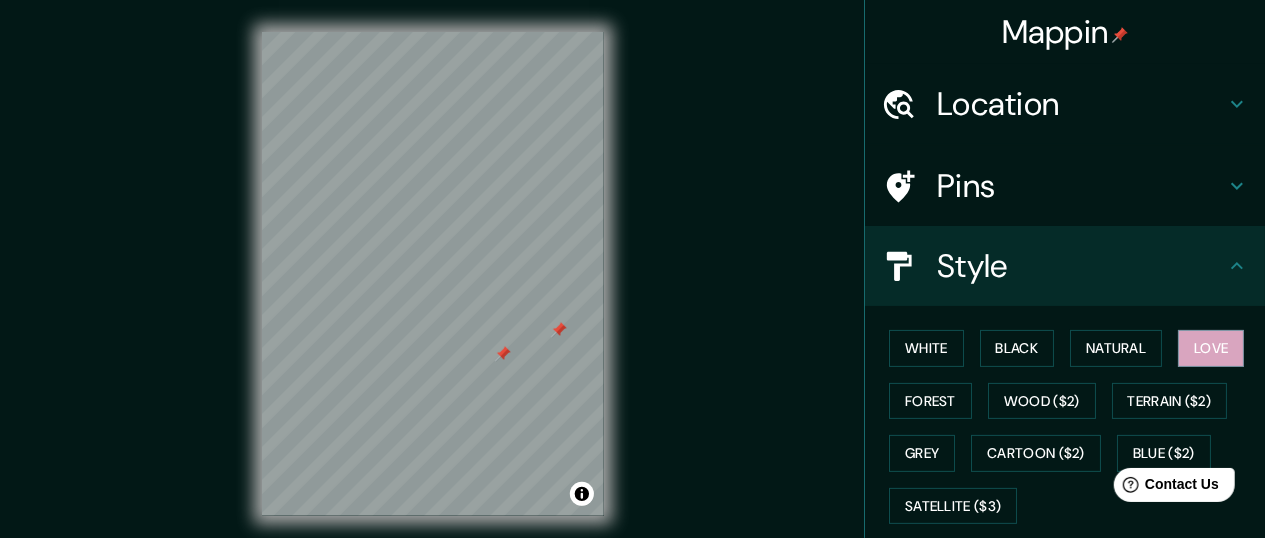 click at bounding box center [559, 330] 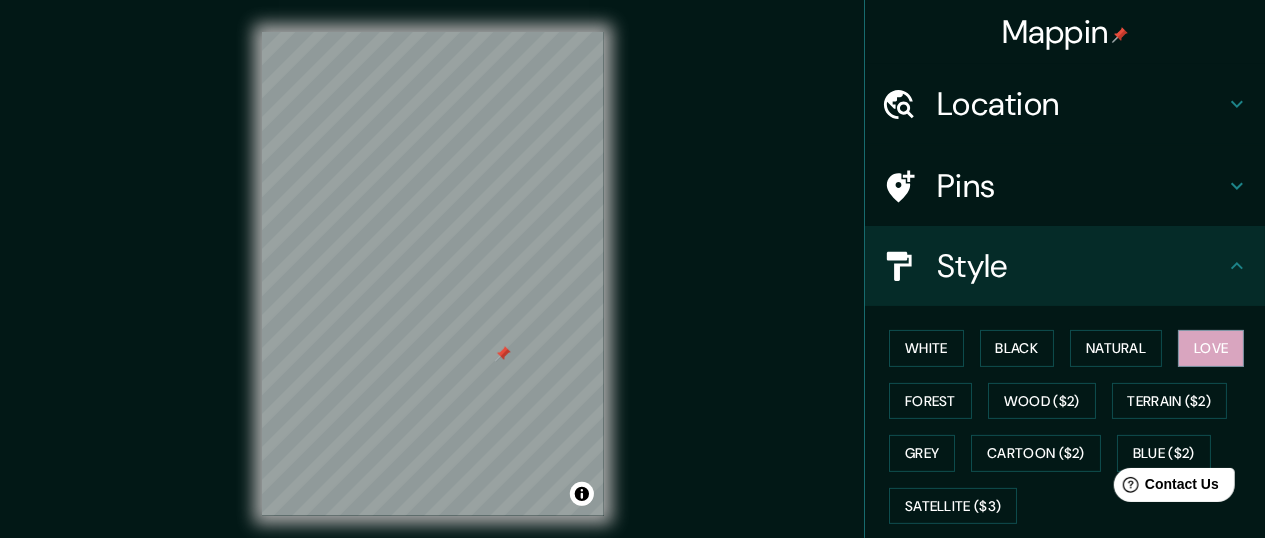 click at bounding box center (503, 354) 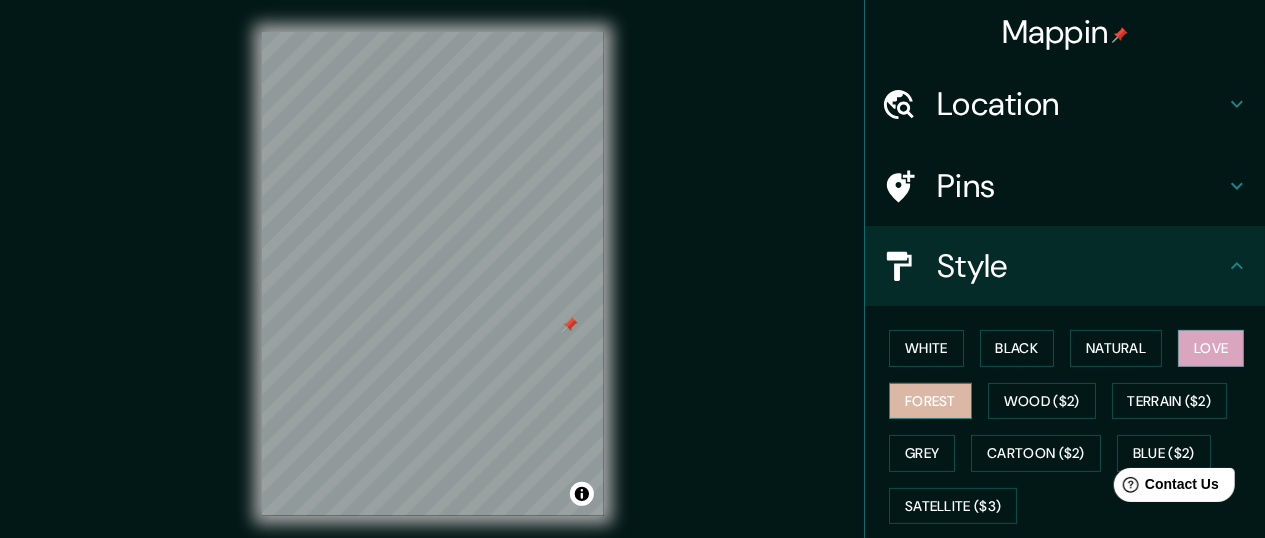 click on "Forest" at bounding box center [930, 401] 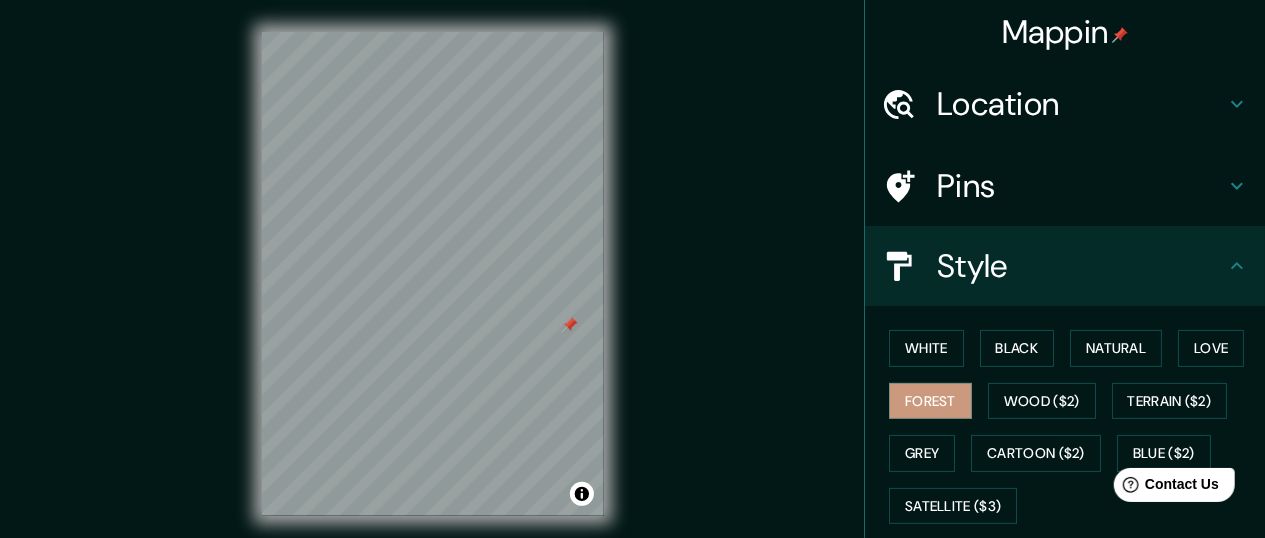 click at bounding box center (570, 325) 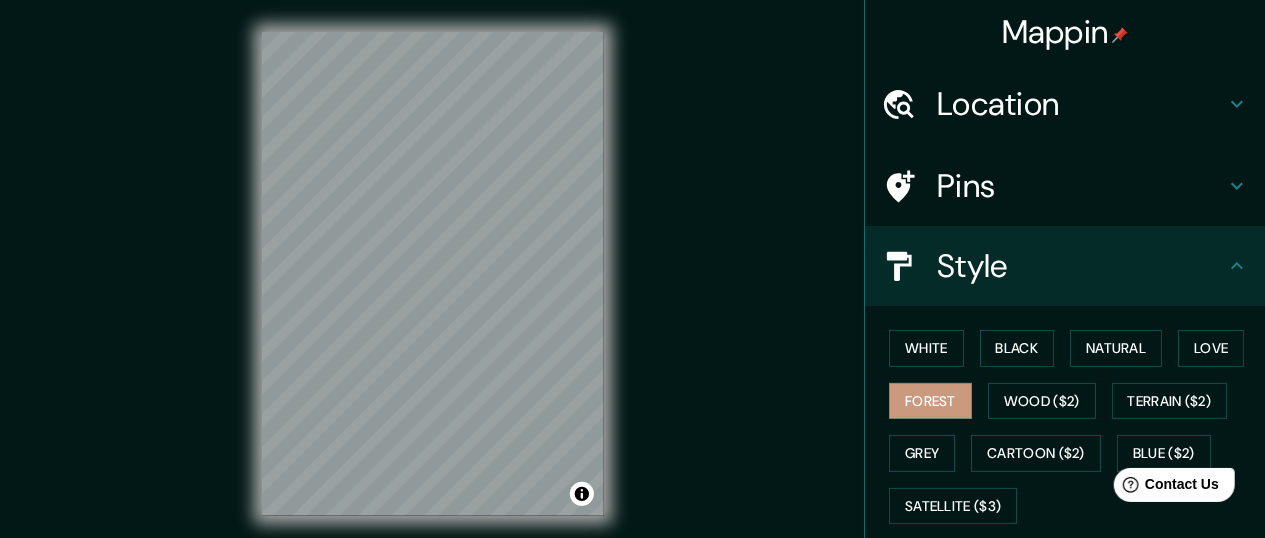 scroll, scrollTop: 104, scrollLeft: 0, axis: vertical 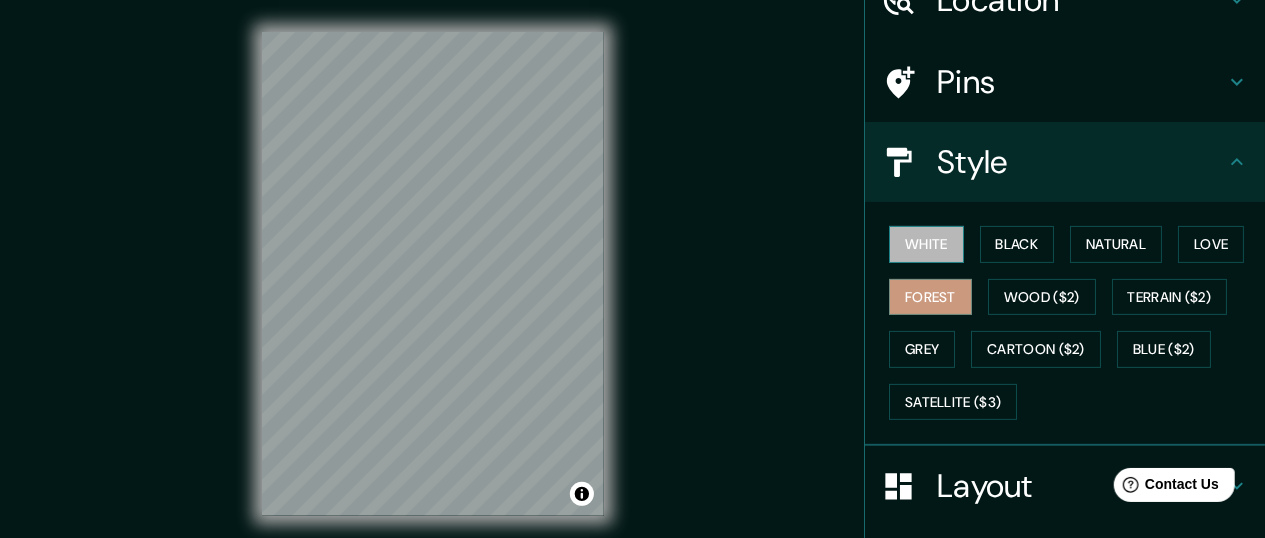 click on "White" at bounding box center (926, 244) 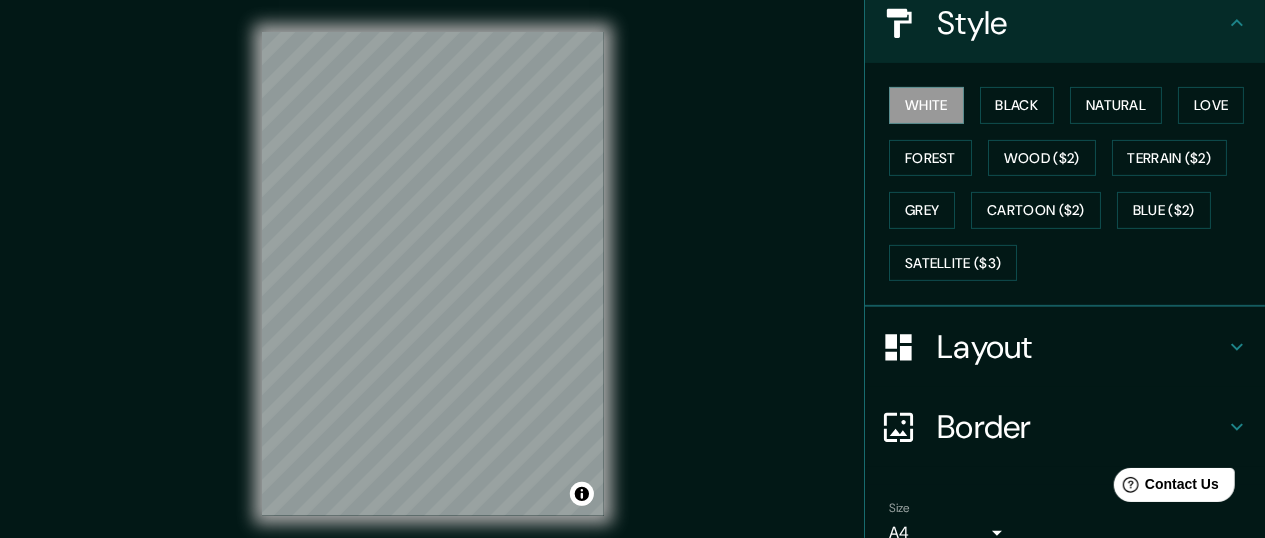 click on "Layout" at bounding box center (1081, 347) 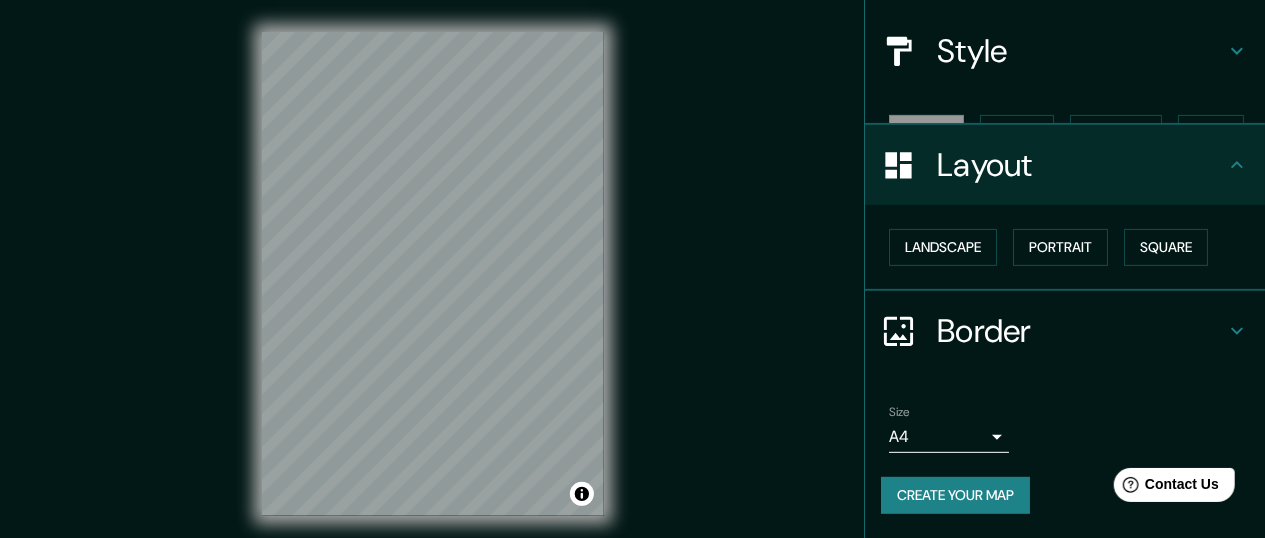 scroll, scrollTop: 181, scrollLeft: 0, axis: vertical 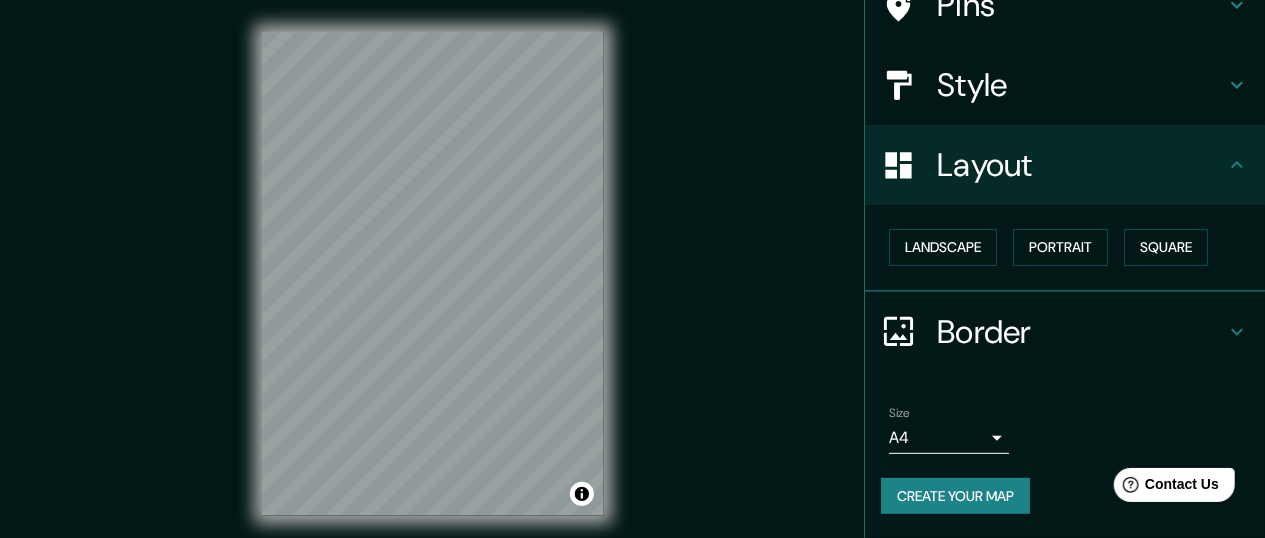 click on "Mappin Location [GEOGRAPHIC_DATA], [GEOGRAPHIC_DATA]-[GEOGRAPHIC_DATA], [GEOGRAPHIC_DATA] Pins Style Layout Landscape Portrait Square Border Choose a border.  Hint : you can make layers of the frame opaque to create some cool effects. None Simple Transparent Fancy Size A4 single Create your map © Mapbox   © OpenStreetMap   Improve this map Any problems, suggestions, or concerns please email    [EMAIL_ADDRESS][DOMAIN_NAME] . . ." at bounding box center (632, 269) 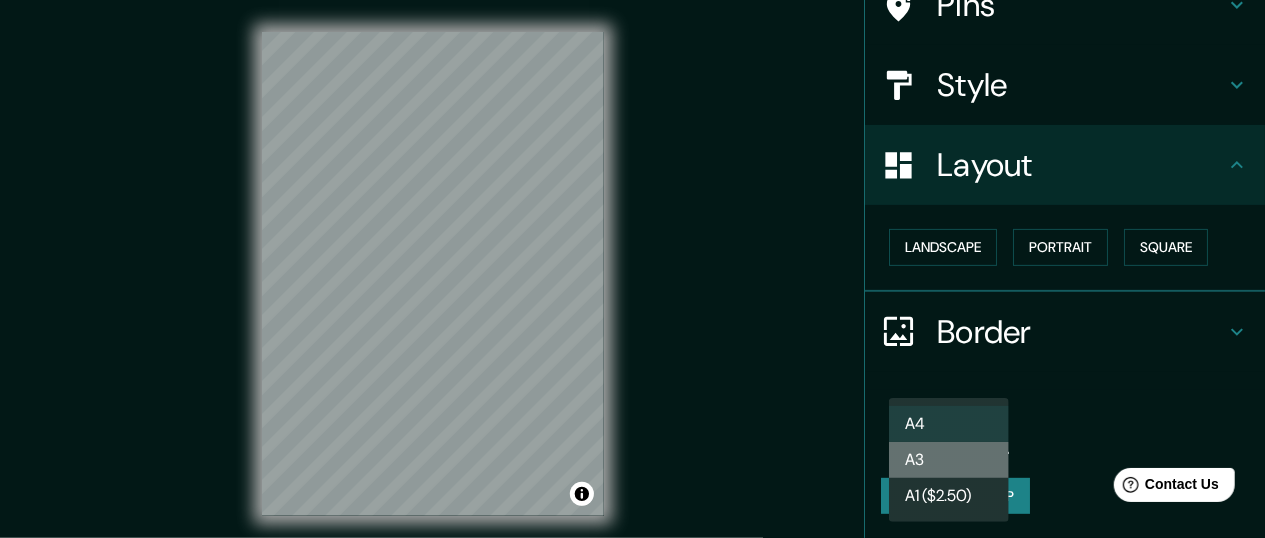 click on "A3" at bounding box center (949, 460) 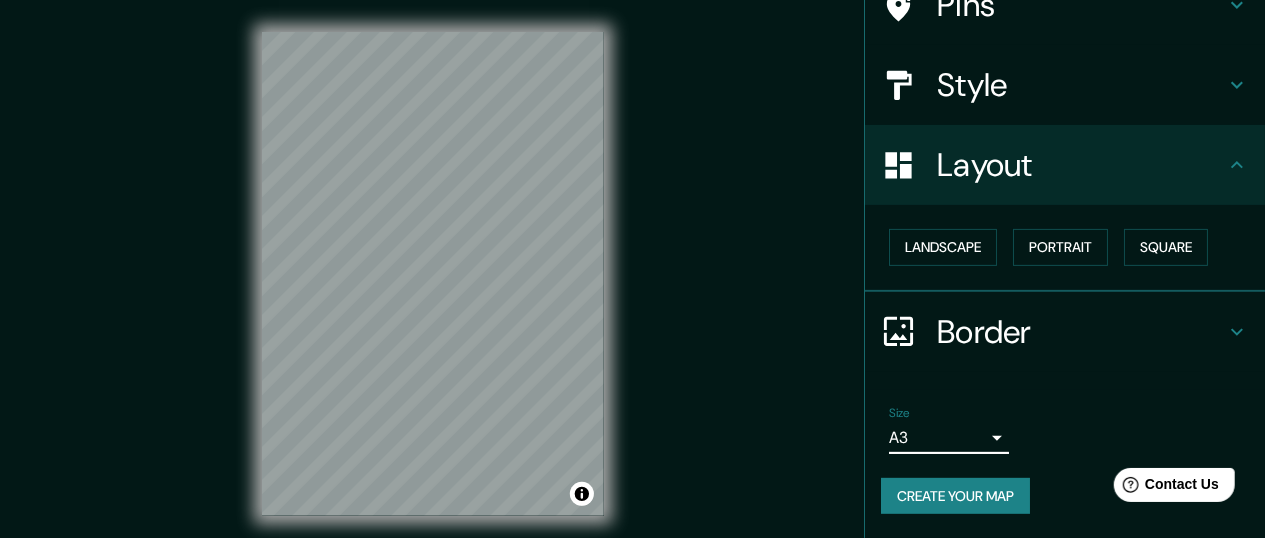 click on "Mappin Location [GEOGRAPHIC_DATA], [GEOGRAPHIC_DATA]-[GEOGRAPHIC_DATA], [GEOGRAPHIC_DATA] Pins Style Layout Landscape Portrait Square Border Choose a border.  Hint : you can make layers of the frame opaque to create some cool effects. None Simple Transparent Fancy Size A3 a4 Create your map © Mapbox   © OpenStreetMap   Improve this map Any problems, suggestions, or concerns please email    [EMAIL_ADDRESS][DOMAIN_NAME] . . ." at bounding box center (632, 269) 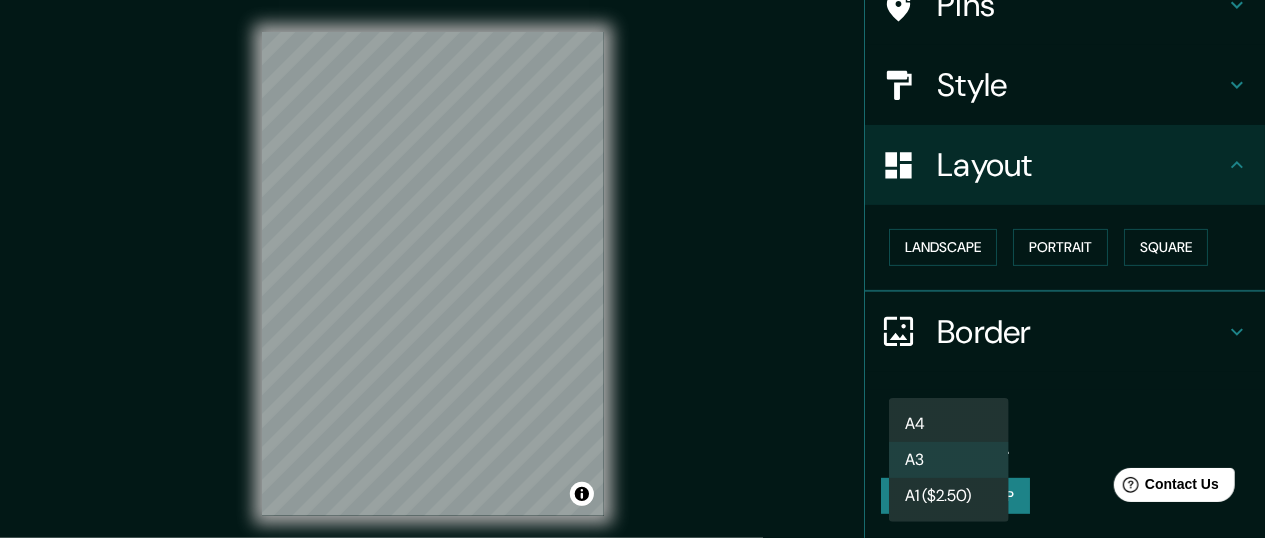 click at bounding box center (632, 269) 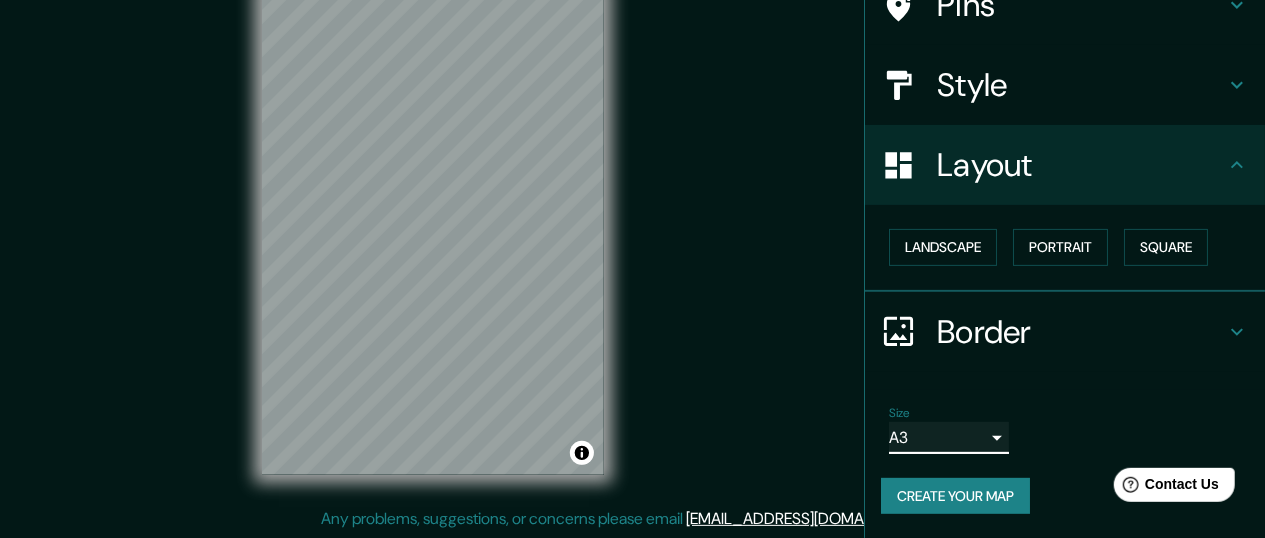 scroll, scrollTop: 42, scrollLeft: 0, axis: vertical 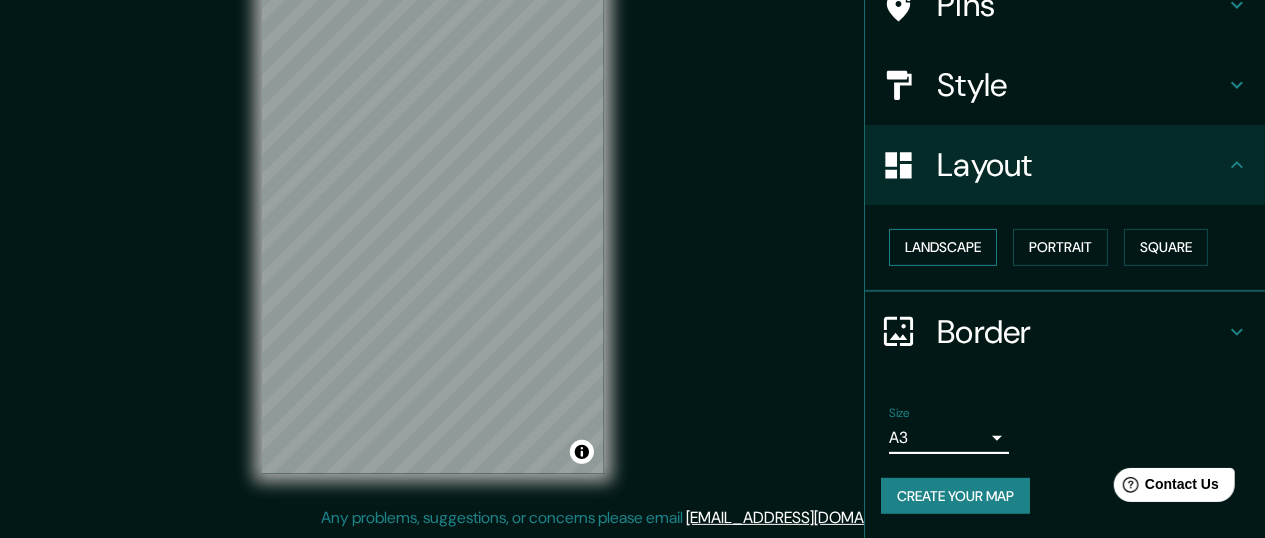 click on "Landscape" at bounding box center [943, 247] 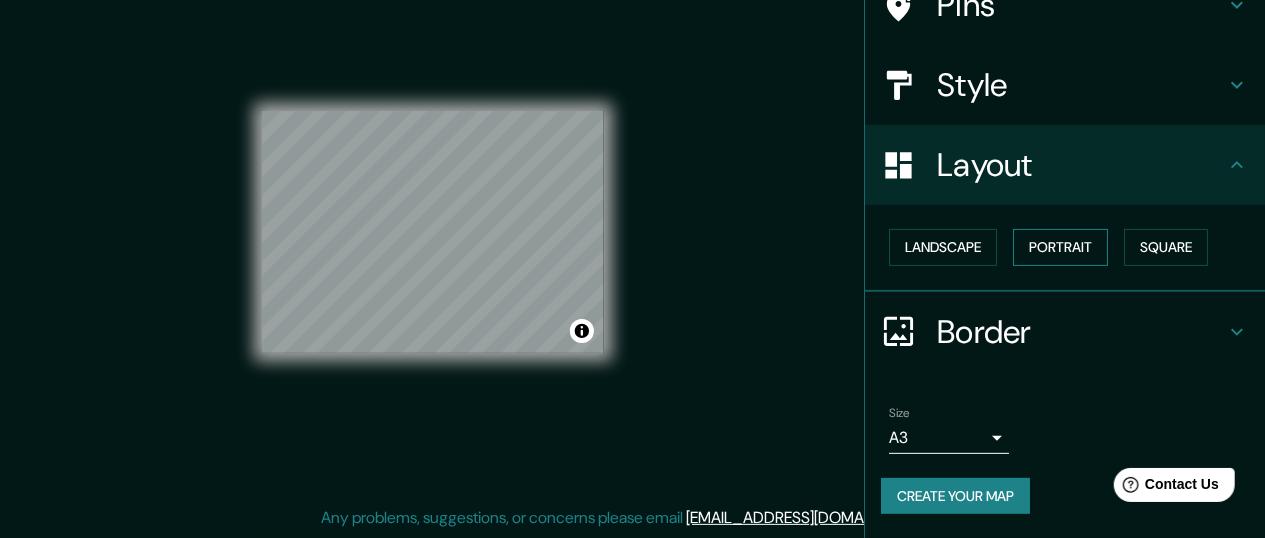 click on "Portrait" at bounding box center (1060, 247) 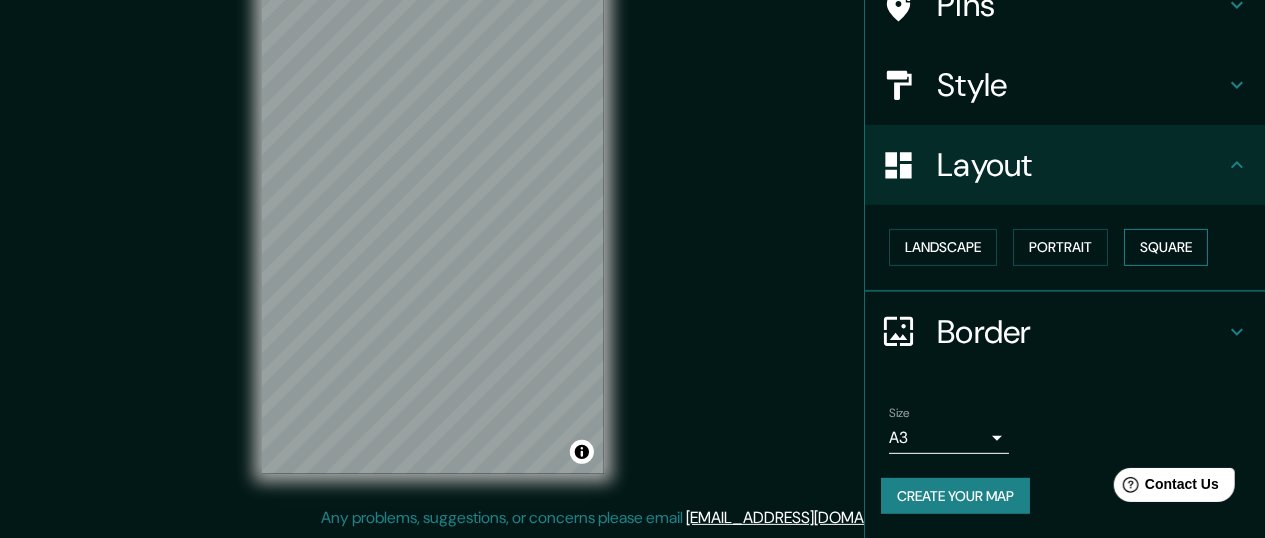 click on "Square" at bounding box center (1166, 247) 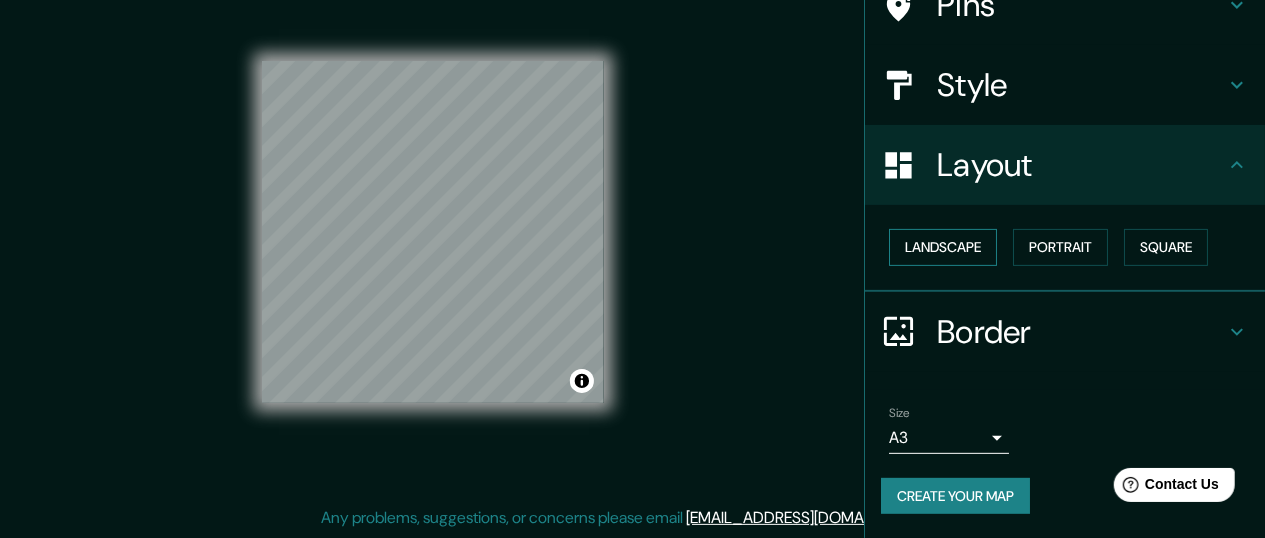 click on "Landscape" at bounding box center [943, 247] 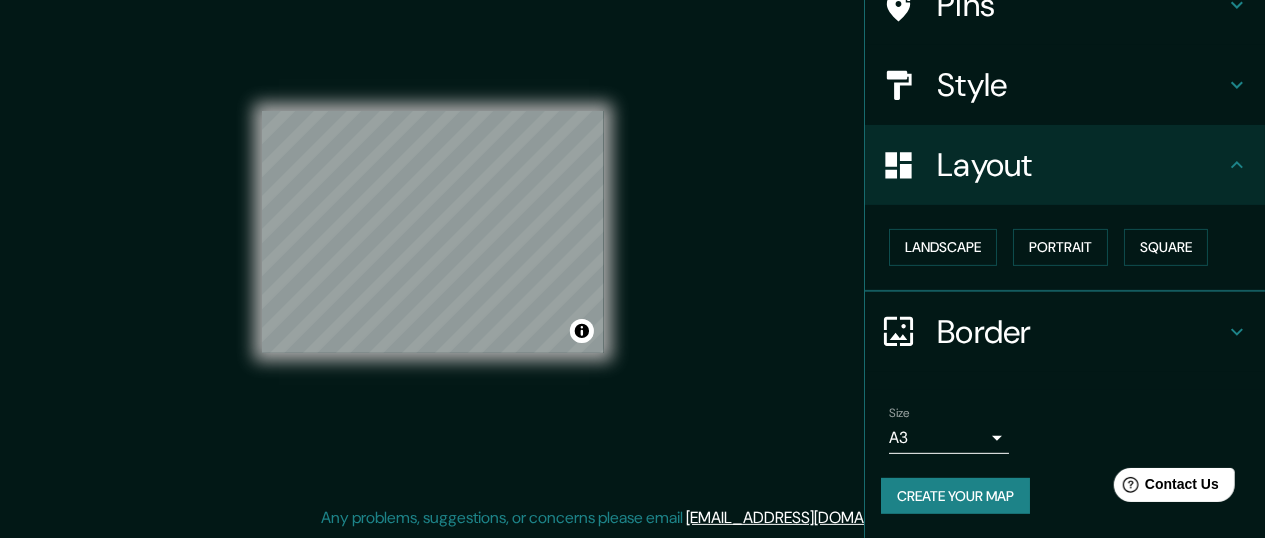 click on "© Mapbox   © OpenStreetMap   Improve this map" at bounding box center (433, 232) 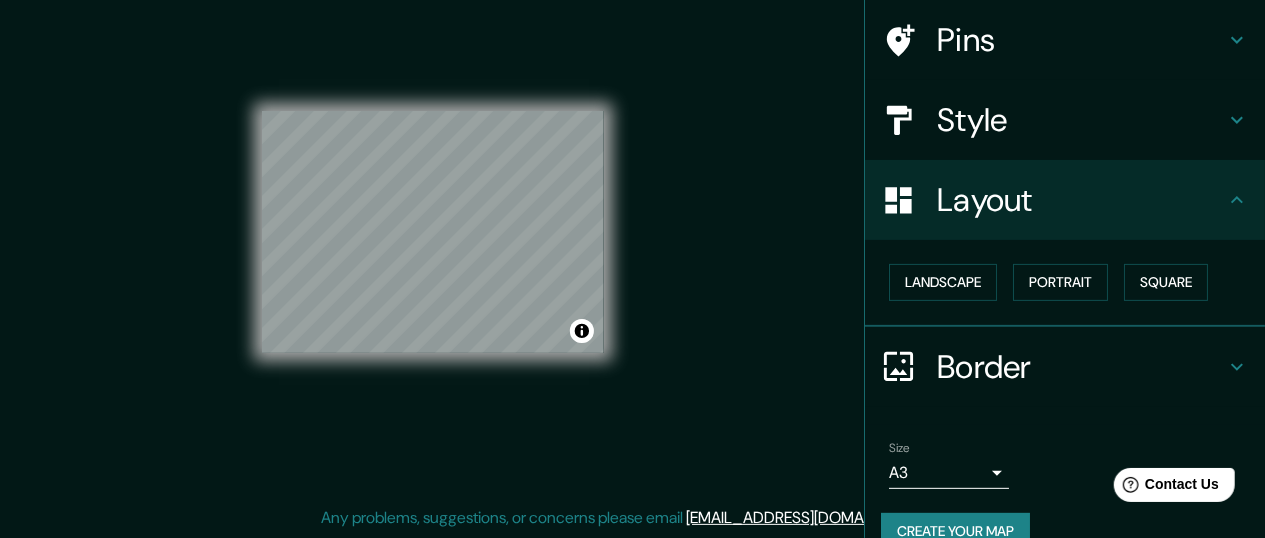 scroll, scrollTop: 111, scrollLeft: 0, axis: vertical 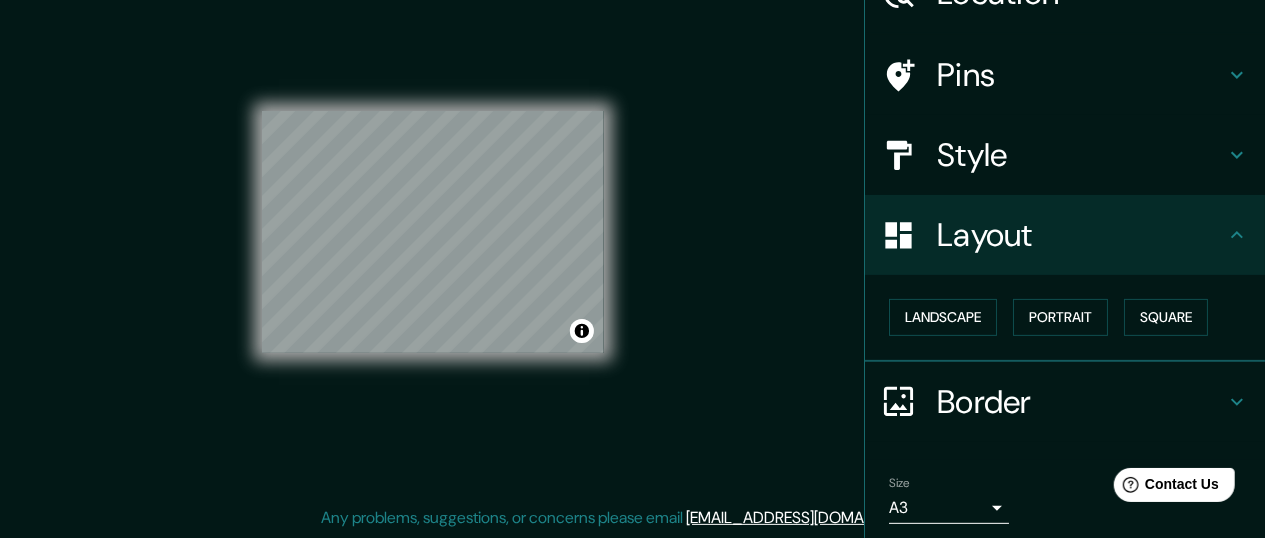 click on "Pins" at bounding box center (1081, 75) 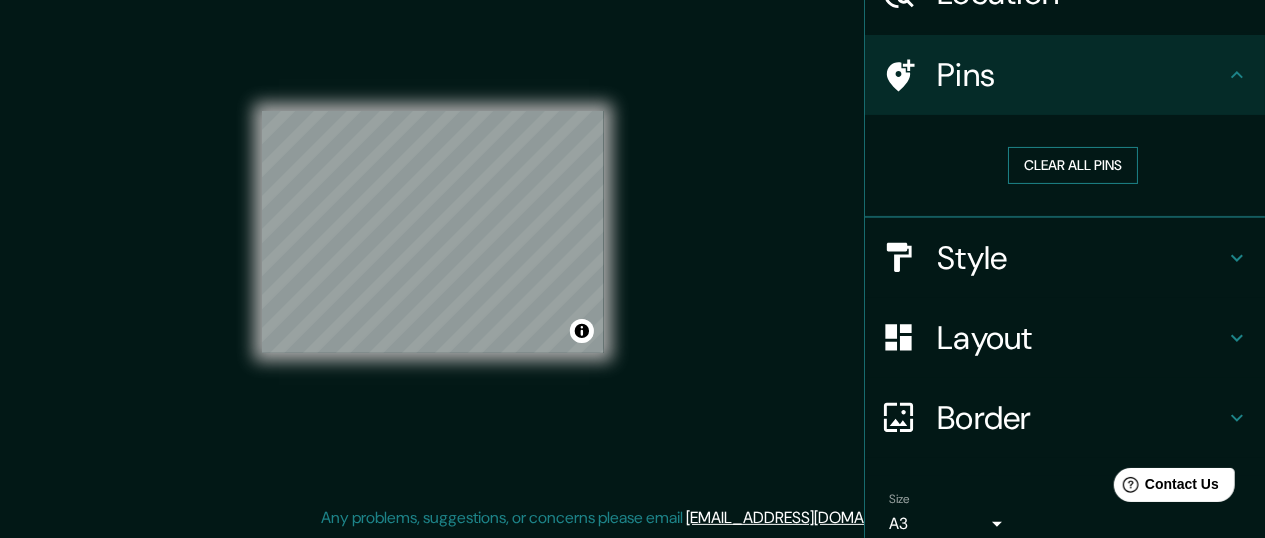 click on "Clear all pins" at bounding box center [1073, 165] 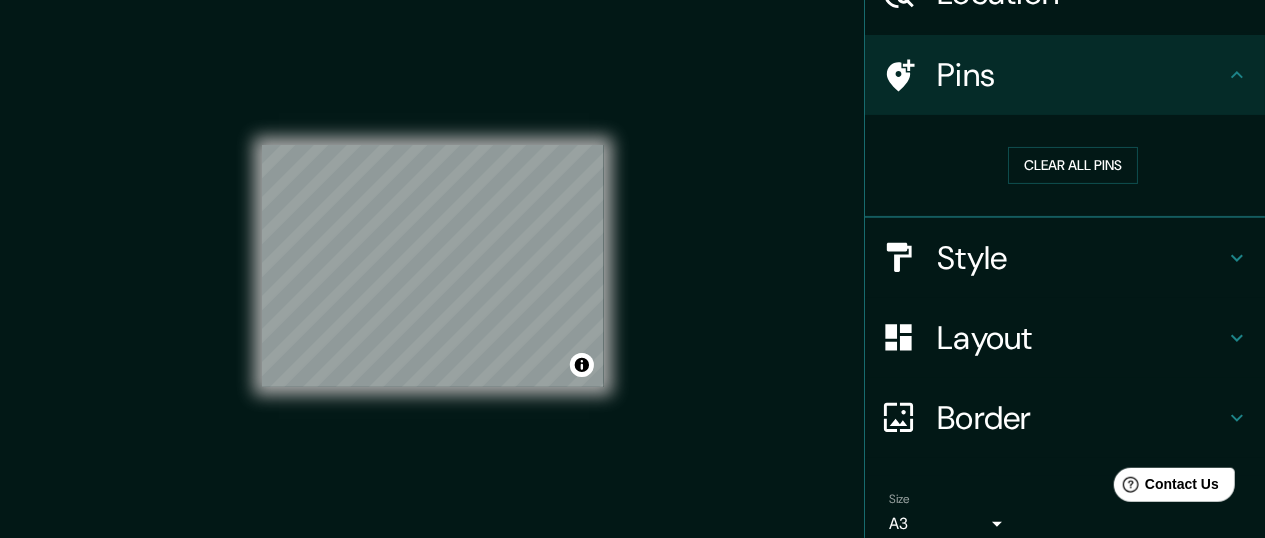 scroll, scrollTop: 0, scrollLeft: 0, axis: both 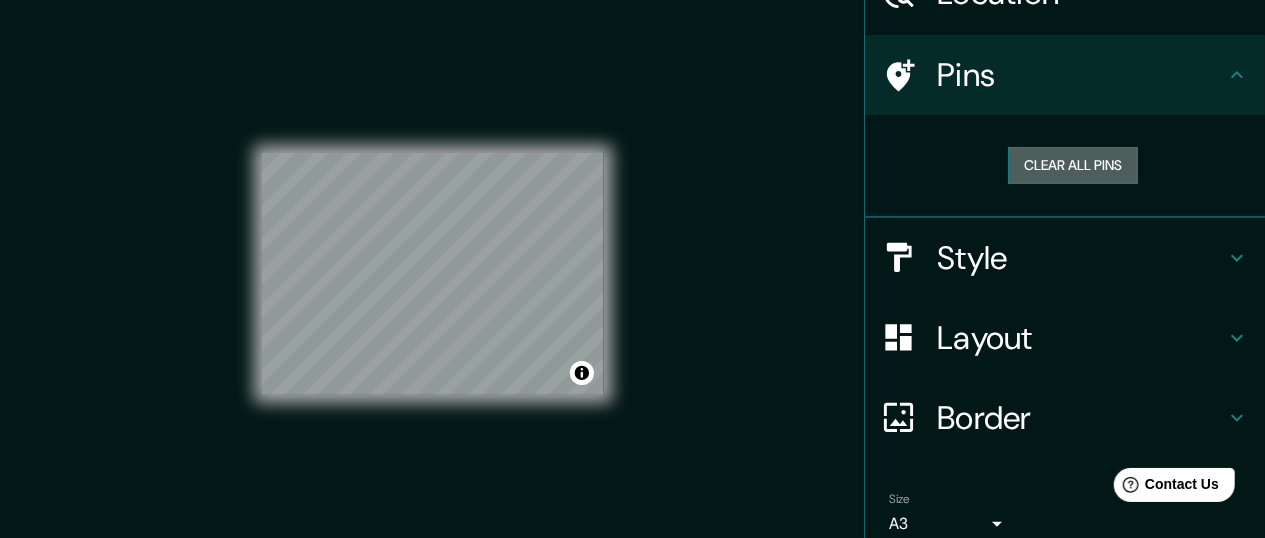 click on "Clear all pins" at bounding box center (1073, 165) 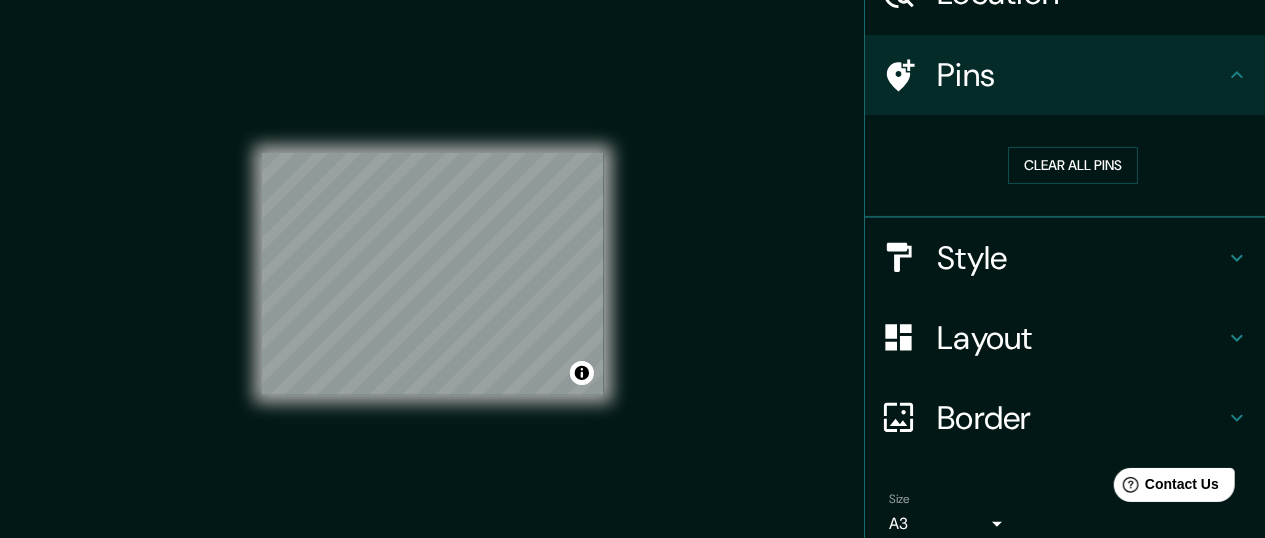 click on "Pins" at bounding box center [1081, 75] 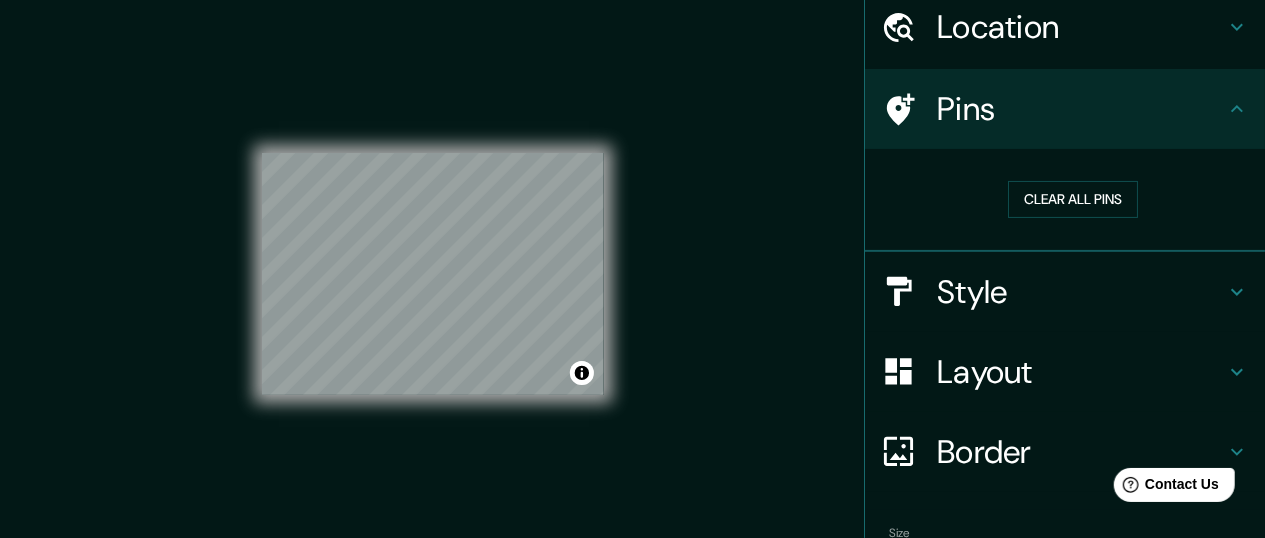 scroll, scrollTop: 0, scrollLeft: 0, axis: both 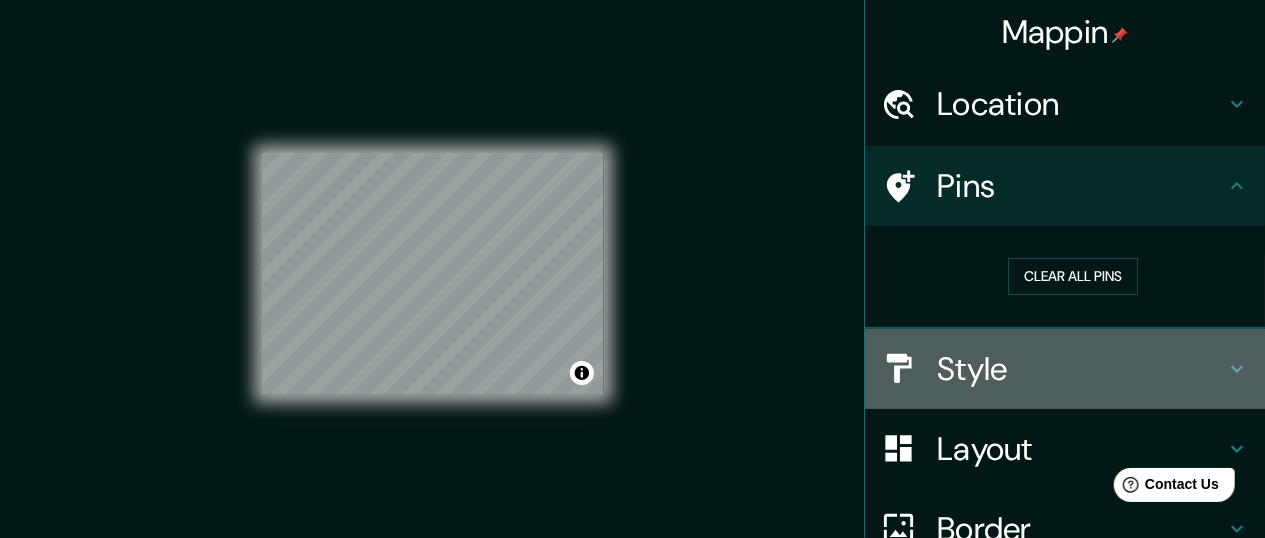 click on "Style" at bounding box center [1081, 369] 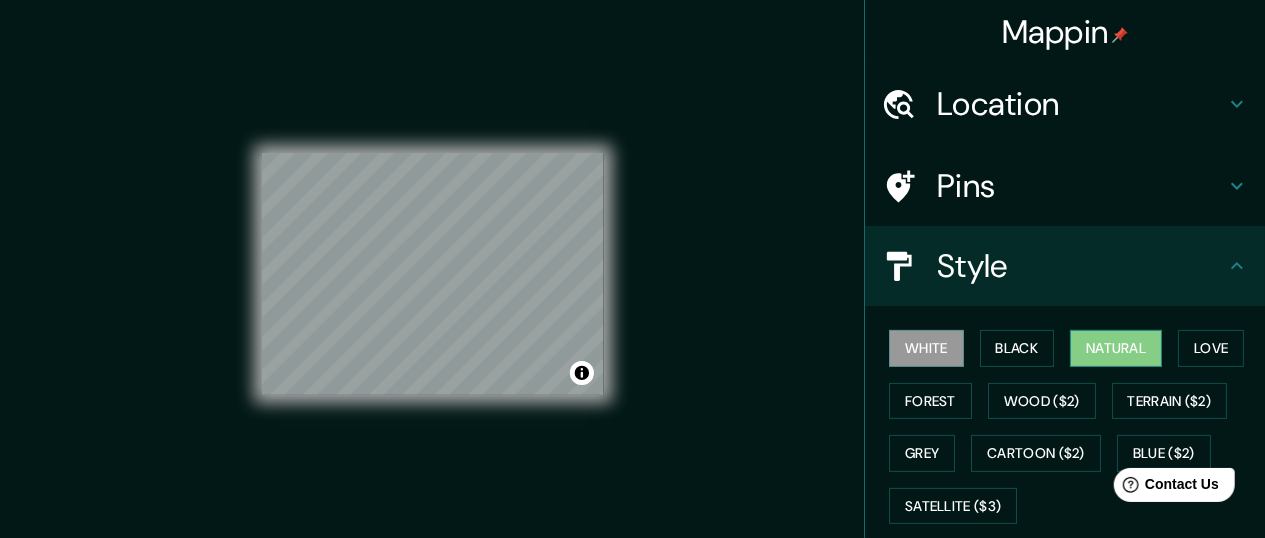 scroll, scrollTop: 35, scrollLeft: 0, axis: vertical 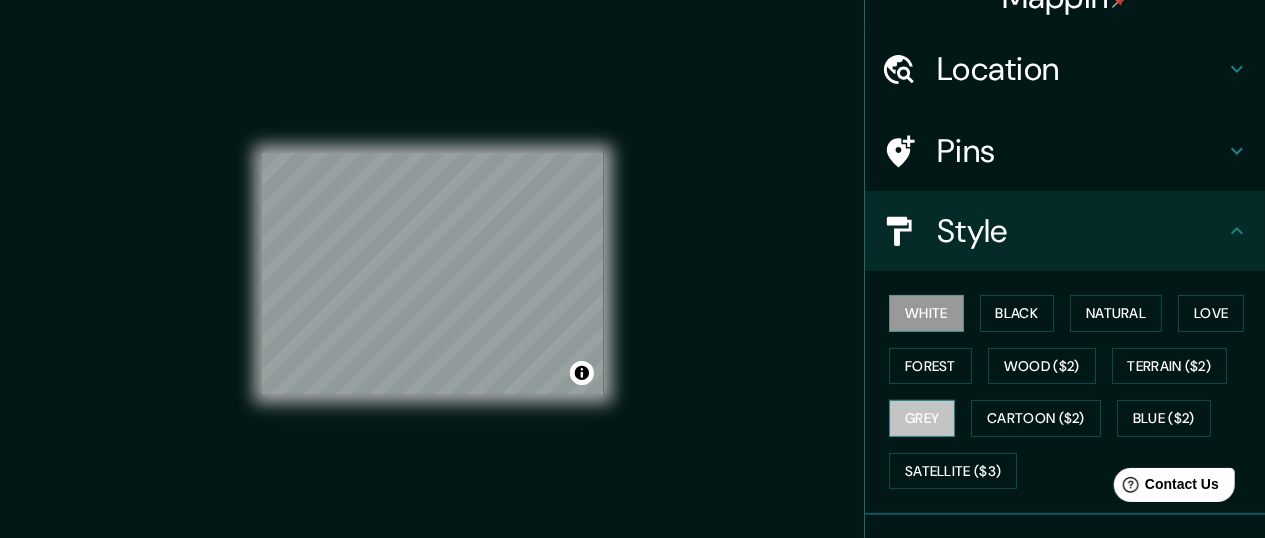 click on "Grey" at bounding box center [922, 418] 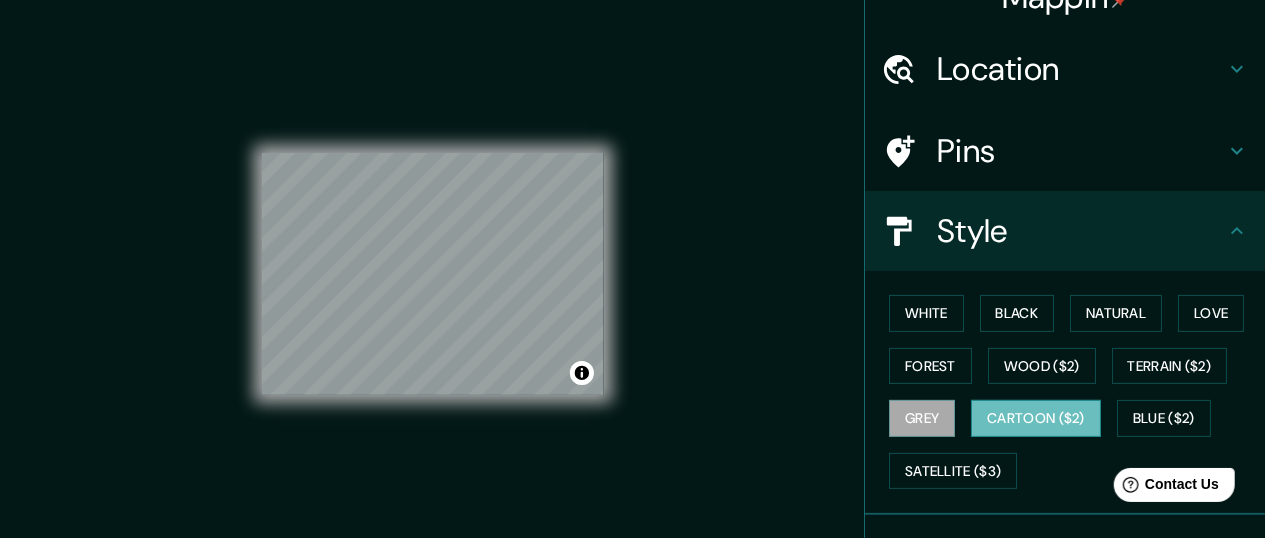click on "Cartoon ($2)" at bounding box center (1036, 418) 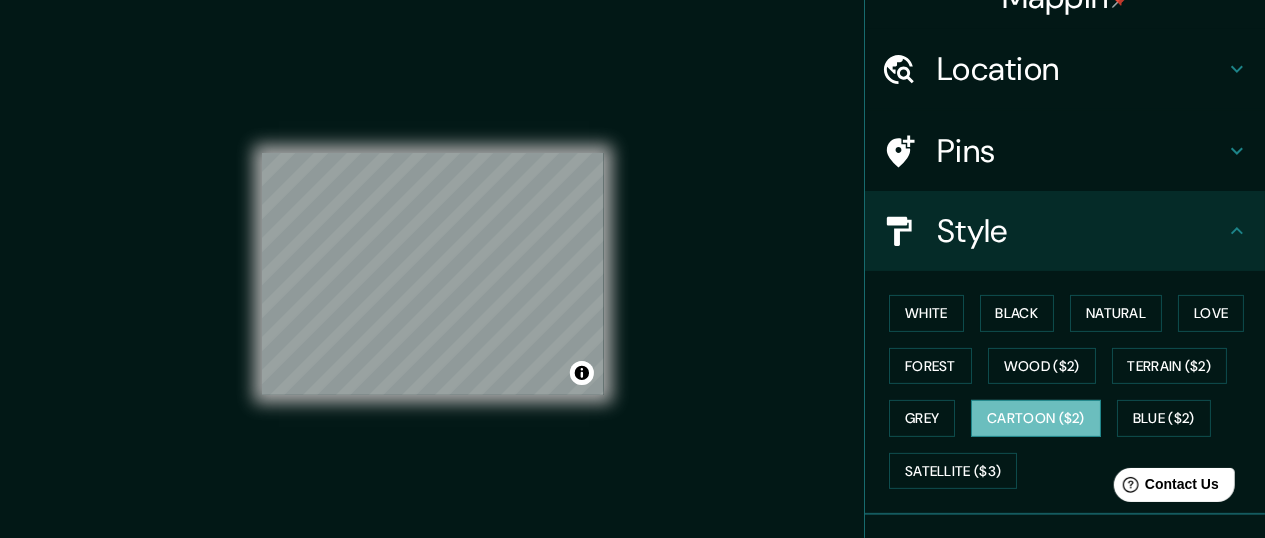 drag, startPoint x: 977, startPoint y: 465, endPoint x: 1059, endPoint y: 421, distance: 93.05912 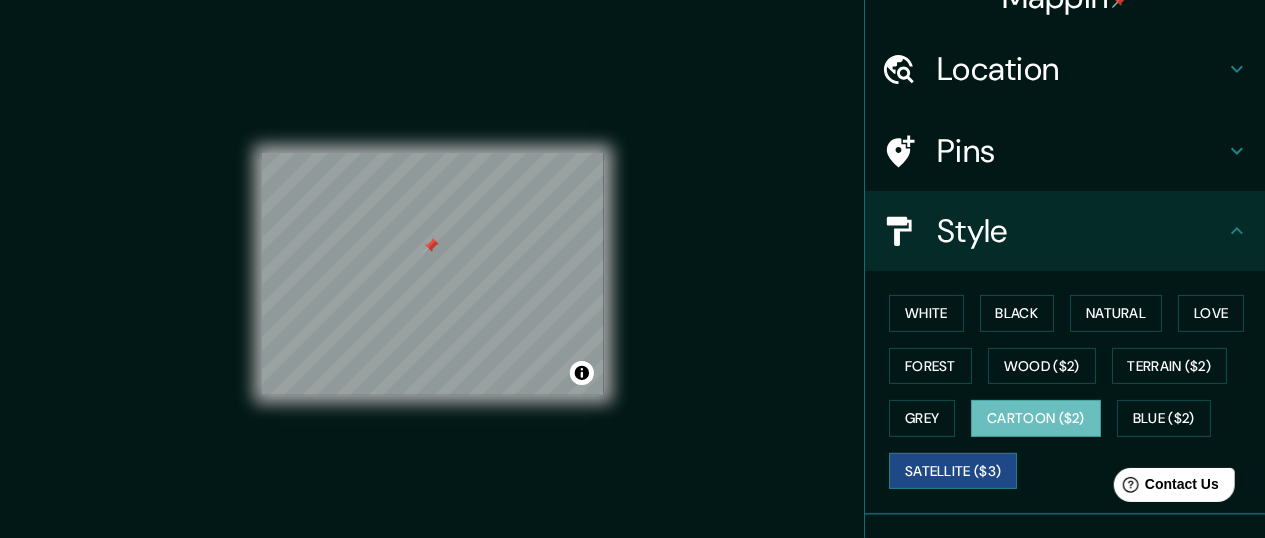 click on "Satellite ($3)" at bounding box center (953, 471) 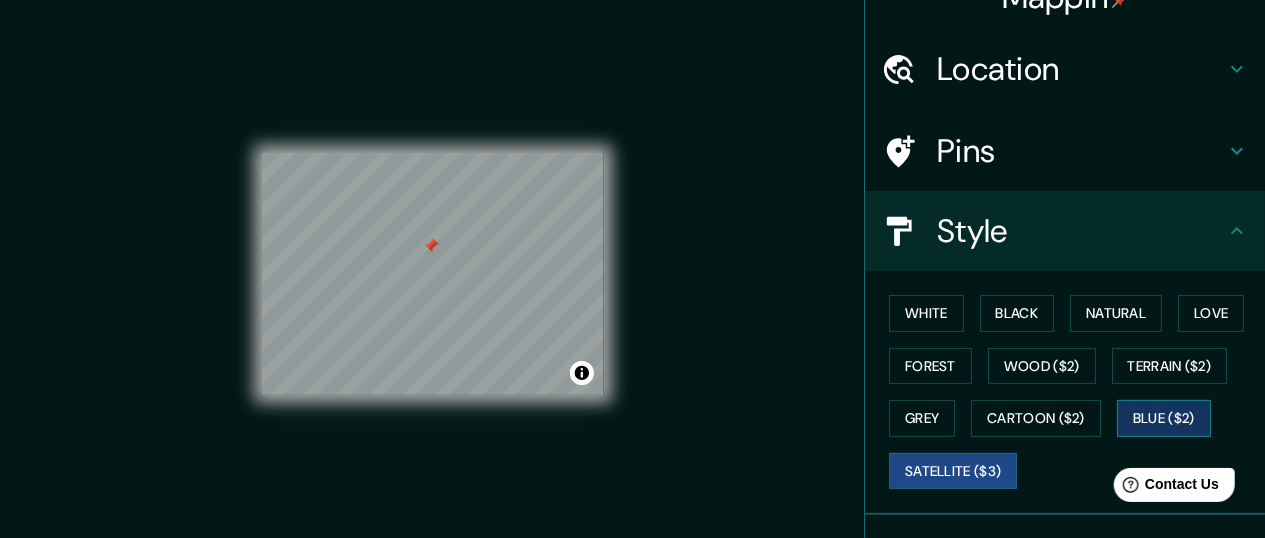 click on "Blue ($2)" at bounding box center [1164, 418] 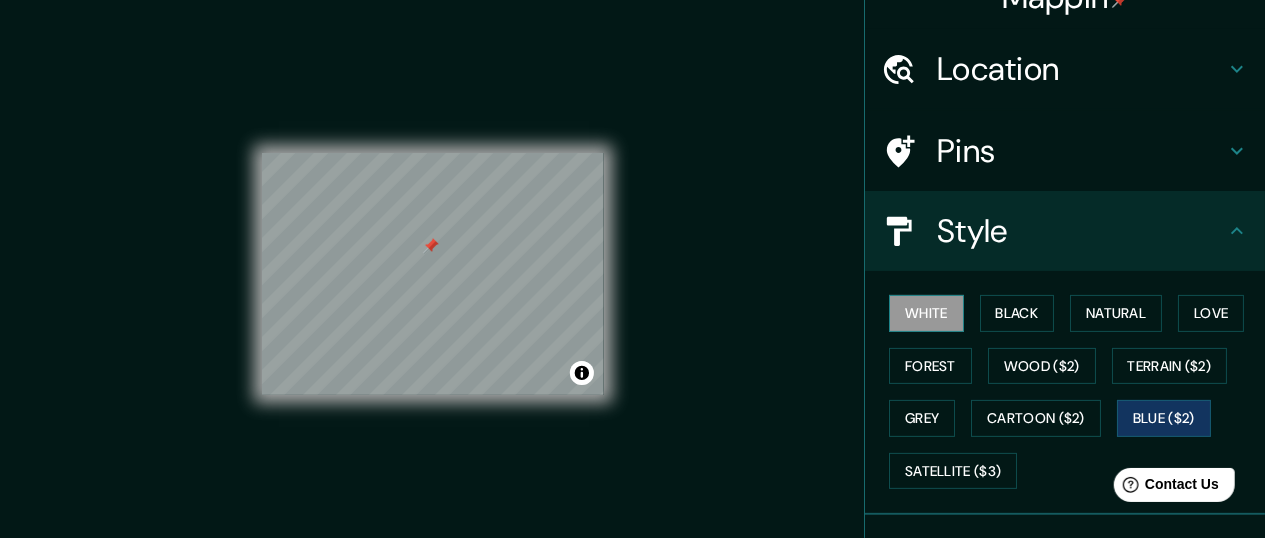 click on "White" at bounding box center [926, 313] 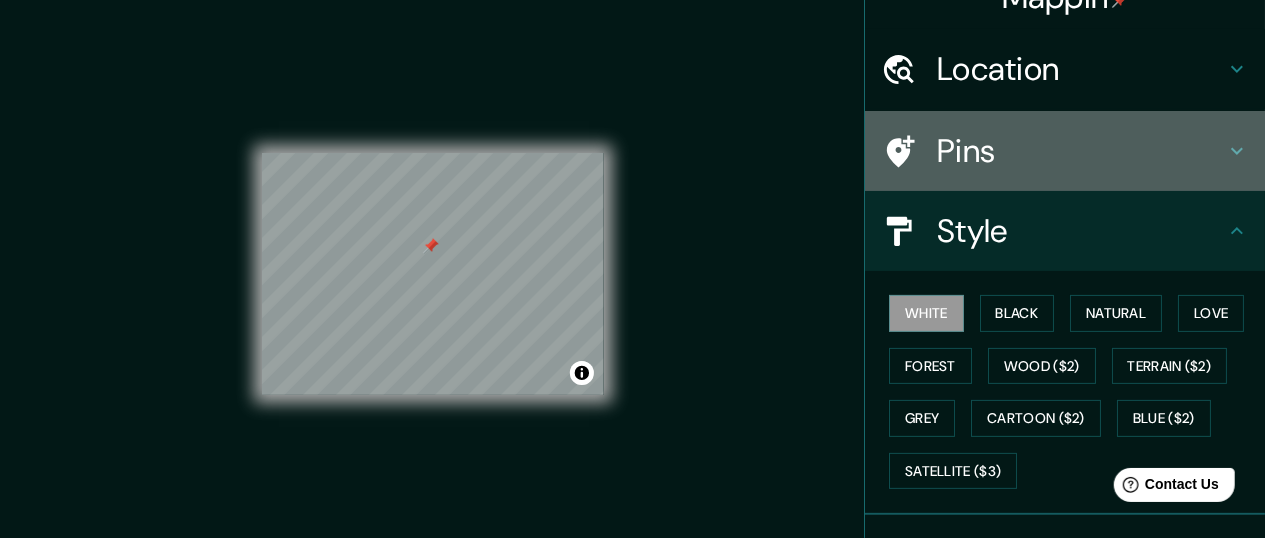 click on "Pins" at bounding box center (1081, 151) 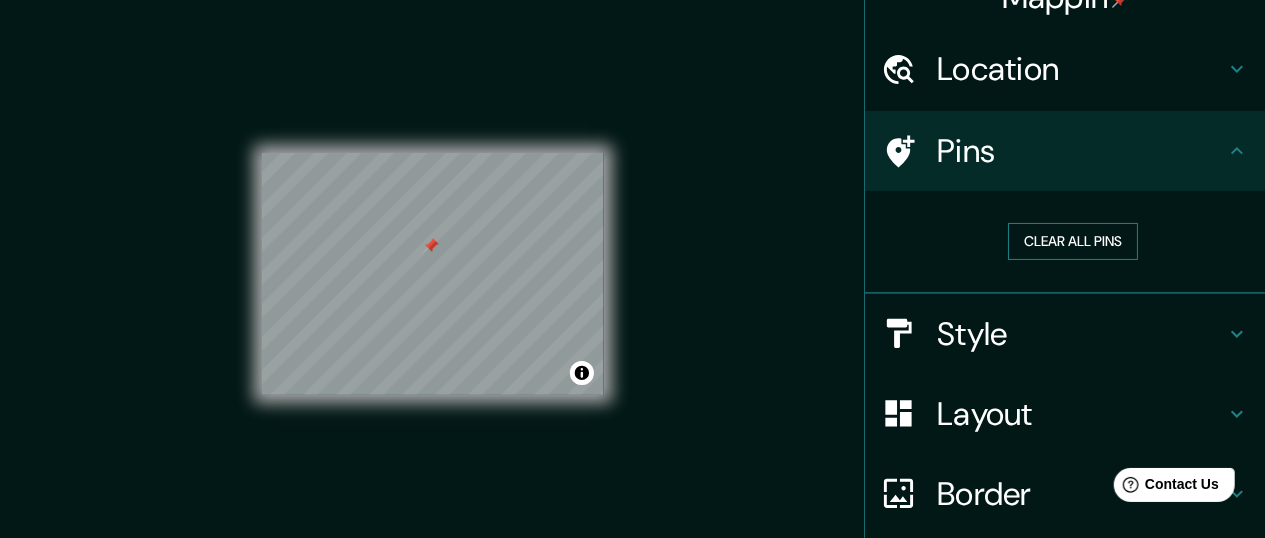 click on "Clear all pins" at bounding box center [1073, 241] 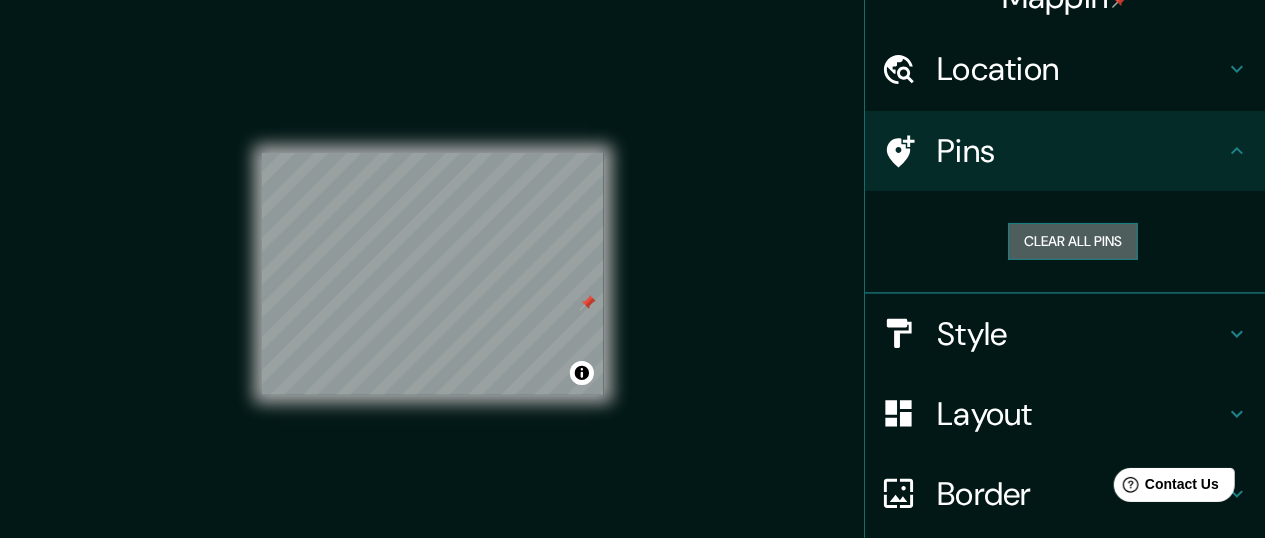 click on "Clear all pins" at bounding box center [1073, 241] 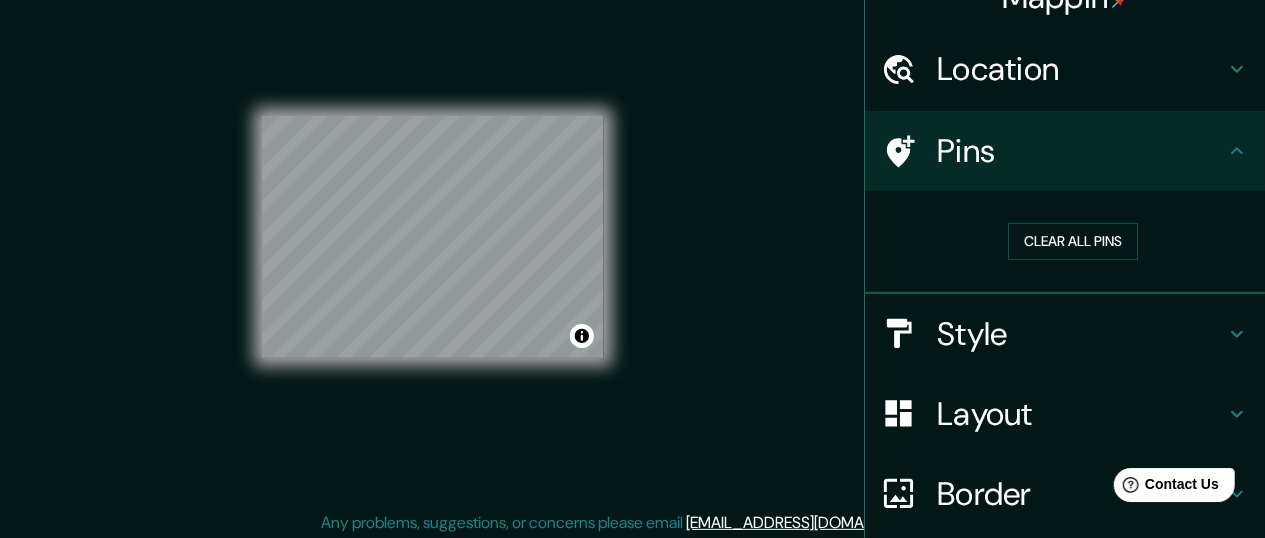scroll, scrollTop: 42, scrollLeft: 0, axis: vertical 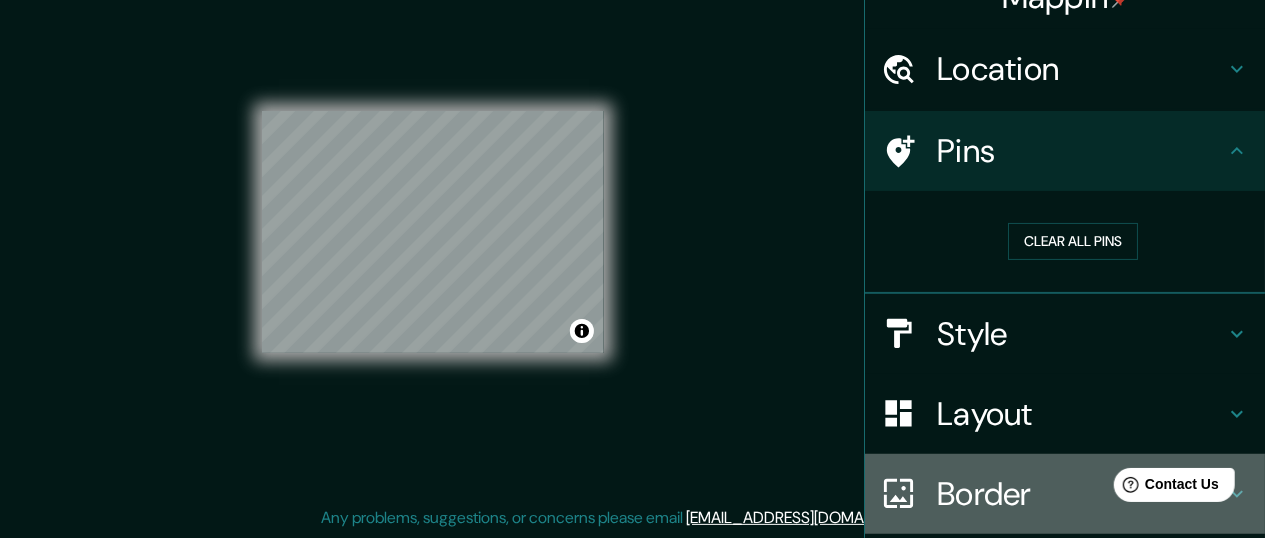 click on "Border" at bounding box center (1081, 494) 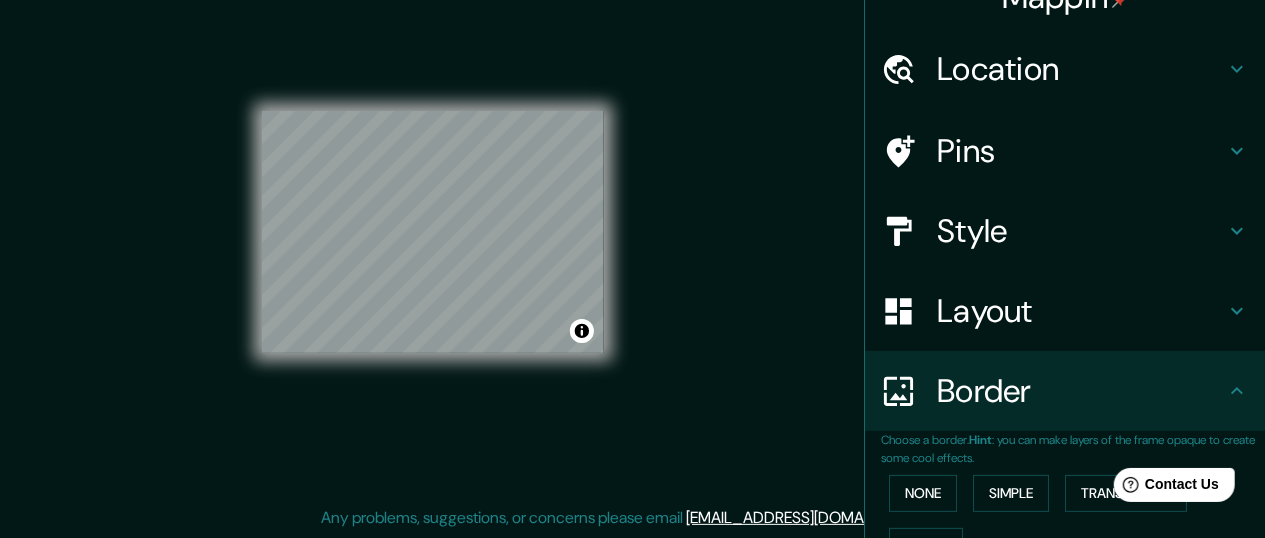 scroll, scrollTop: 139, scrollLeft: 0, axis: vertical 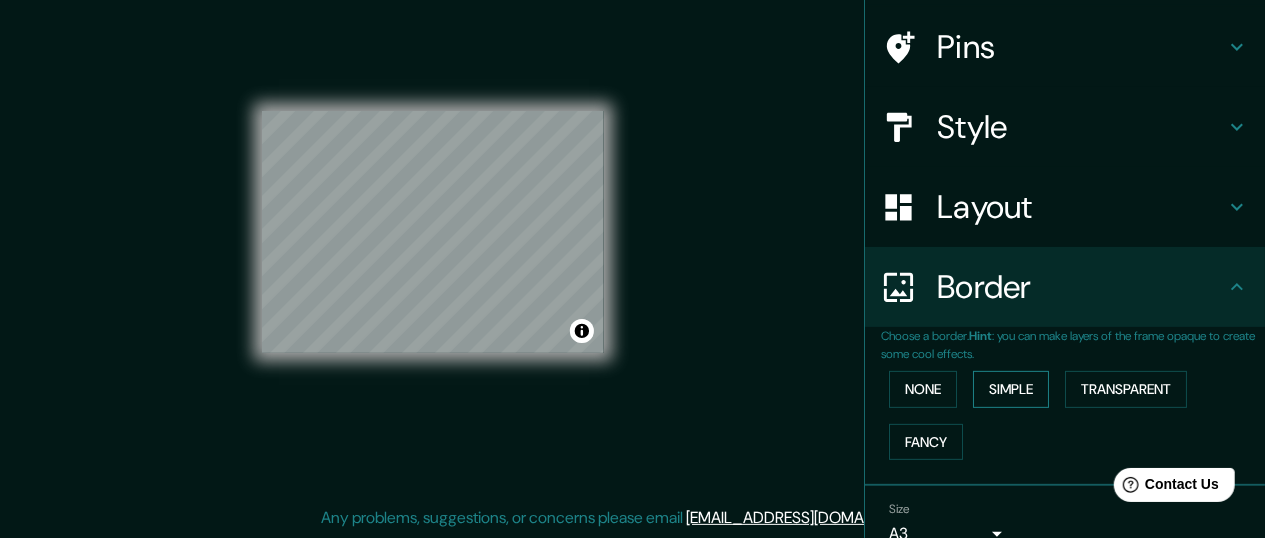 click on "Simple" at bounding box center [1011, 389] 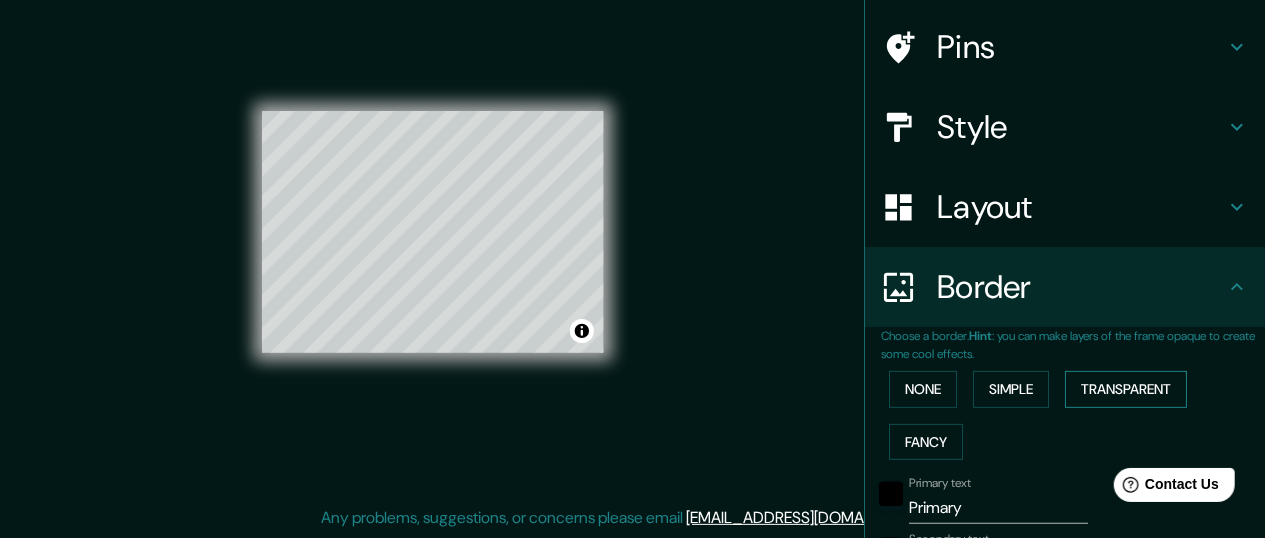 click on "Transparent" at bounding box center (1126, 389) 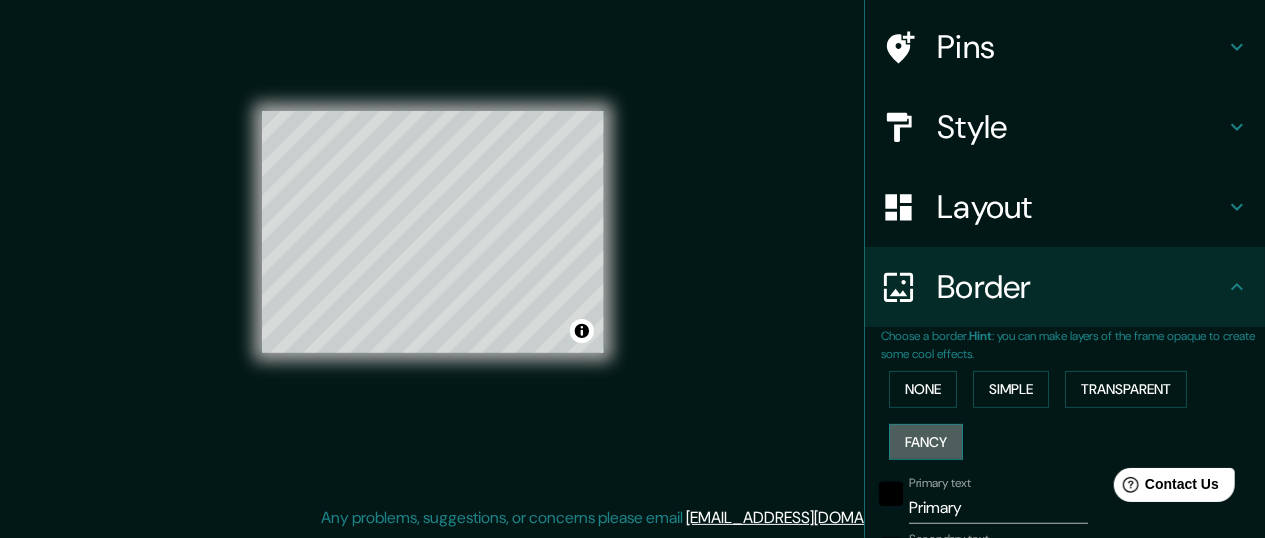 click on "Fancy" at bounding box center [926, 442] 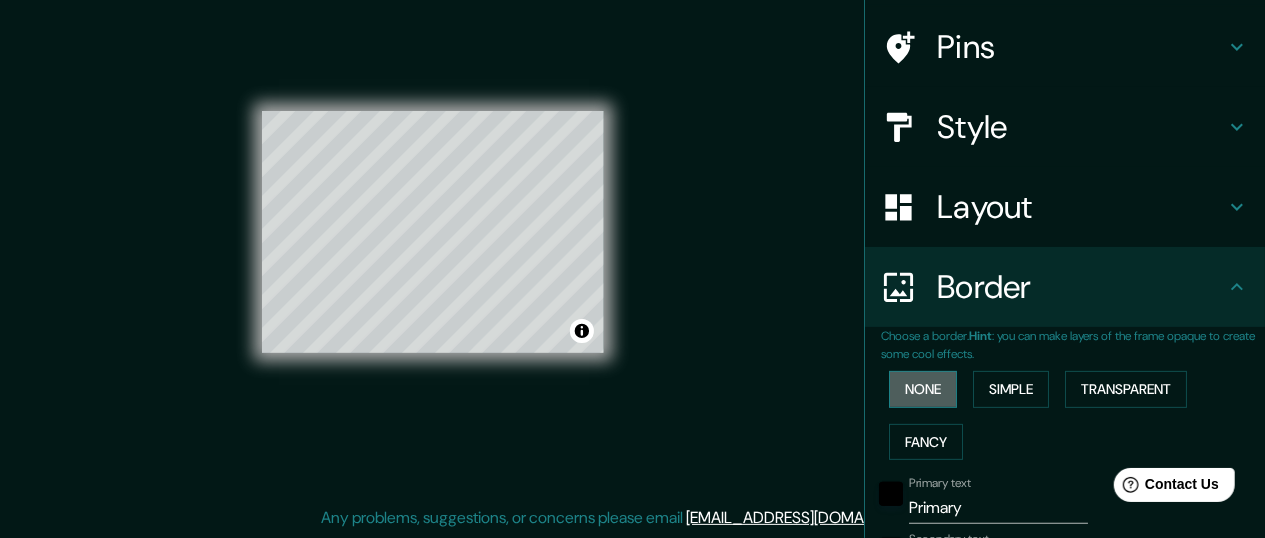 click on "None" at bounding box center (923, 389) 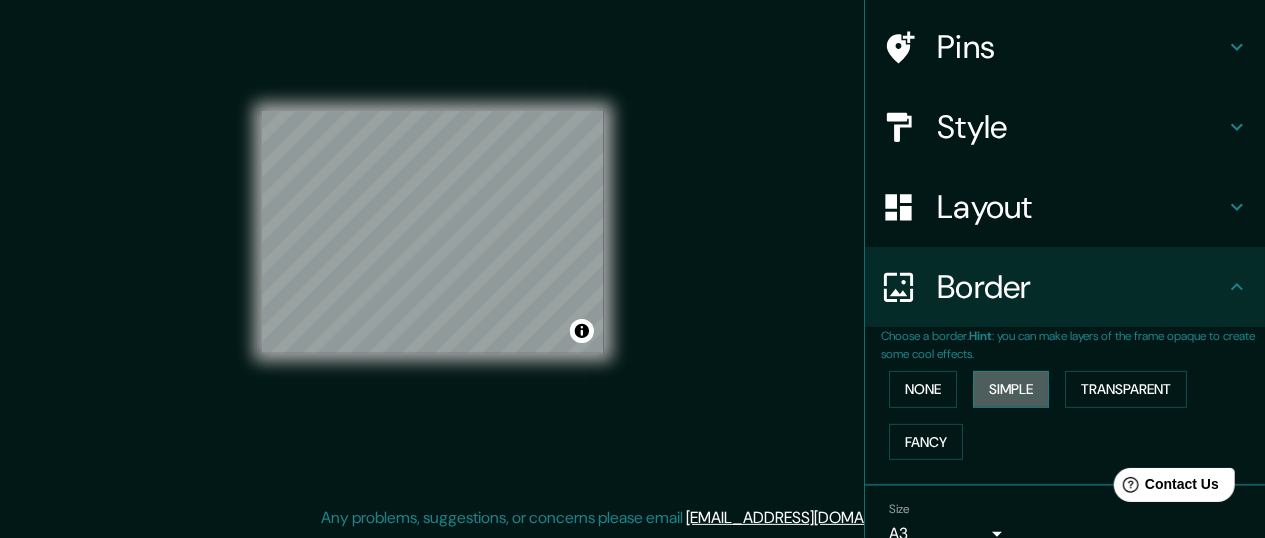 click on "Simple" at bounding box center (1011, 389) 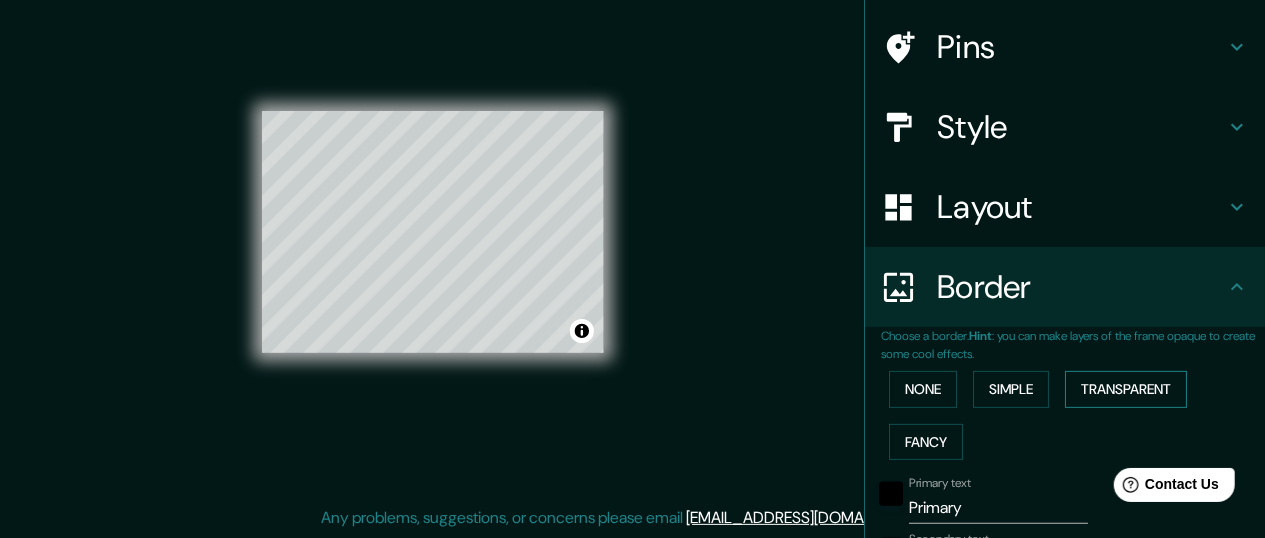 click on "Transparent" at bounding box center (1126, 389) 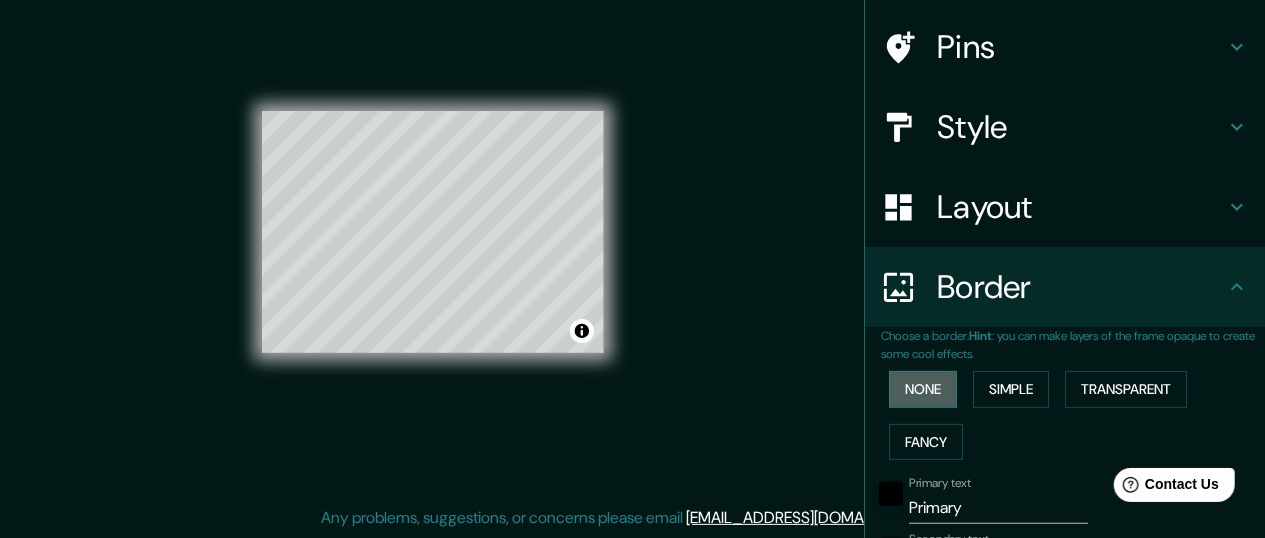 click on "None" at bounding box center (923, 389) 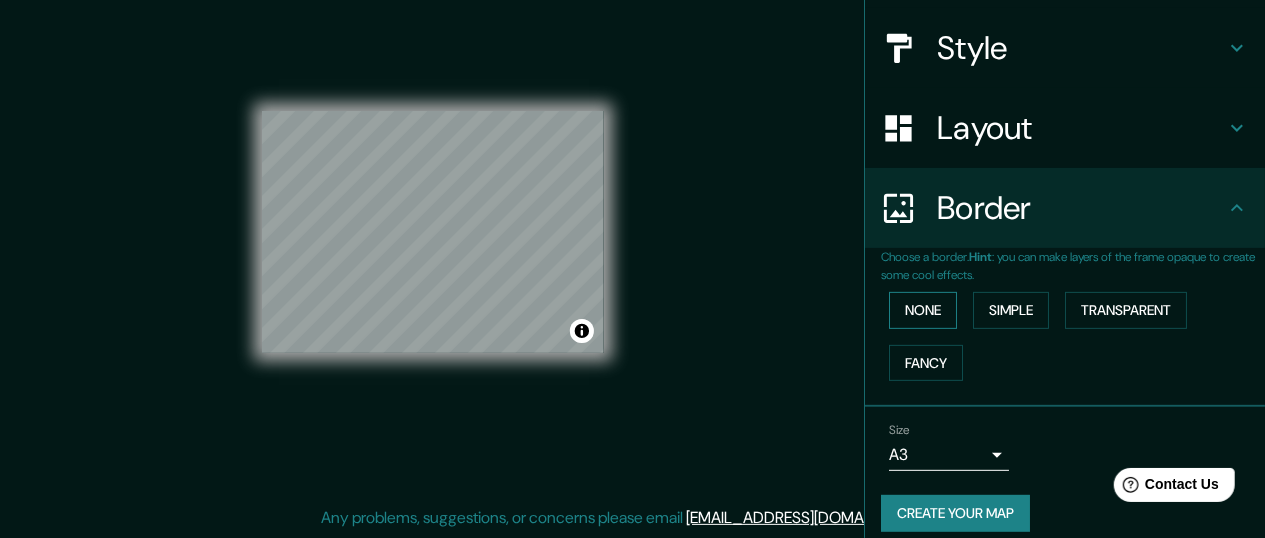 scroll, scrollTop: 234, scrollLeft: 0, axis: vertical 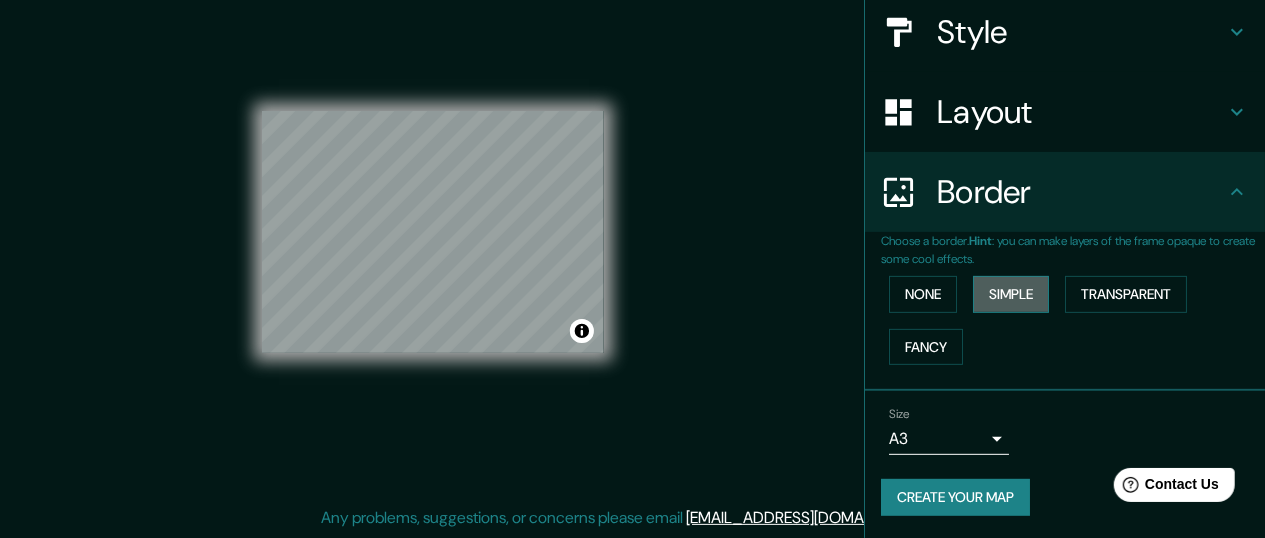 click on "Simple" at bounding box center (1011, 294) 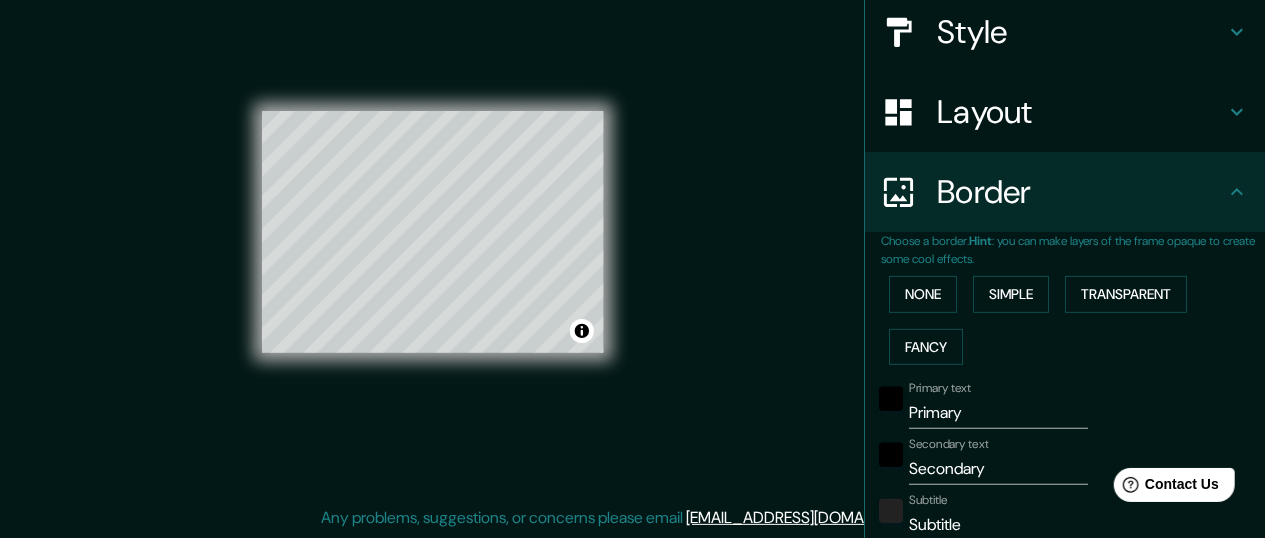 click on "Primary" at bounding box center (998, 413) 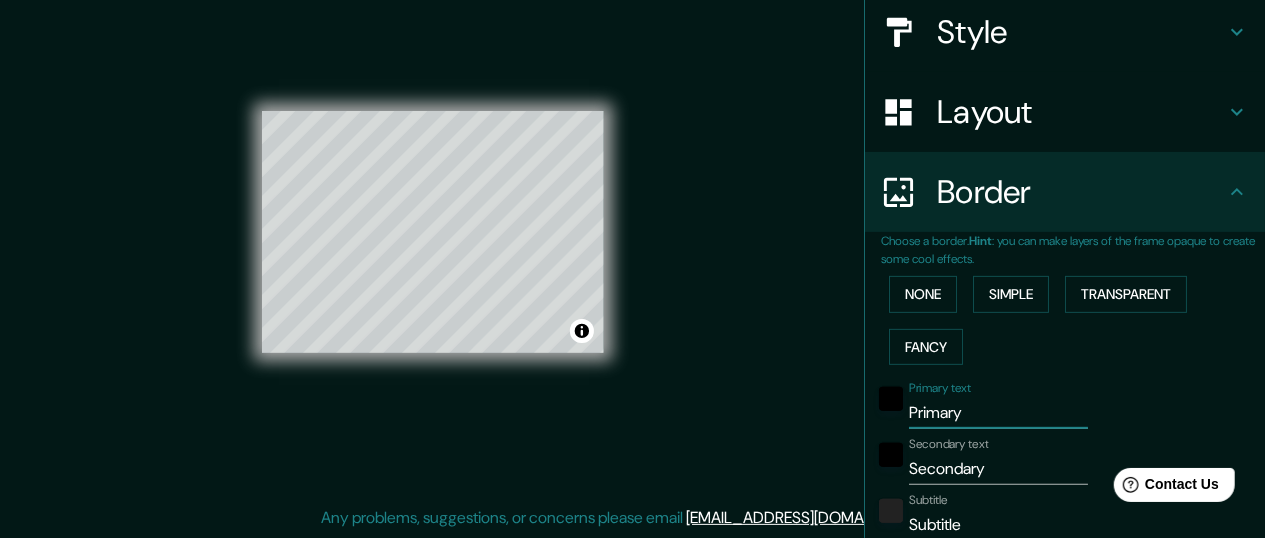 click on "Primary" at bounding box center (998, 413) 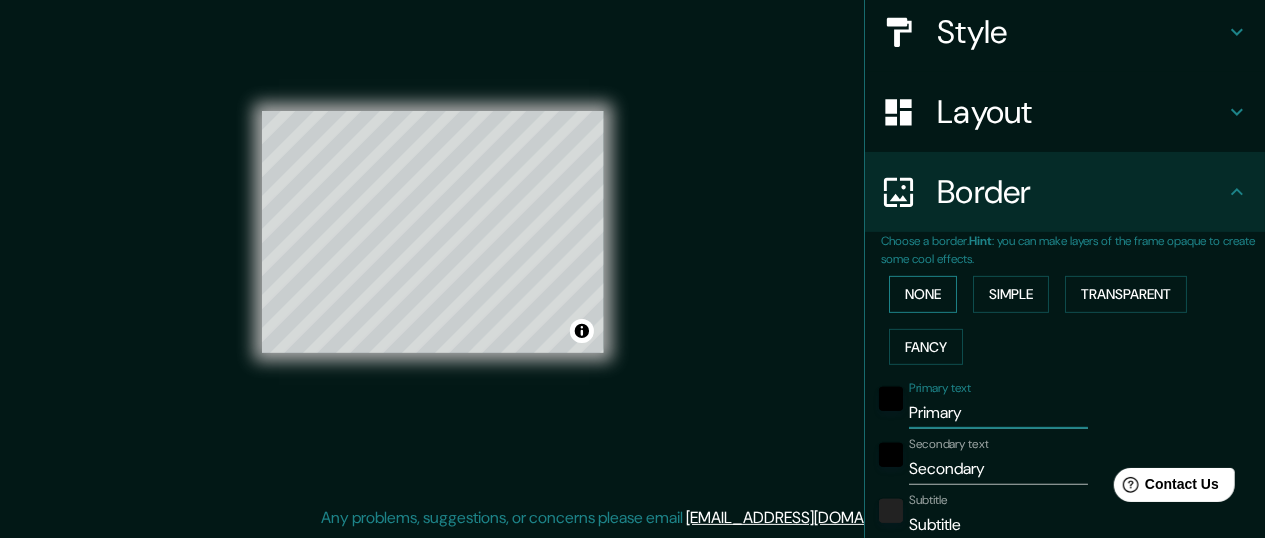 click on "None" at bounding box center [923, 294] 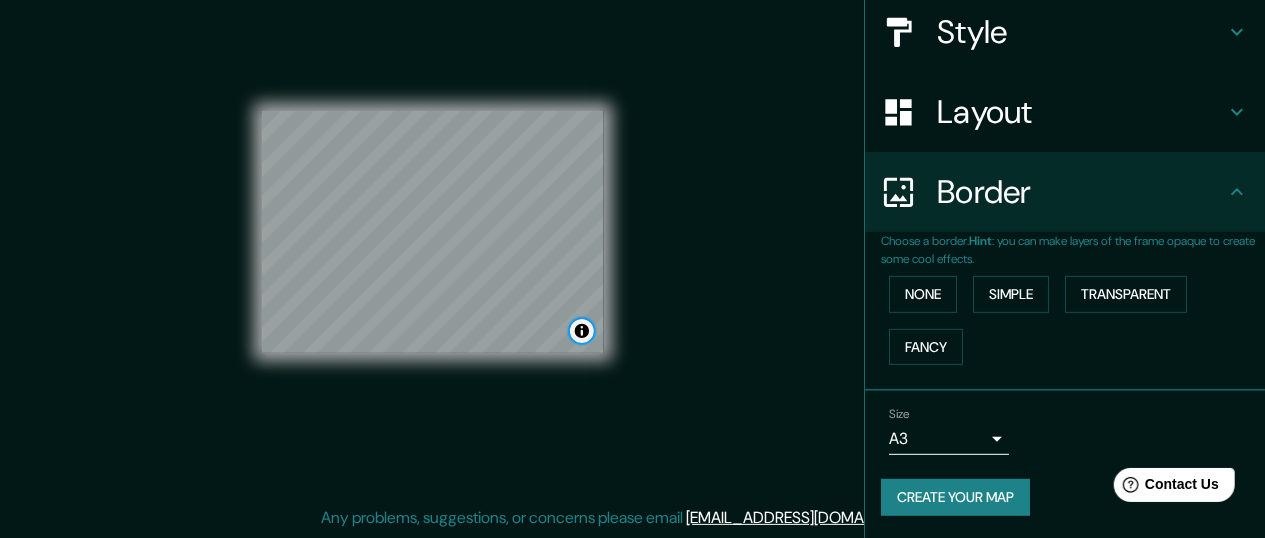 click at bounding box center [582, 331] 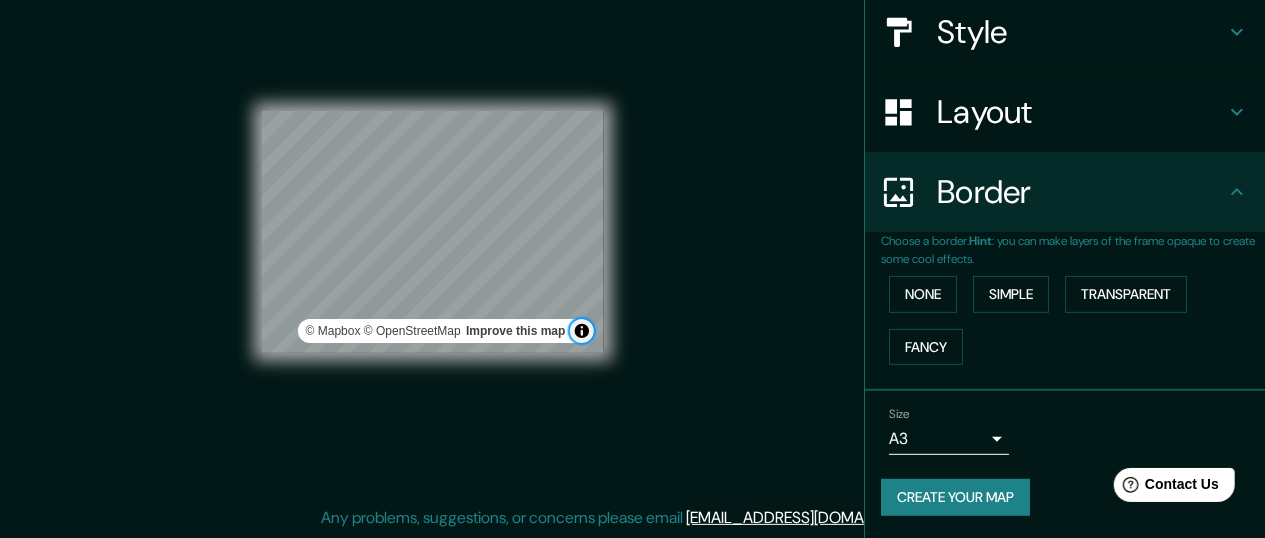 click at bounding box center [582, 331] 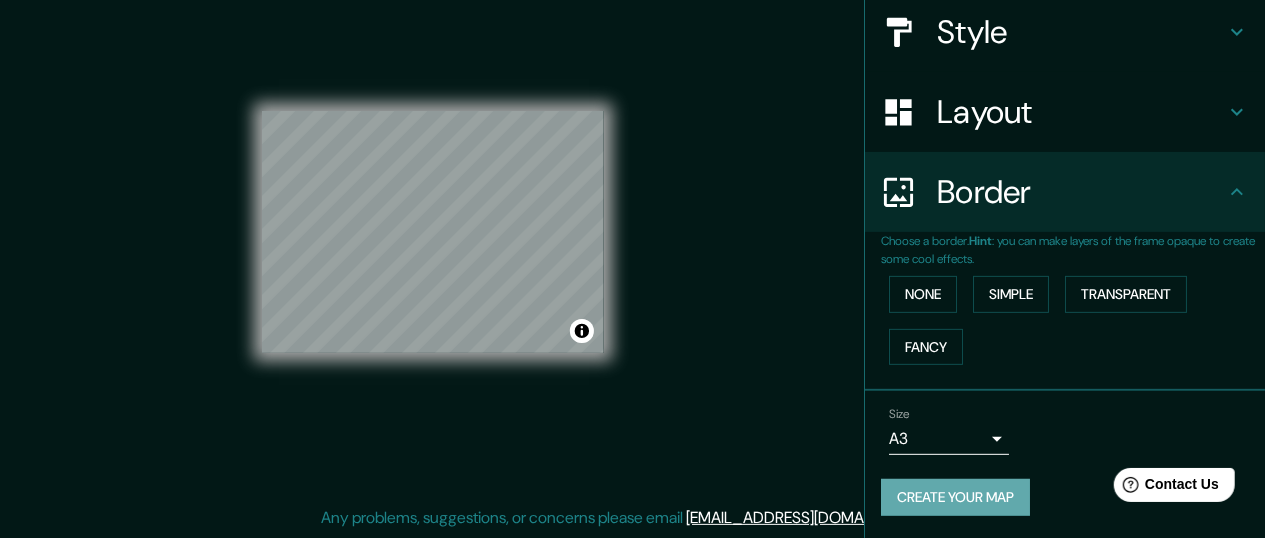 click on "Create your map" at bounding box center [955, 497] 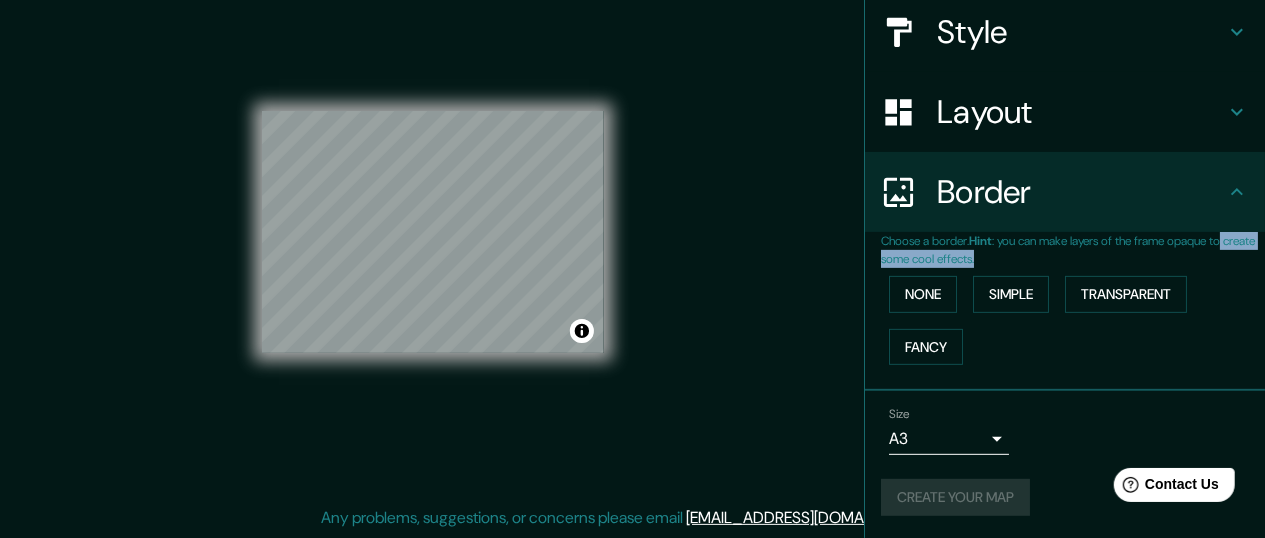 drag, startPoint x: 1261, startPoint y: 307, endPoint x: 1257, endPoint y: 143, distance: 164.04877 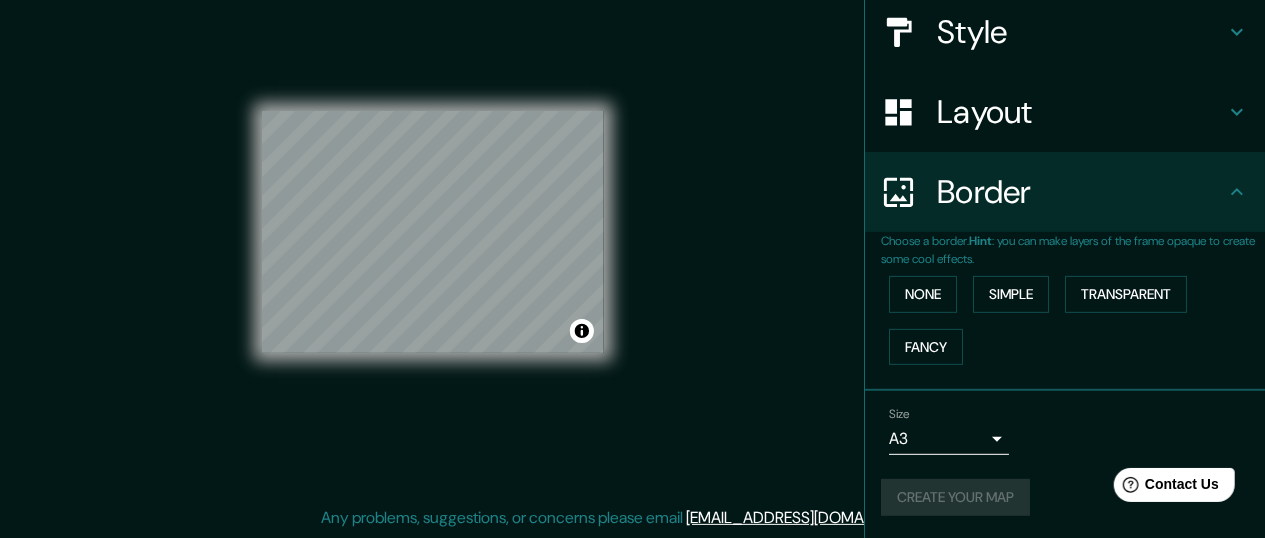 click on "Mappin Location [GEOGRAPHIC_DATA], [GEOGRAPHIC_DATA]-[GEOGRAPHIC_DATA], [GEOGRAPHIC_DATA] Pins Style Layout Border Choose a border.  Hint : you can make layers of the frame opaque to create some cool effects. None Simple Transparent Fancy Size A3 a4 Create your map © Mapbox   © OpenStreetMap   Improve this map Any problems, suggestions, or concerns please email    [EMAIL_ADDRESS][DOMAIN_NAME] . . ." at bounding box center (632, 248) 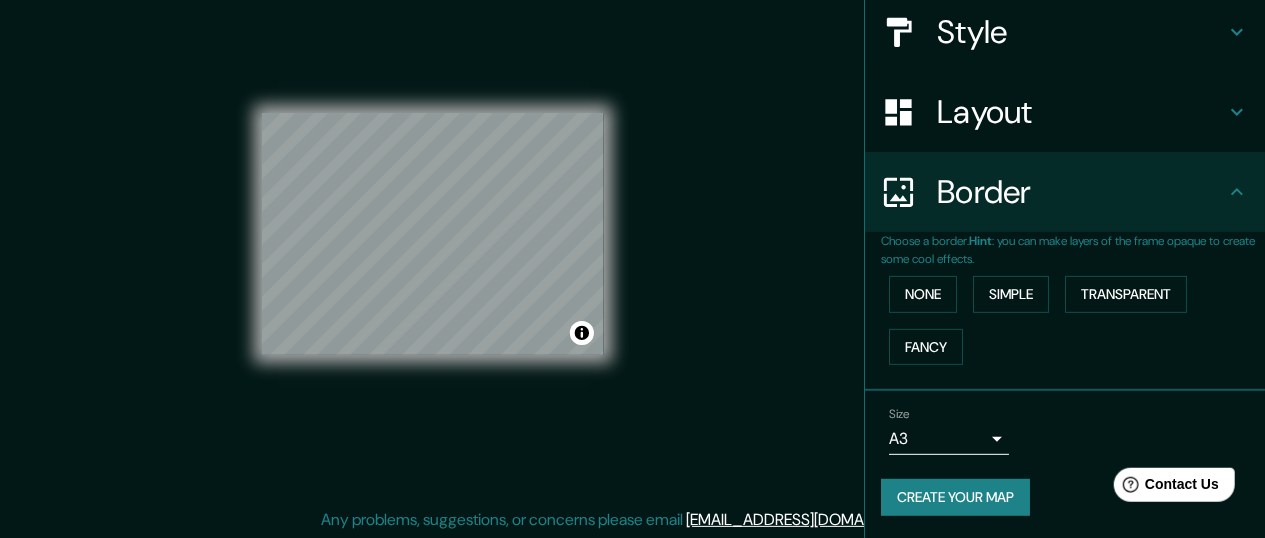 scroll, scrollTop: 42, scrollLeft: 0, axis: vertical 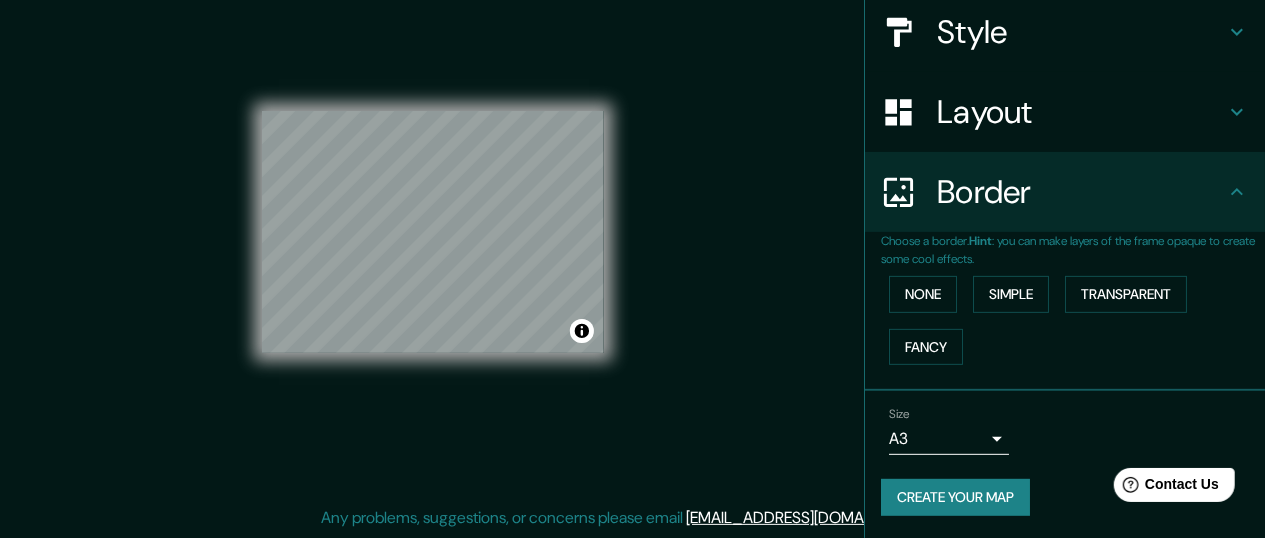 click on "Mappin Location [GEOGRAPHIC_DATA], [GEOGRAPHIC_DATA]-[GEOGRAPHIC_DATA], [GEOGRAPHIC_DATA] Pins Style Layout Border Choose a border.  Hint : you can make layers of the frame opaque to create some cool effects. None Simple Transparent Fancy Size A3 a4 Create your map © Mapbox   © OpenStreetMap   Improve this map Any problems, suggestions, or concerns please email    [EMAIL_ADDRESS][DOMAIN_NAME] . . ." at bounding box center [632, 248] 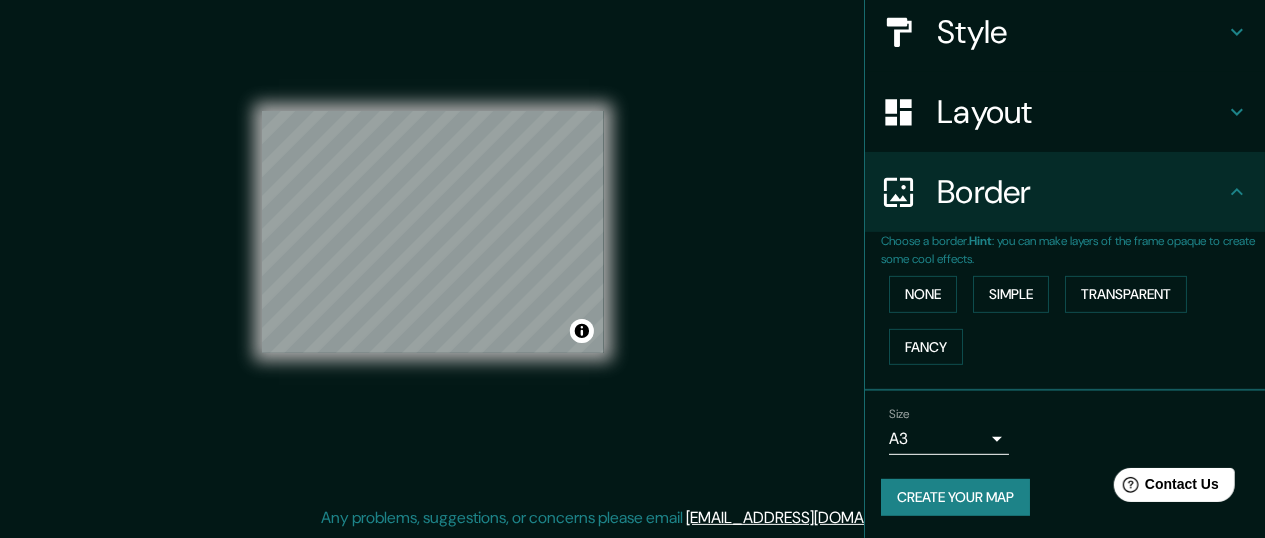click on "Mappin Location [GEOGRAPHIC_DATA], [GEOGRAPHIC_DATA]-[GEOGRAPHIC_DATA], [GEOGRAPHIC_DATA] Pins Style Layout Border Choose a border.  Hint : you can make layers of the frame opaque to create some cool effects. None Simple Transparent Fancy Size A3 a4 Create your map © Mapbox   © OpenStreetMap   Improve this map Any problems, suggestions, or concerns please email    [EMAIL_ADDRESS][DOMAIN_NAME] . . ." at bounding box center [632, 248] 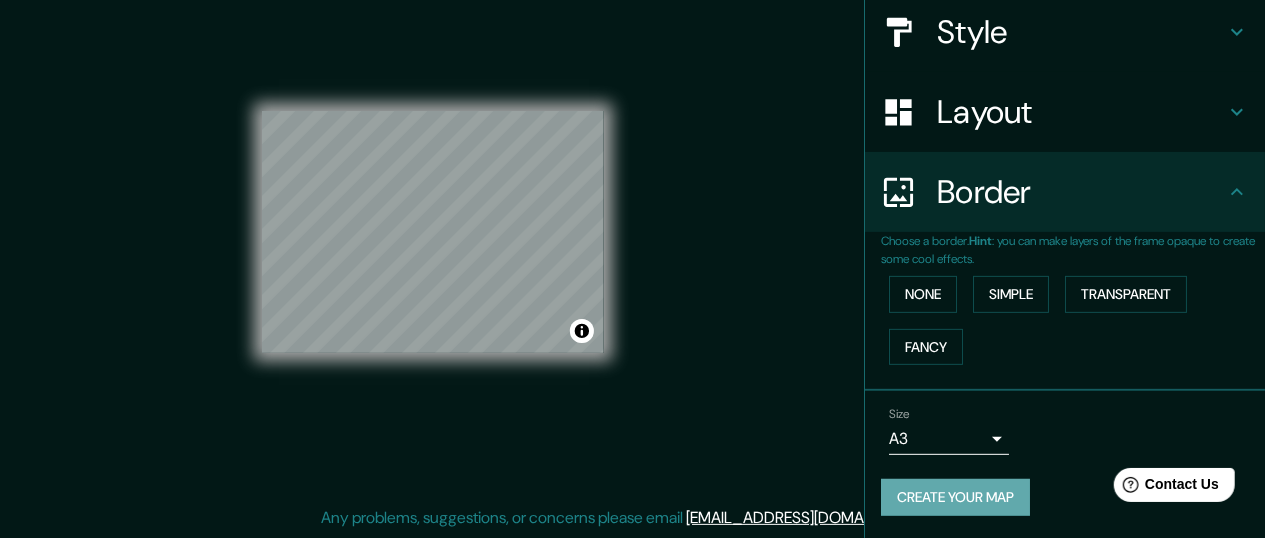 click on "Create your map" at bounding box center (955, 497) 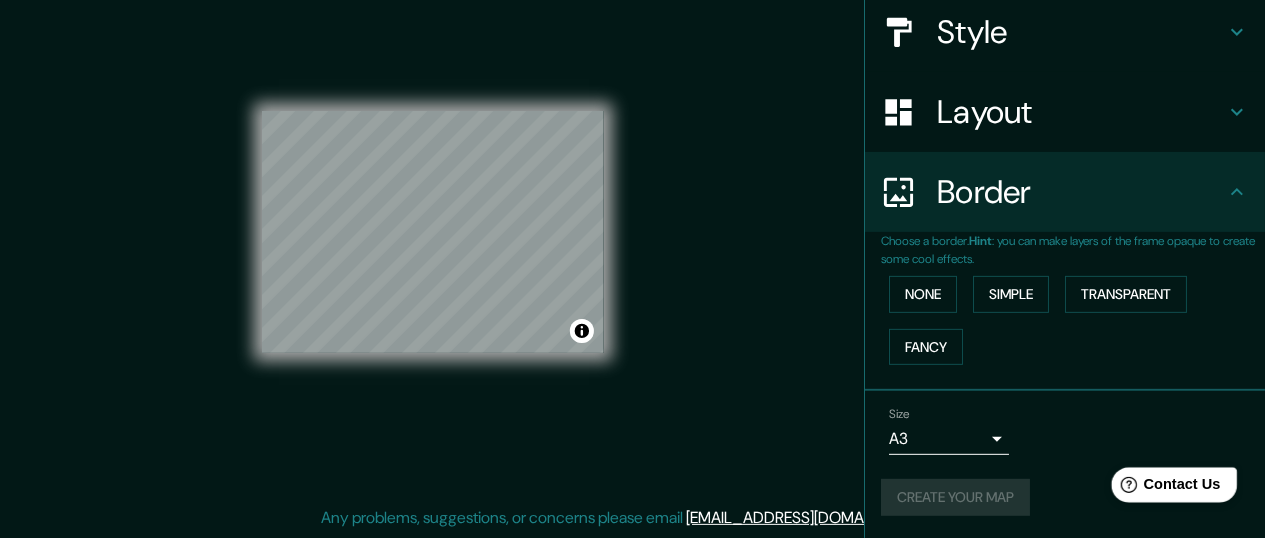 click on "Contact Us" at bounding box center (1181, 483) 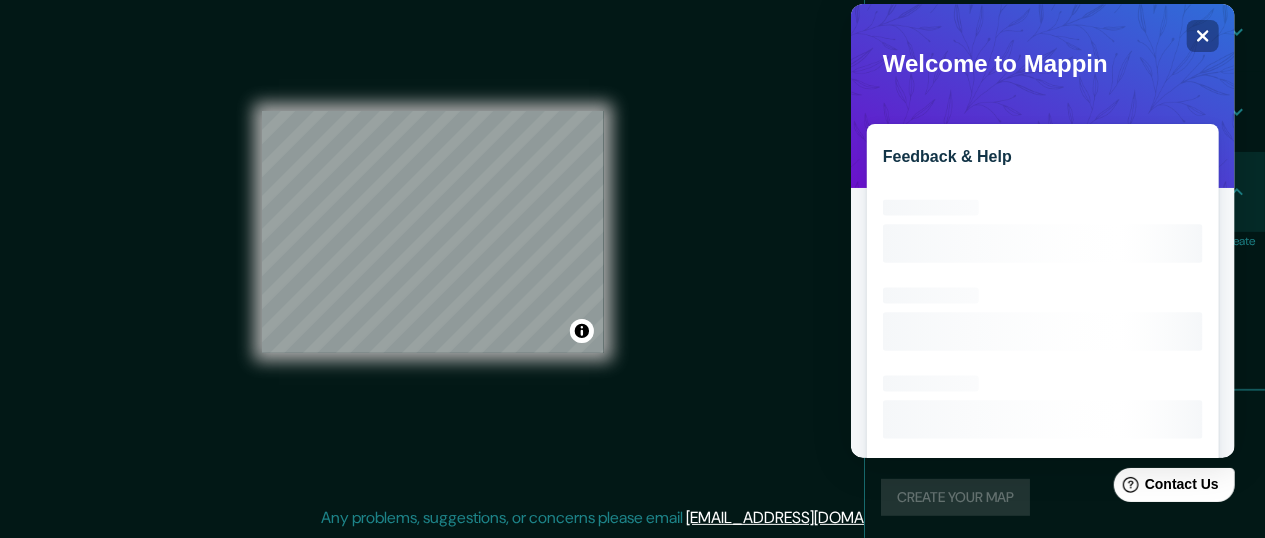scroll, scrollTop: 0, scrollLeft: 0, axis: both 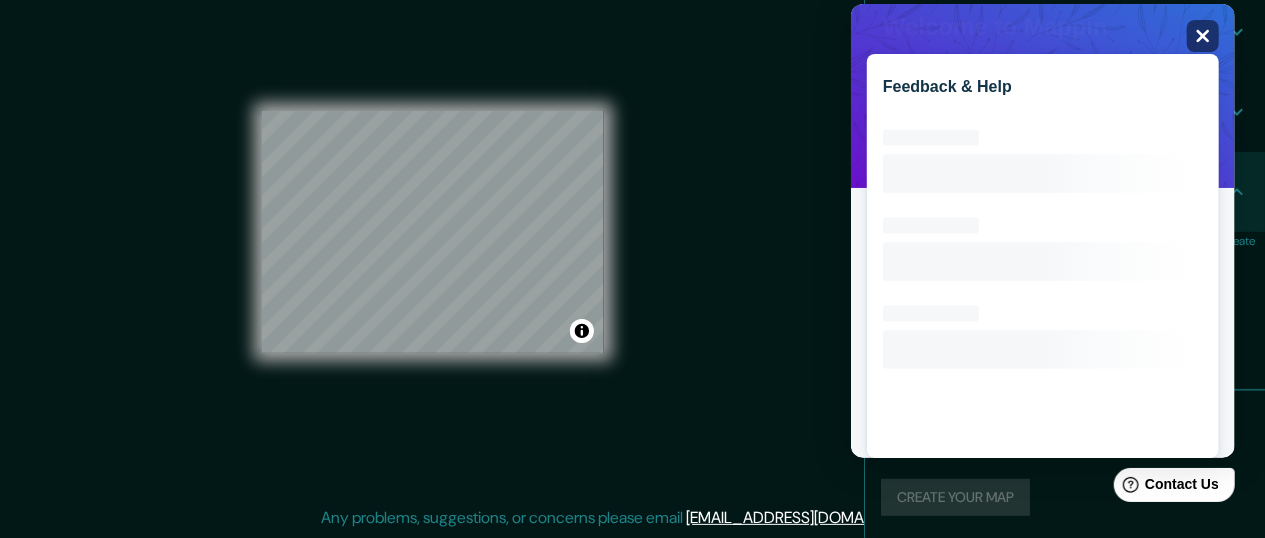 click 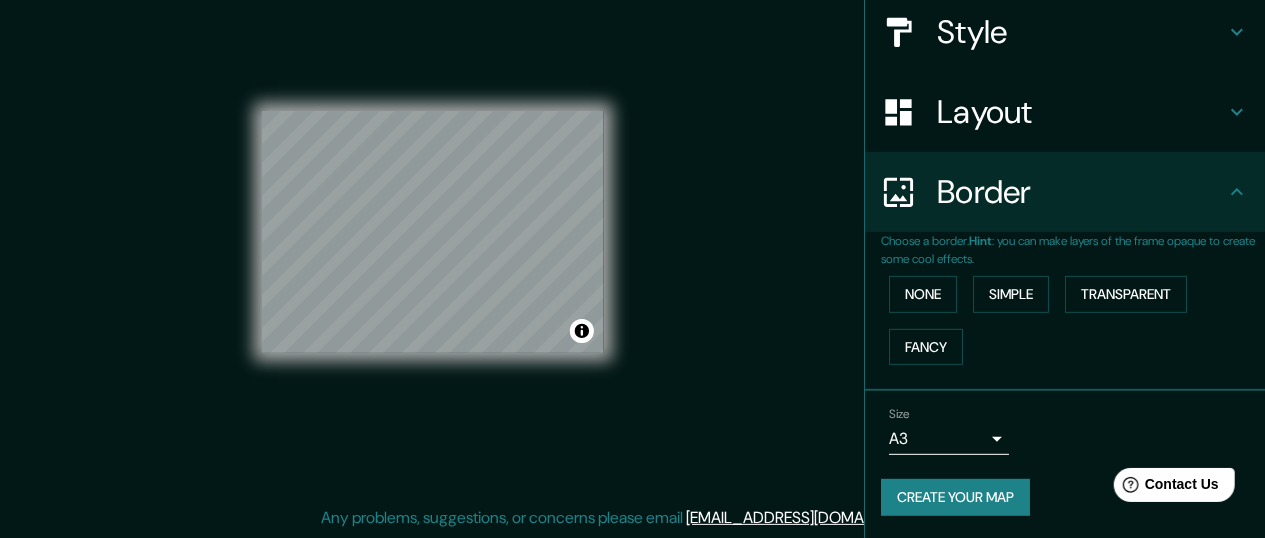 drag, startPoint x: 83, startPoint y: 36, endPoint x: 1085, endPoint y: 389, distance: 1062.3619 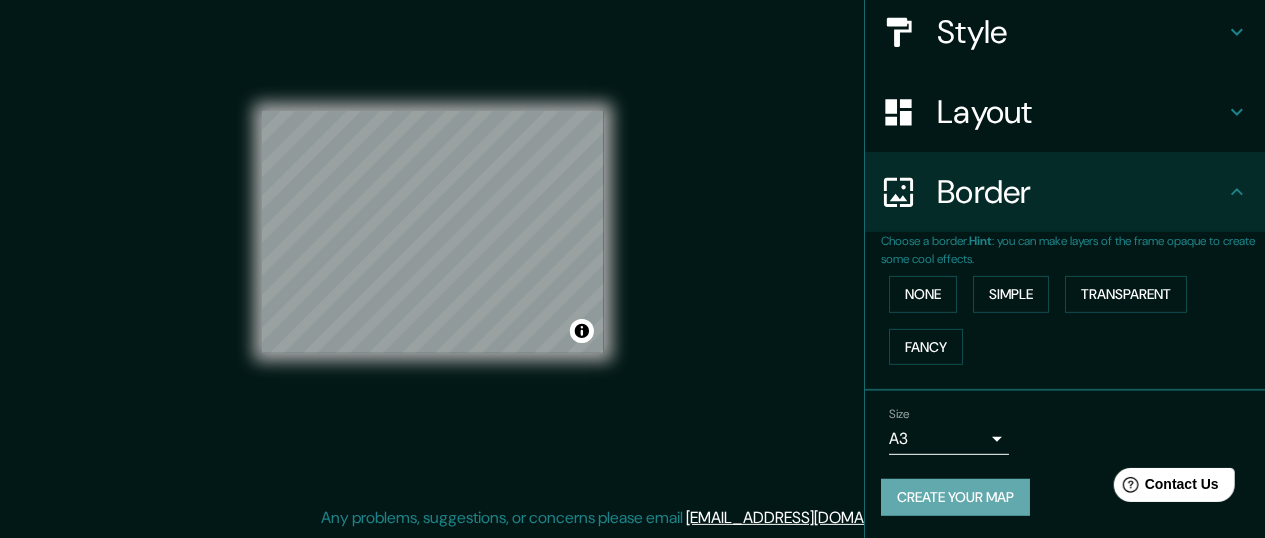 click on "Create your map" at bounding box center (955, 497) 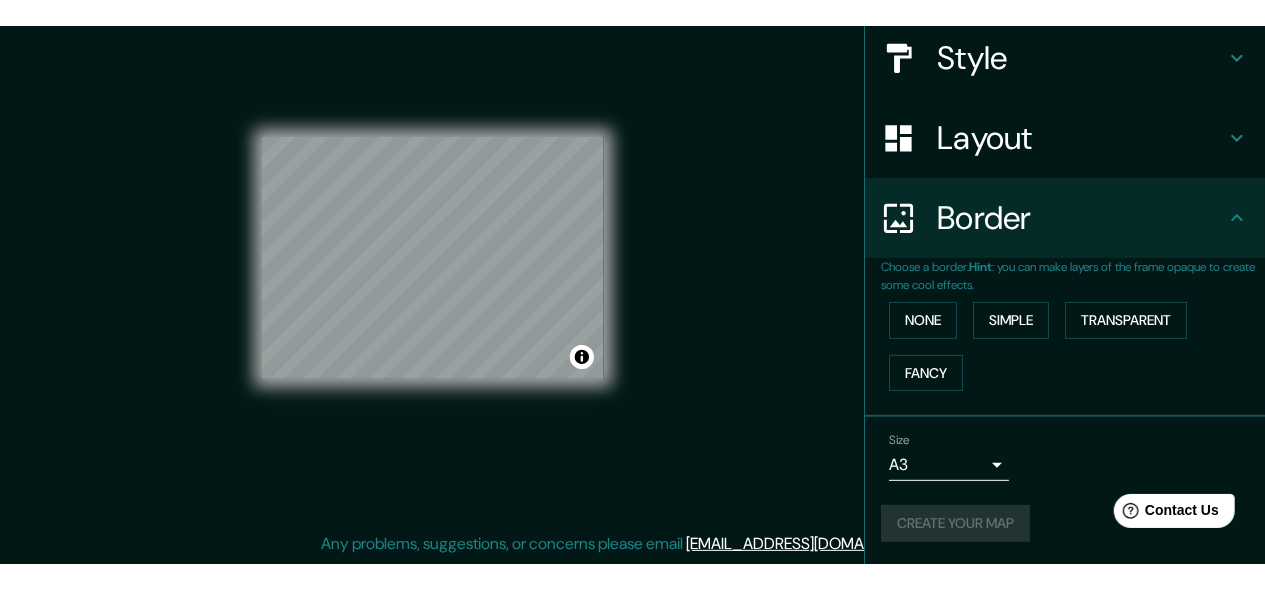 scroll, scrollTop: 36, scrollLeft: 0, axis: vertical 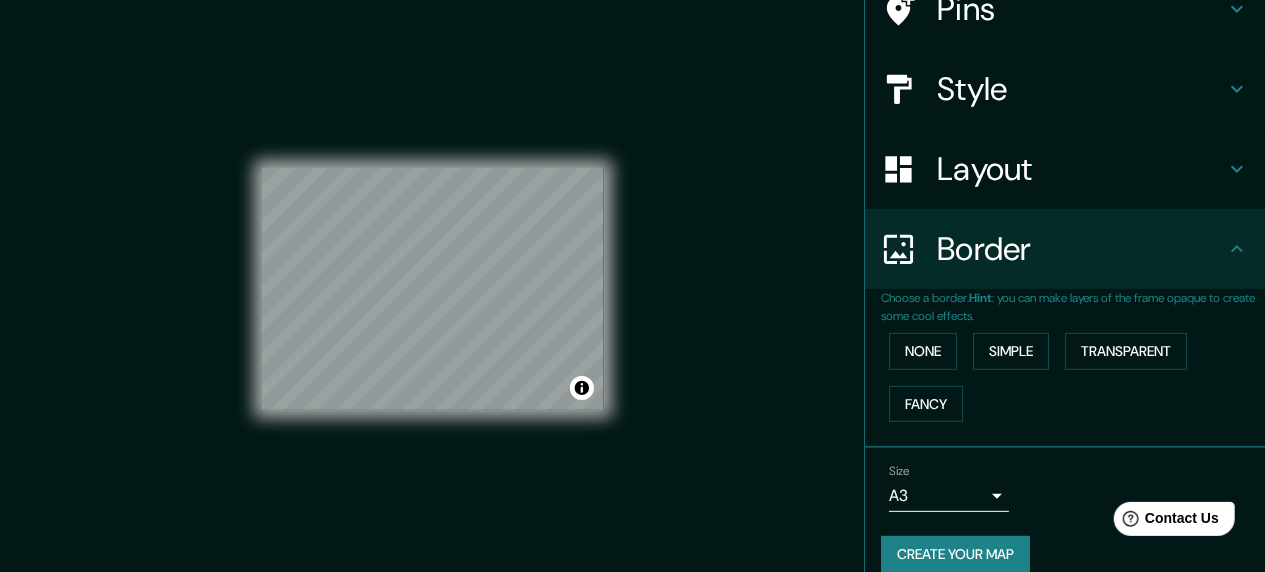 click on "© Mapbox   © OpenStreetMap   Improve this map" at bounding box center [433, 289] 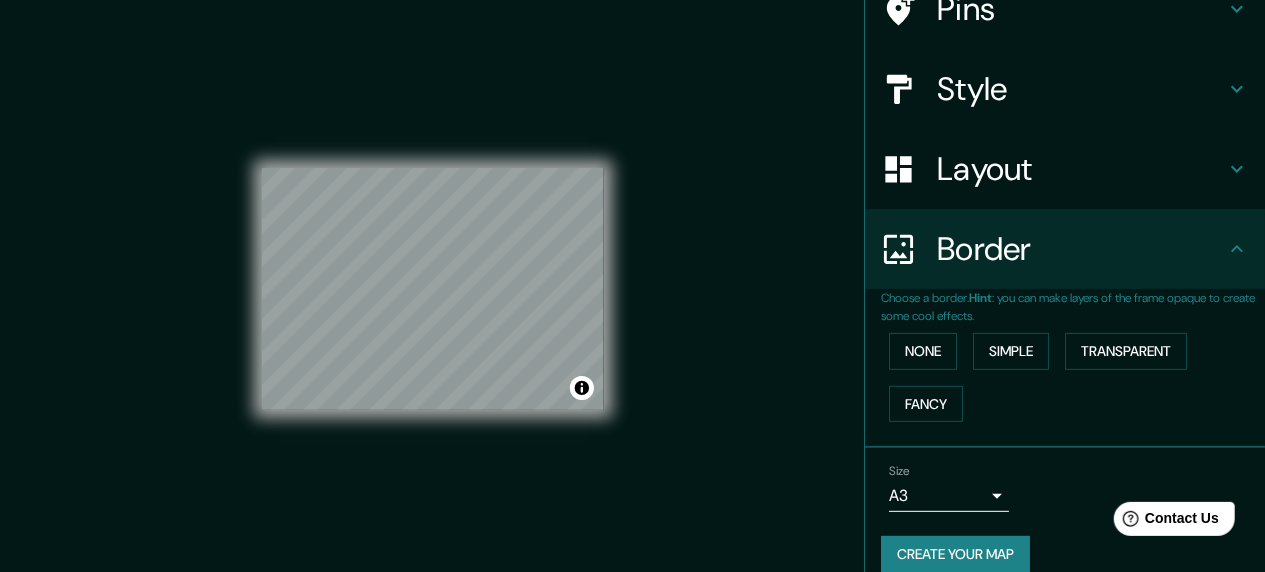 click on "Mappin Location [GEOGRAPHIC_DATA], [GEOGRAPHIC_DATA]-[GEOGRAPHIC_DATA], [GEOGRAPHIC_DATA] Pins Style Layout Border Choose a border.  Hint : you can make layers of the frame opaque to create some cool effects. None Simple Transparent Fancy Size A3 a4 Create your map © Mapbox   © OpenStreetMap   Improve this map Any problems, suggestions, or concerns please email    [EMAIL_ADDRESS][DOMAIN_NAME] . . ." at bounding box center (632, 286) 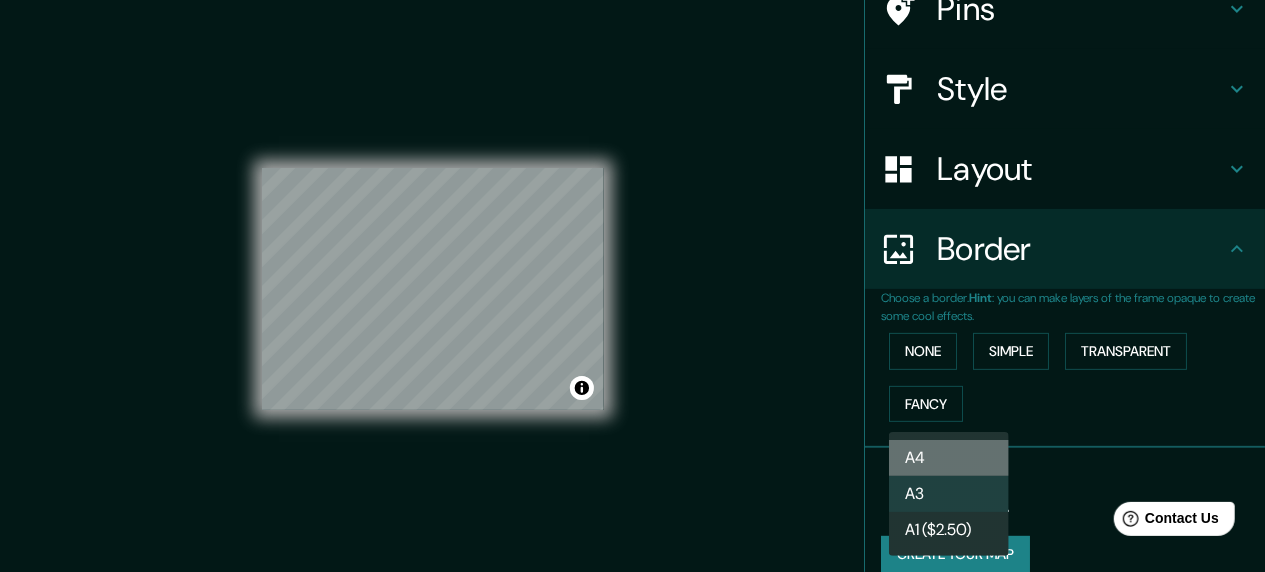 click on "A4" at bounding box center [949, 458] 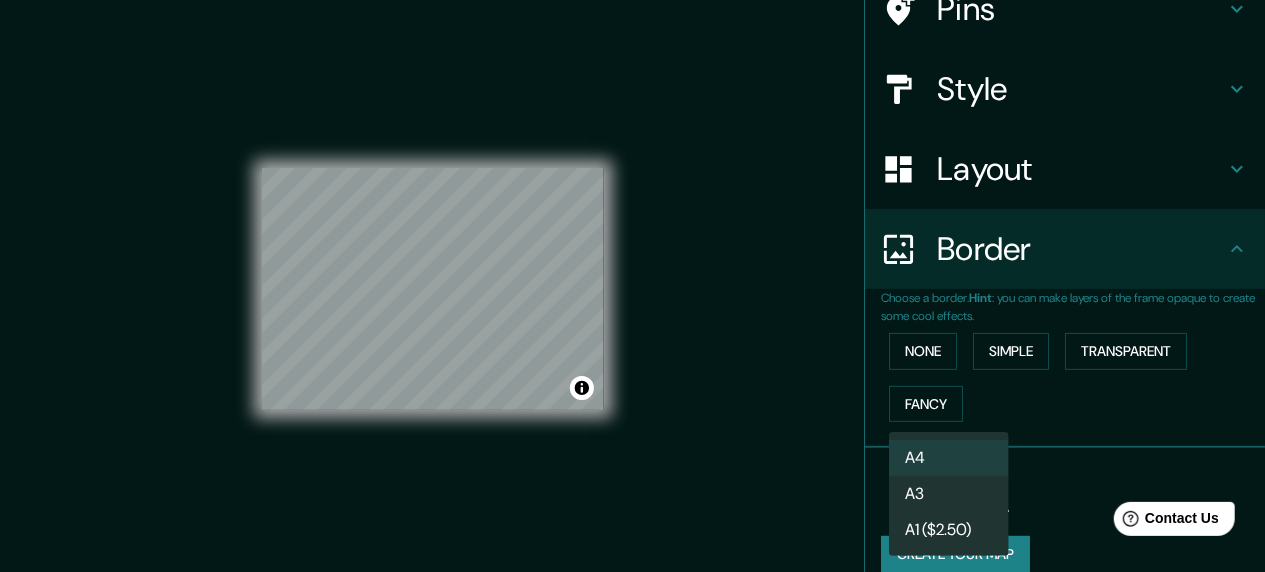 click on "Mappin Location [GEOGRAPHIC_DATA], [GEOGRAPHIC_DATA]-[GEOGRAPHIC_DATA], [GEOGRAPHIC_DATA] Pins Style Layout Border Choose a border.  Hint : you can make layers of the frame opaque to create some cool effects. None Simple Transparent Fancy Size A4 single Create your map © Mapbox   © OpenStreetMap   Improve this map Any problems, suggestions, or concerns please email    [EMAIL_ADDRESS][DOMAIN_NAME] . . . A4 A3 A1 ($2.50)" at bounding box center [632, 286] 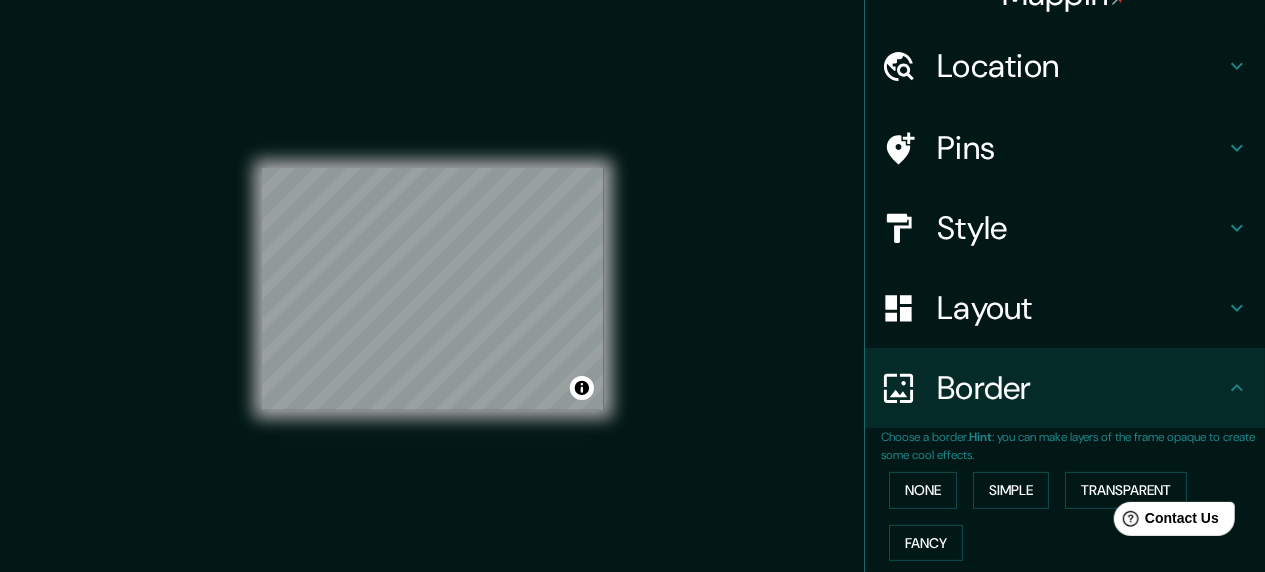 scroll, scrollTop: 73, scrollLeft: 0, axis: vertical 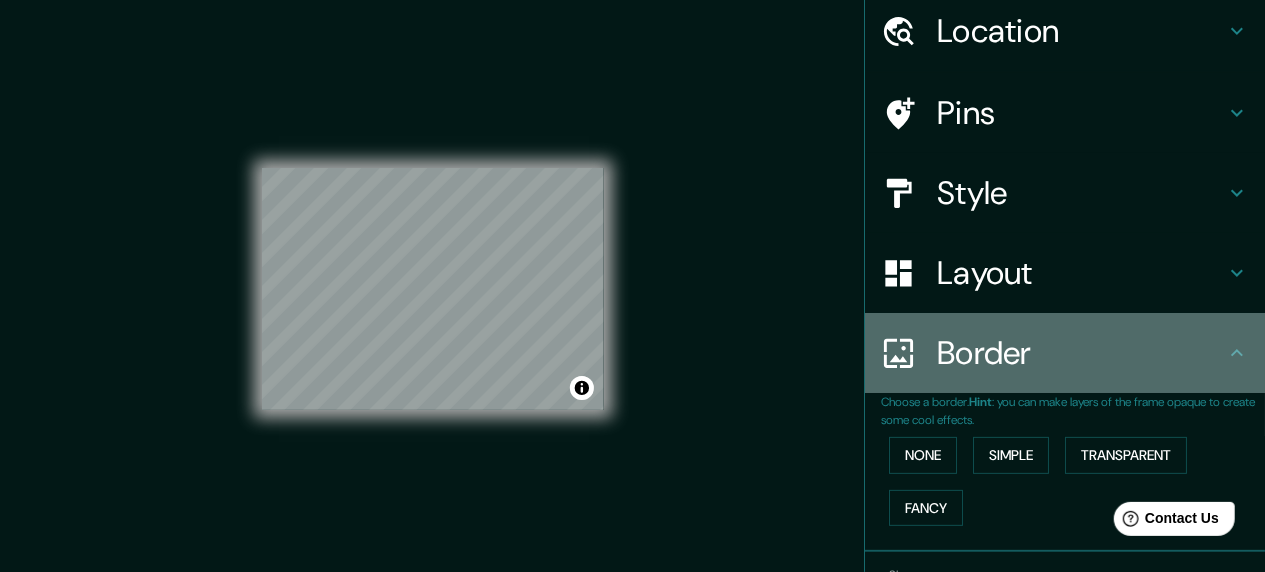 click on "Border" at bounding box center (1081, 353) 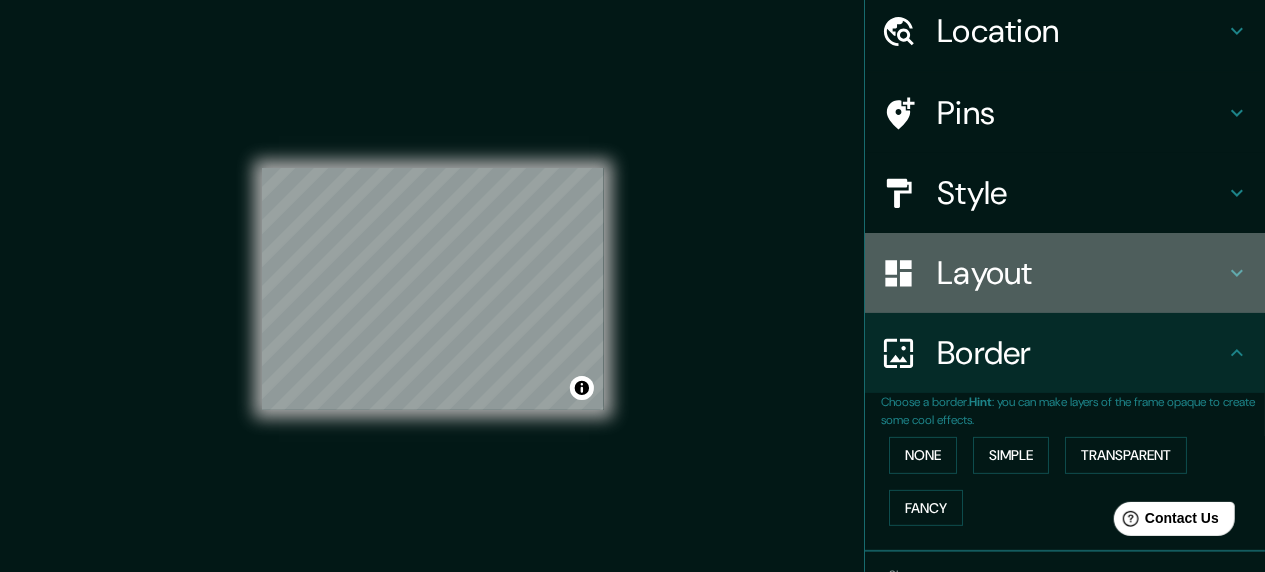 click on "Layout" at bounding box center [1081, 273] 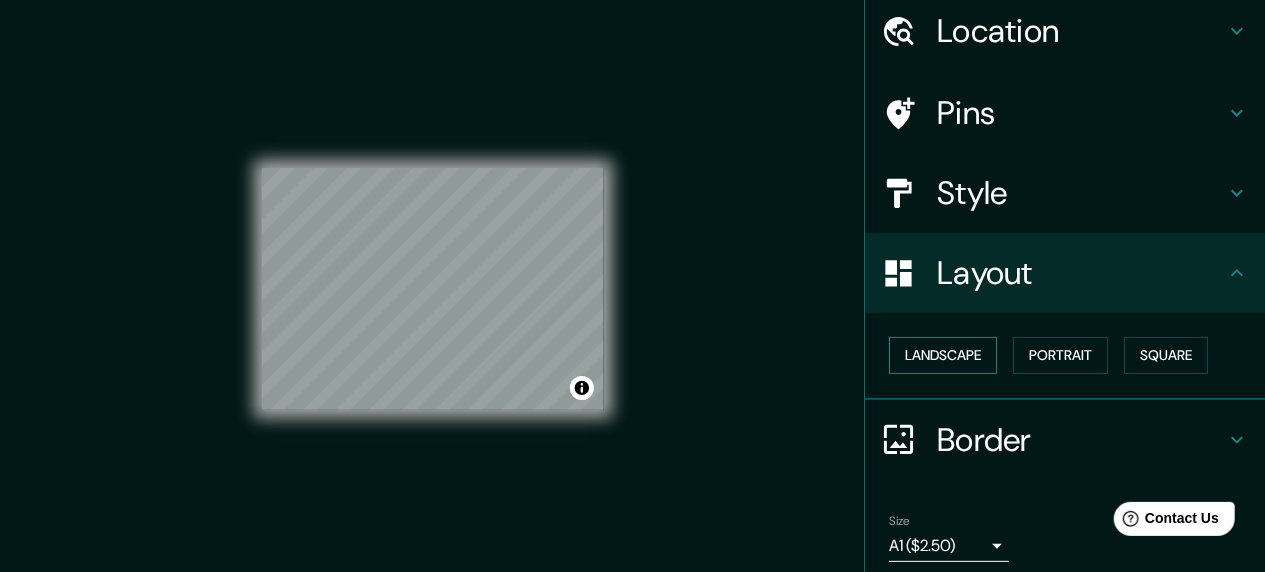 click on "Landscape" at bounding box center [943, 355] 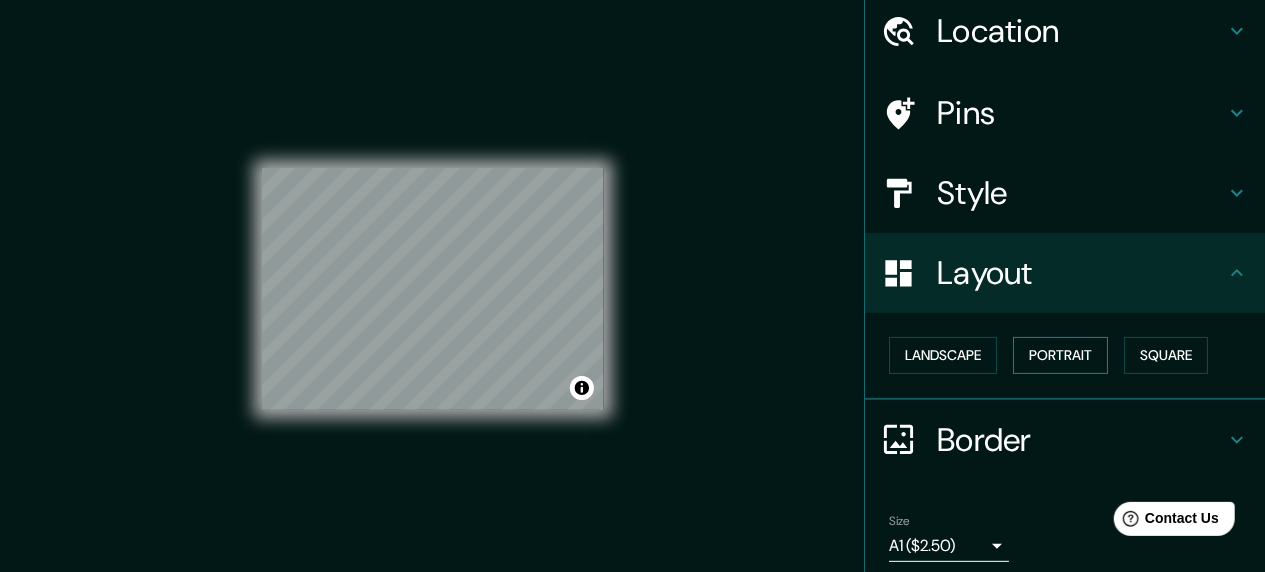 click on "Portrait" at bounding box center (1060, 355) 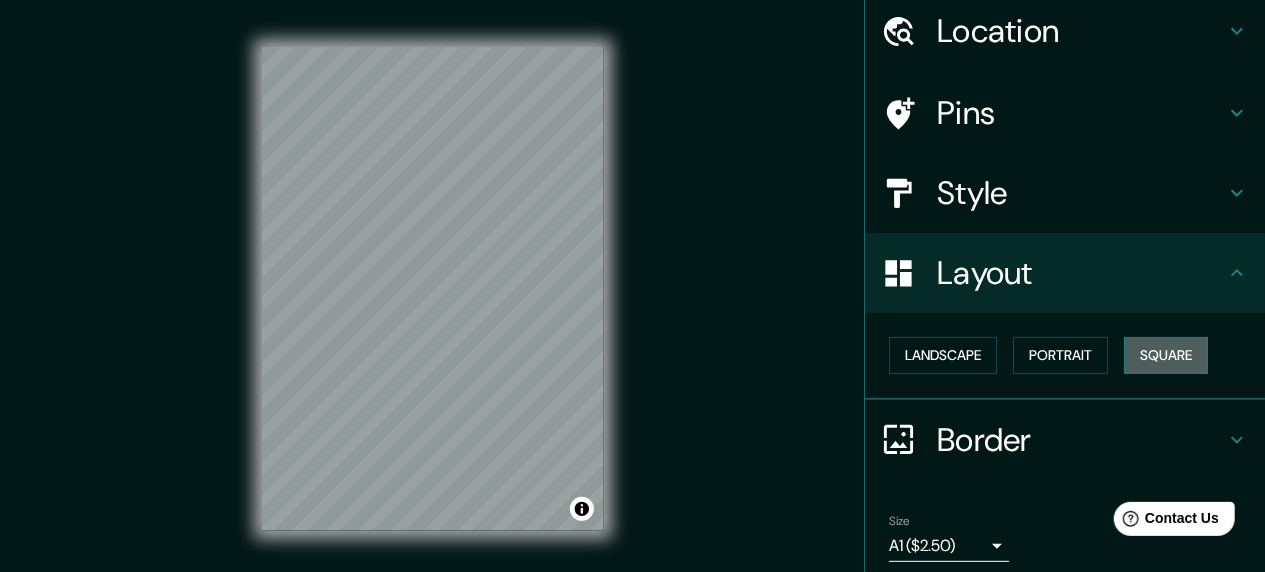 click on "Square" at bounding box center (1166, 355) 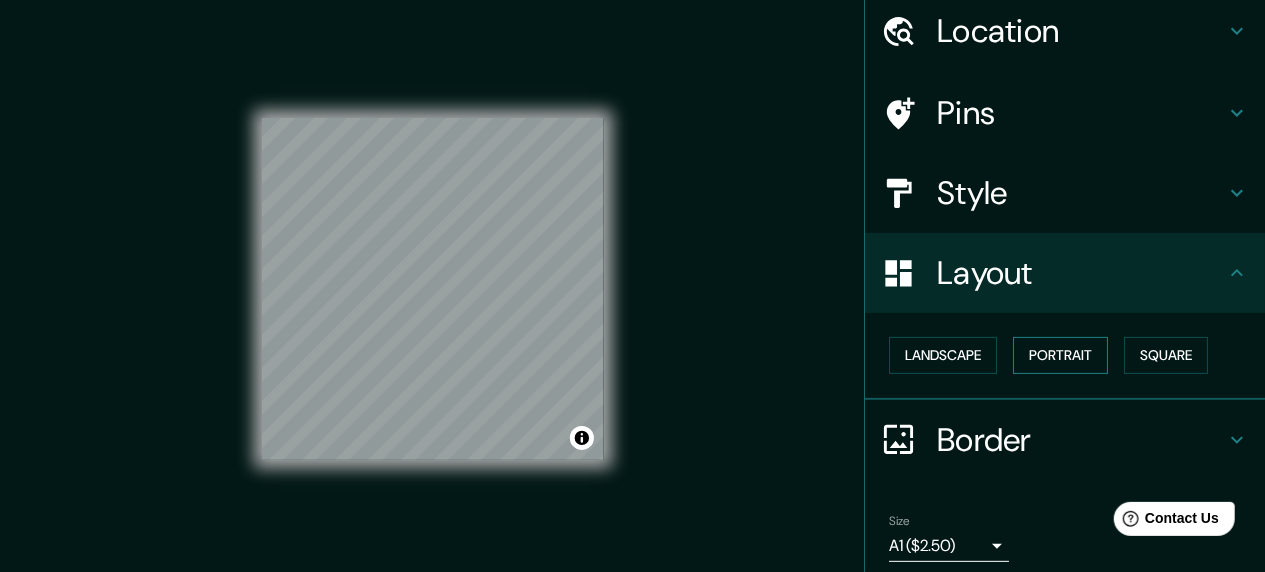 click on "Portrait" at bounding box center [1060, 355] 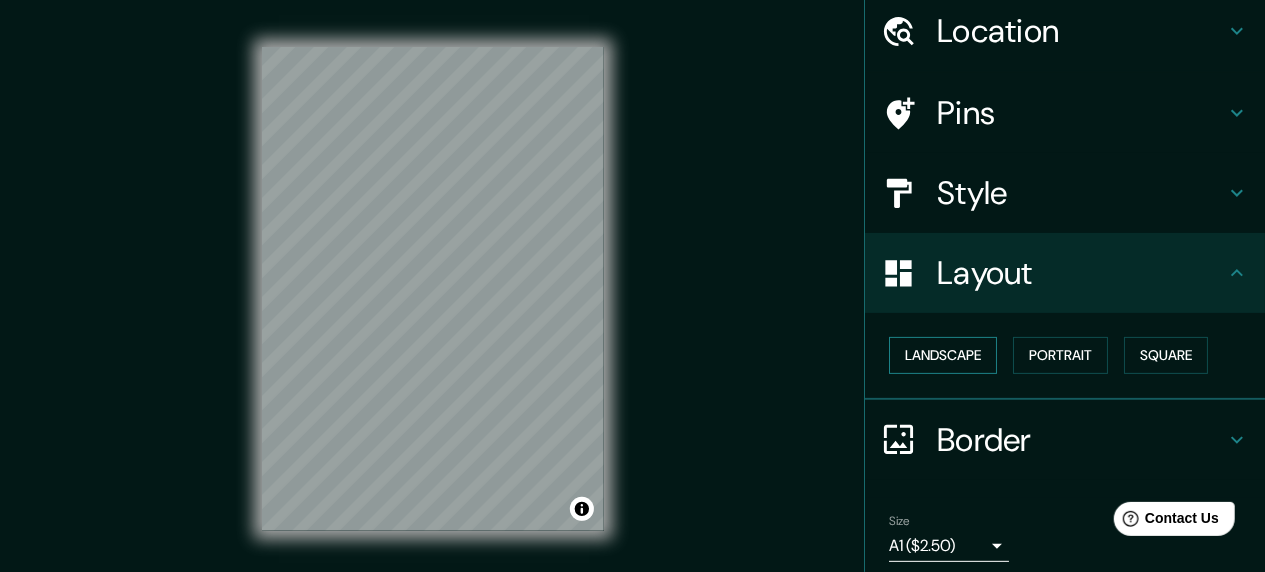 click on "Landscape" at bounding box center (943, 355) 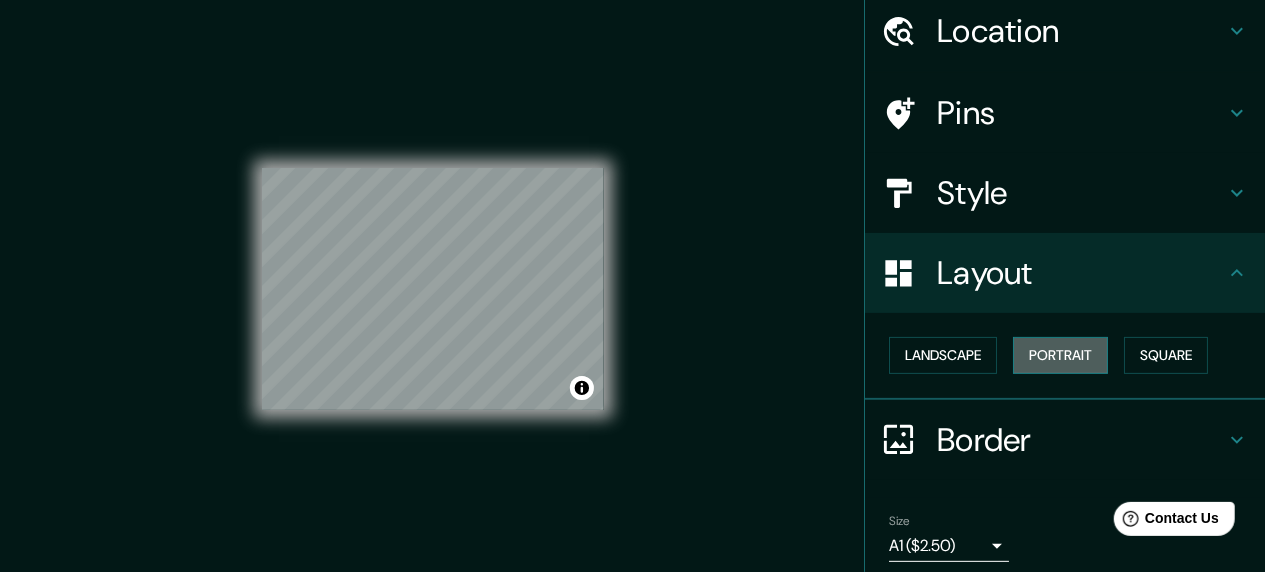 click on "Portrait" at bounding box center [1060, 355] 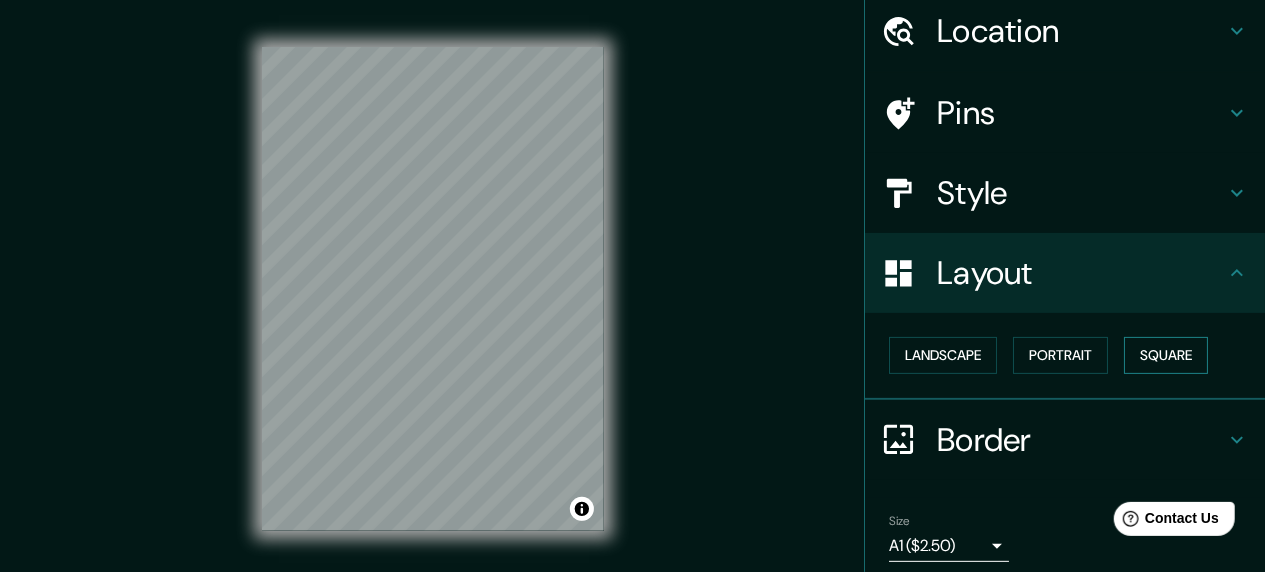 click on "Square" at bounding box center [1166, 355] 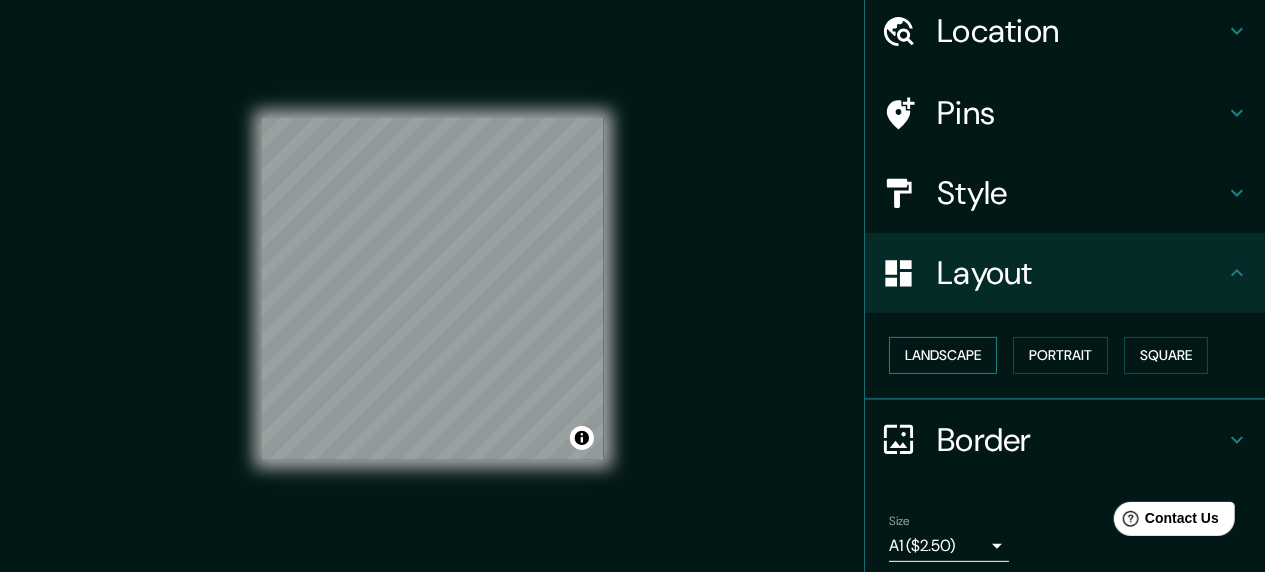 click on "Landscape" at bounding box center (943, 355) 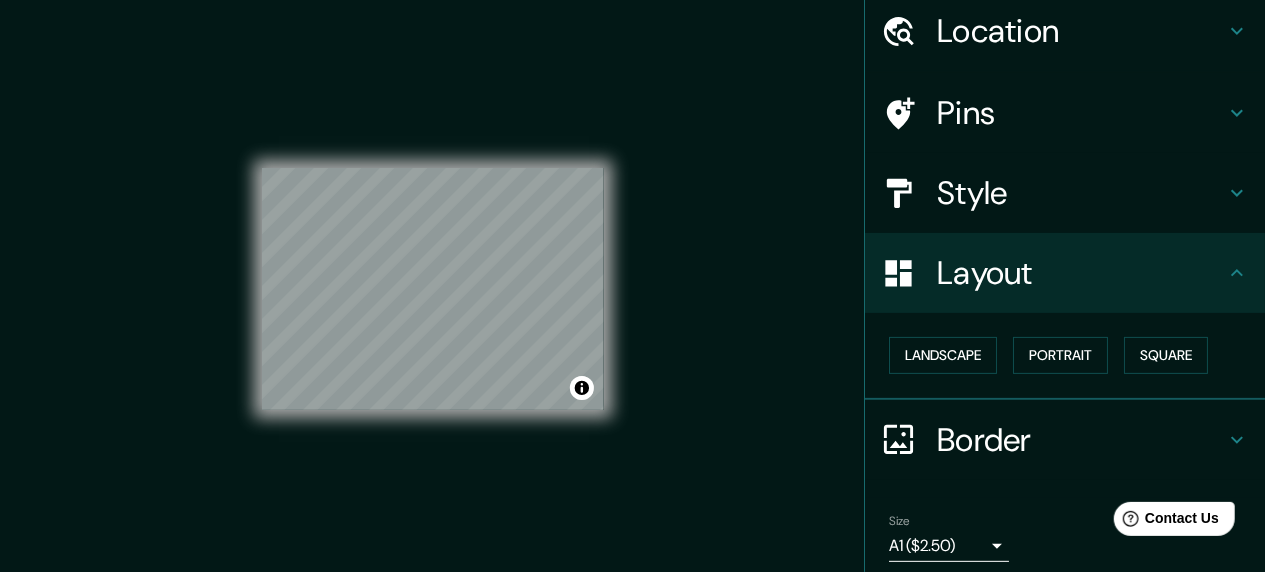 click on "© Mapbox   © OpenStreetMap   Improve this map" at bounding box center (433, 289) 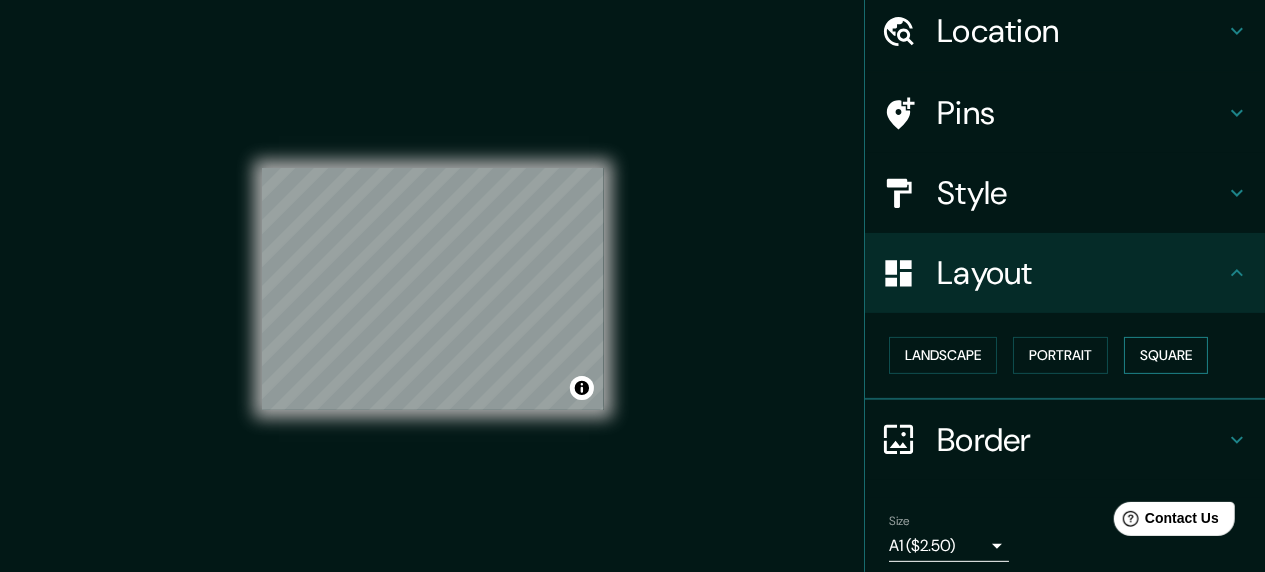 click on "Square" at bounding box center [1166, 355] 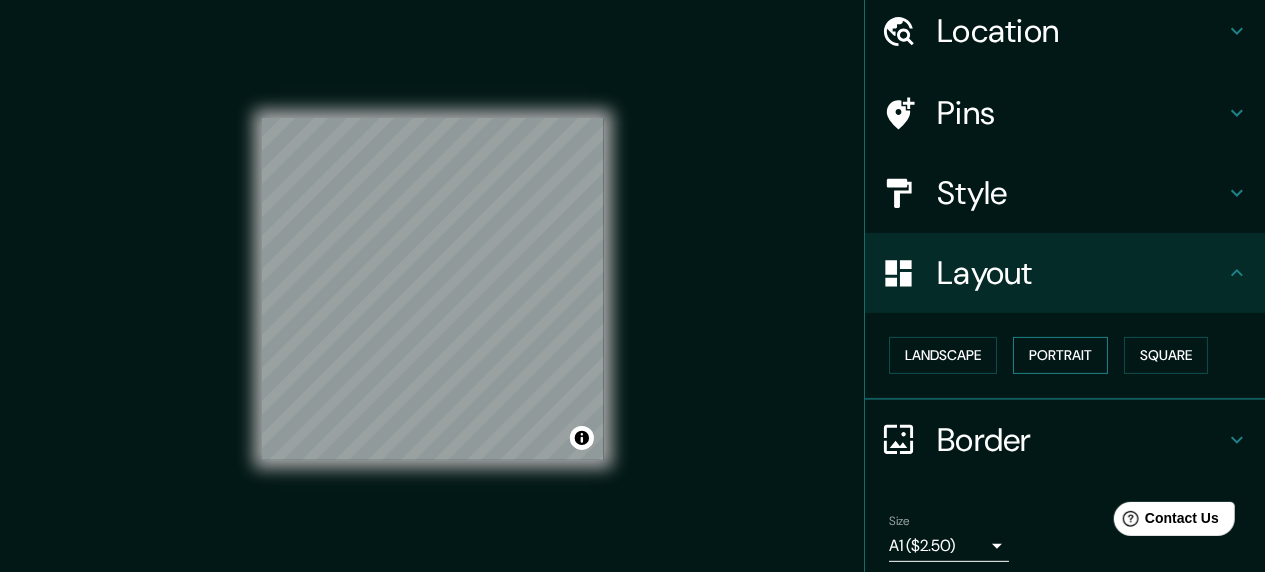 click on "Portrait" at bounding box center [1060, 355] 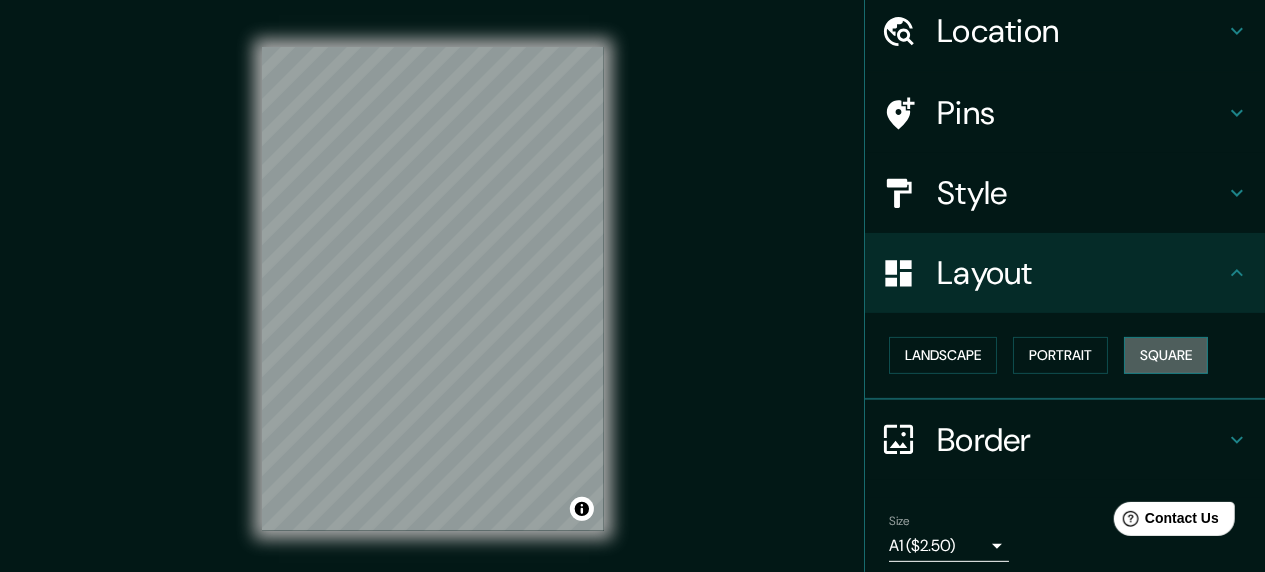 click on "Square" at bounding box center [1166, 355] 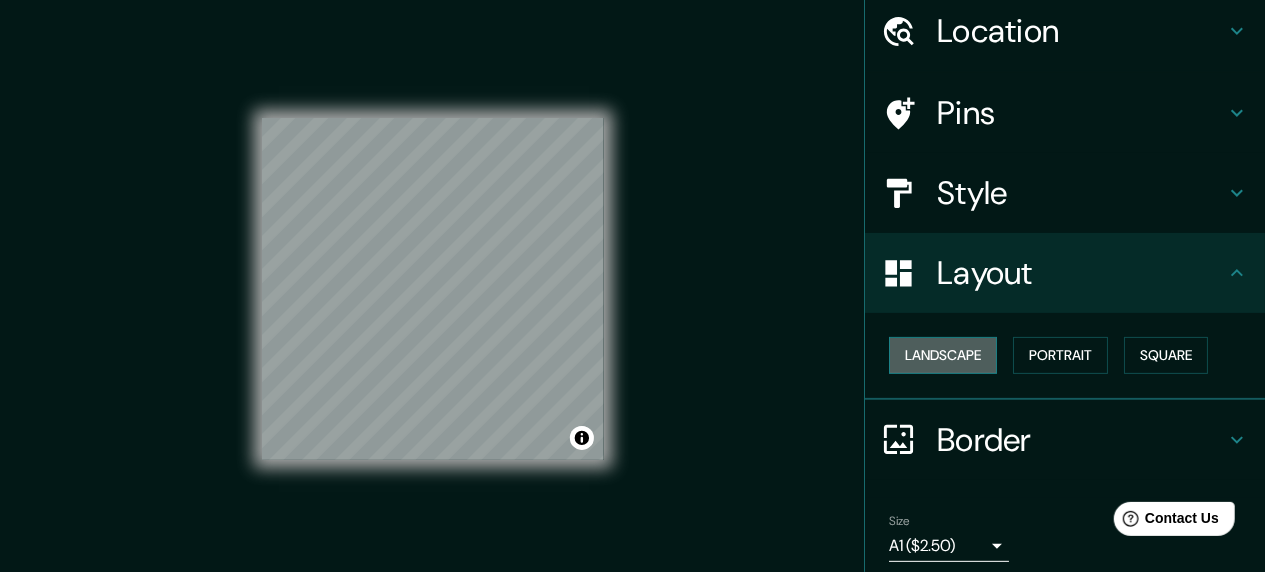 click on "Landscape" at bounding box center [943, 355] 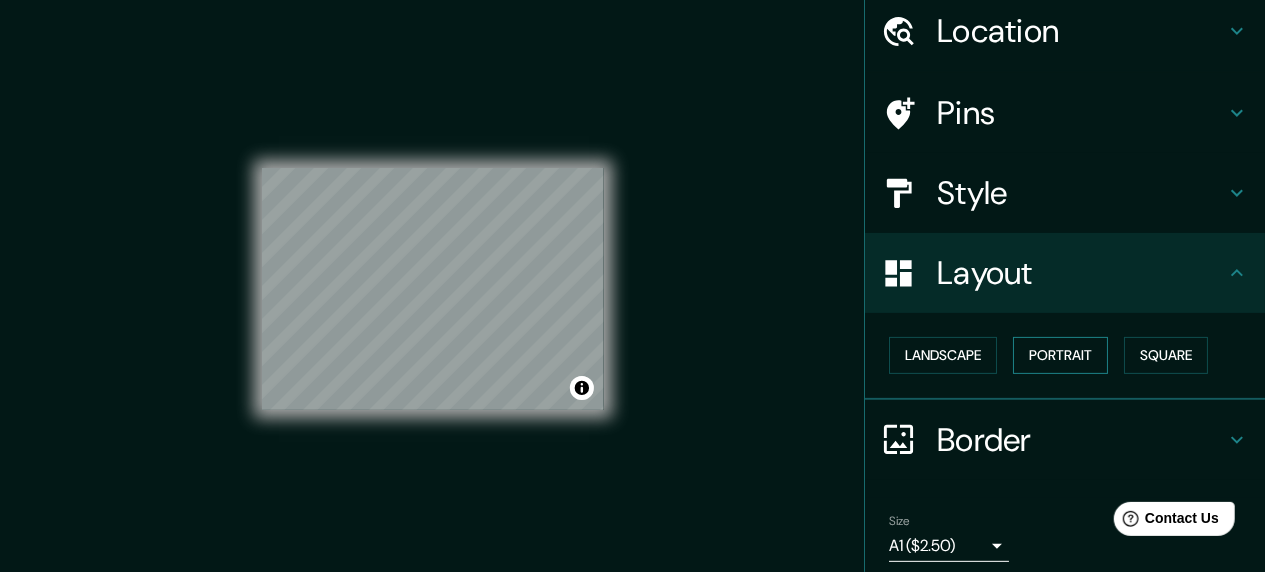 click on "Portrait" at bounding box center [1060, 355] 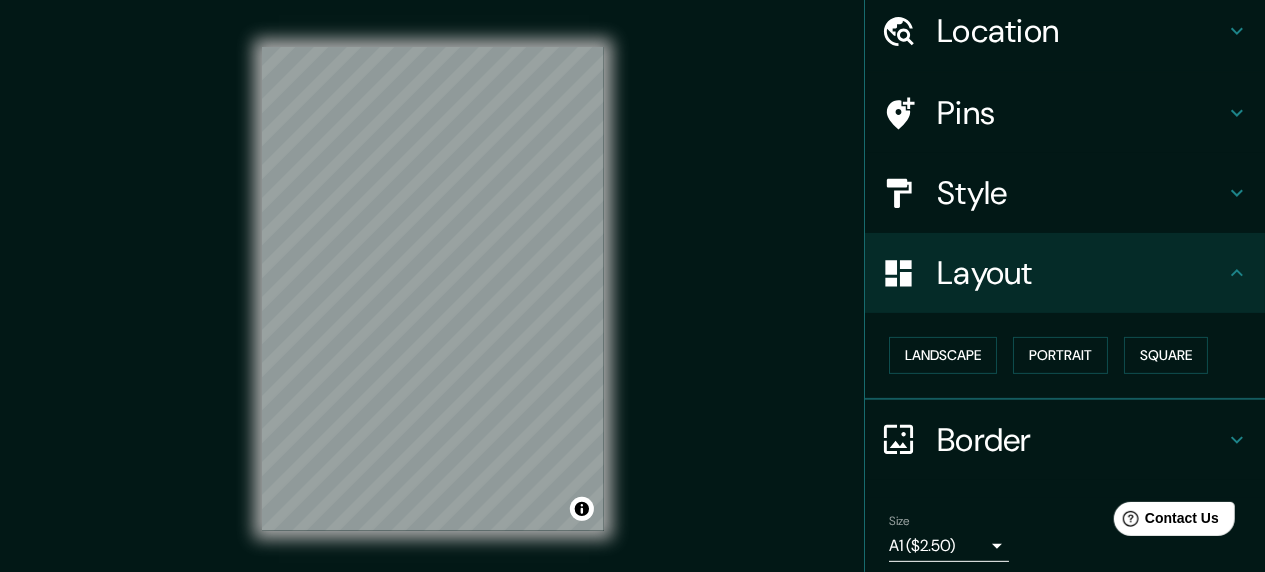 click on "Mappin Location [GEOGRAPHIC_DATA], [GEOGRAPHIC_DATA]-[GEOGRAPHIC_DATA], [GEOGRAPHIC_DATA] Pins Style Layout Landscape Portrait Square Border Choose a border.  Hint : you can make layers of the frame opaque to create some cool effects. None Simple Transparent Fancy Size A1 ($2.50) a3 Create your map © Mapbox   © OpenStreetMap   Improve this map Any problems, suggestions, or concerns please email    [EMAIL_ADDRESS][DOMAIN_NAME] . . ." at bounding box center [632, 286] 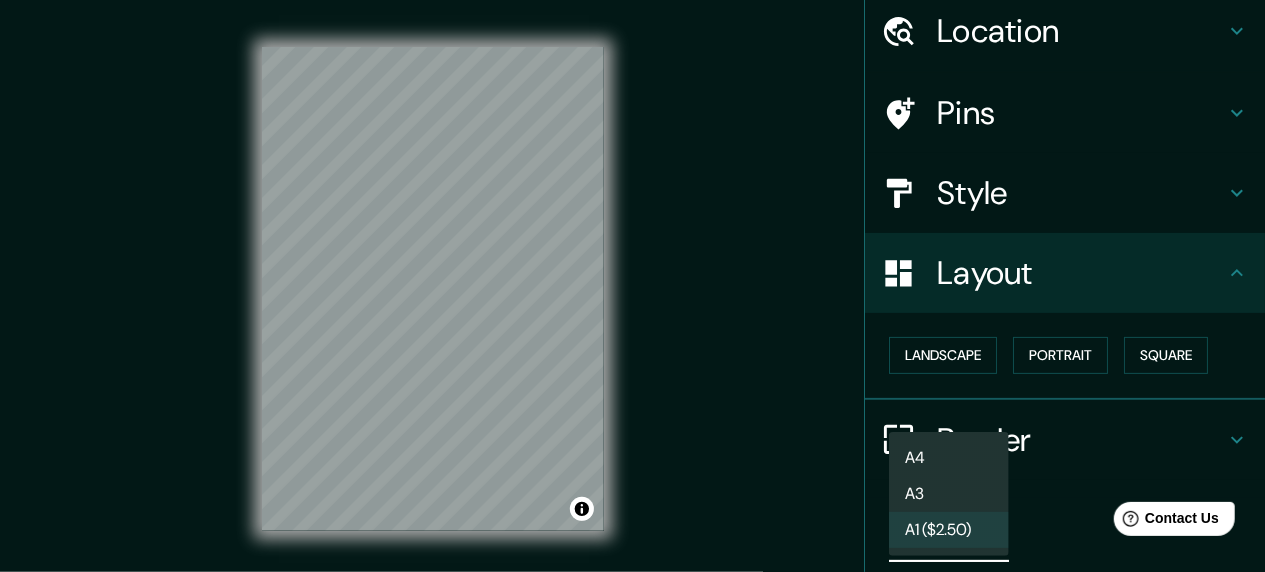click on "A3" at bounding box center [949, 494] 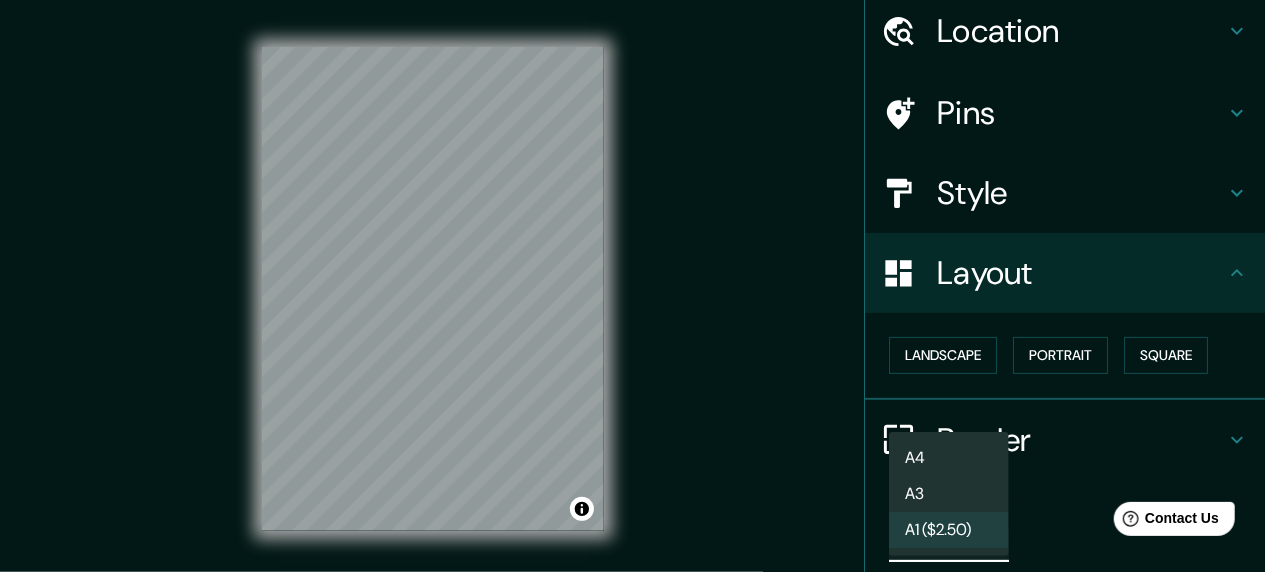 type on "a4" 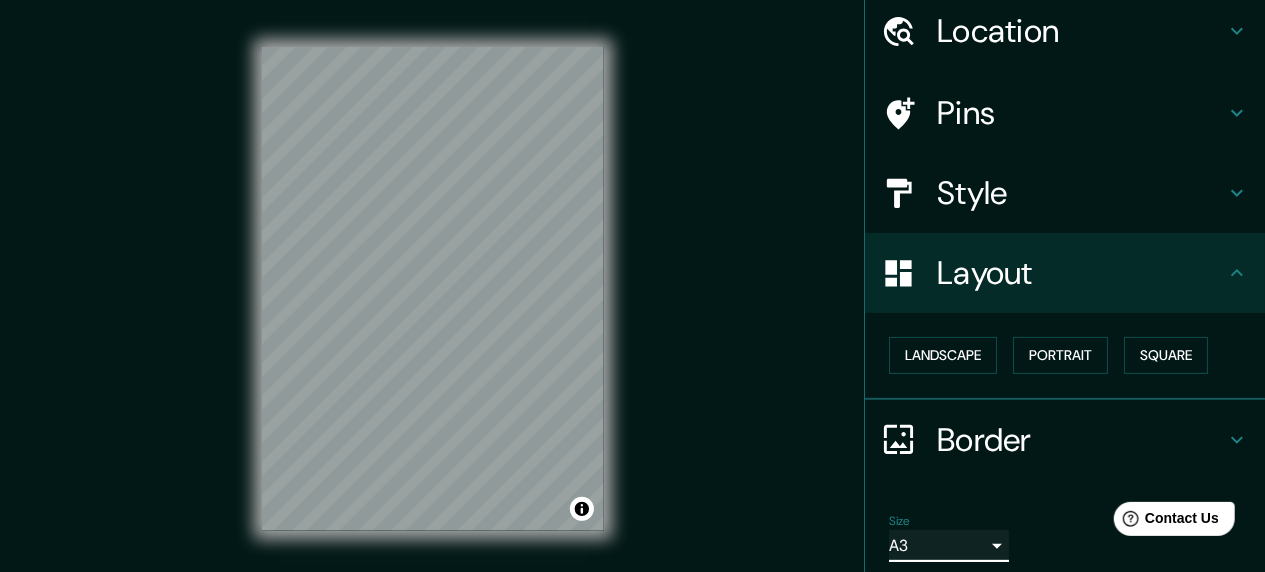 scroll, scrollTop: 38, scrollLeft: 0, axis: vertical 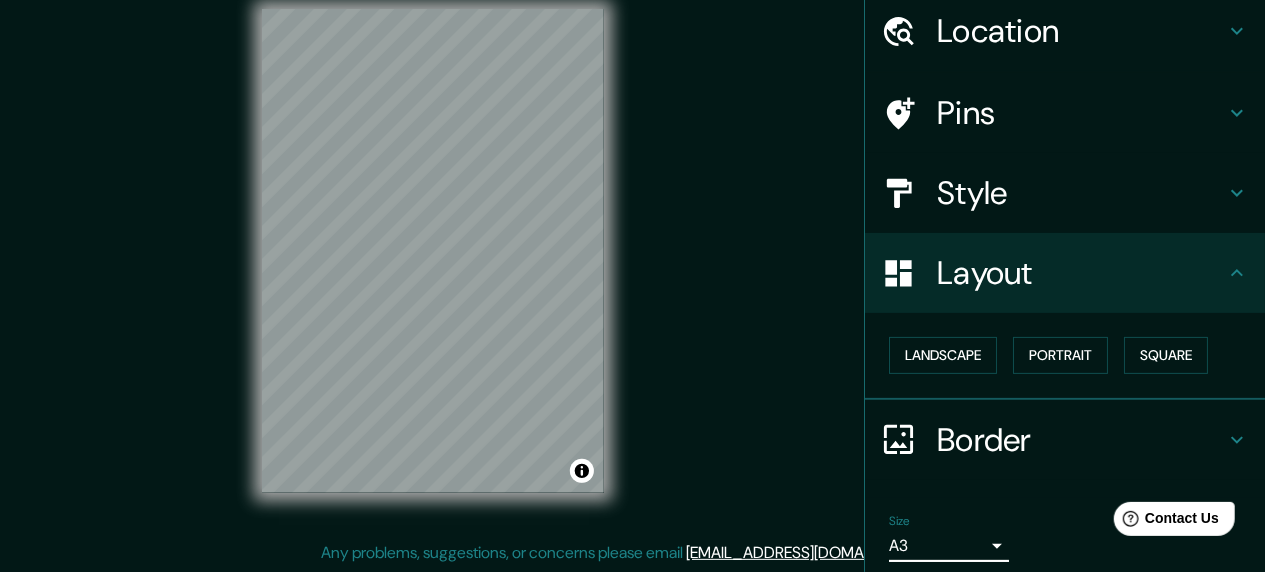 click on "Mappin Location [GEOGRAPHIC_DATA], [GEOGRAPHIC_DATA]-[GEOGRAPHIC_DATA], [GEOGRAPHIC_DATA] Pins Style Layout Landscape Portrait Square Border Choose a border.  Hint : you can make layers of the frame opaque to create some cool effects. None Simple Transparent Fancy Size A3 a4 Create your map © Mapbox   © OpenStreetMap   Improve this map Any problems, suggestions, or concerns please email    [EMAIL_ADDRESS][DOMAIN_NAME] . . ." at bounding box center (632, 267) 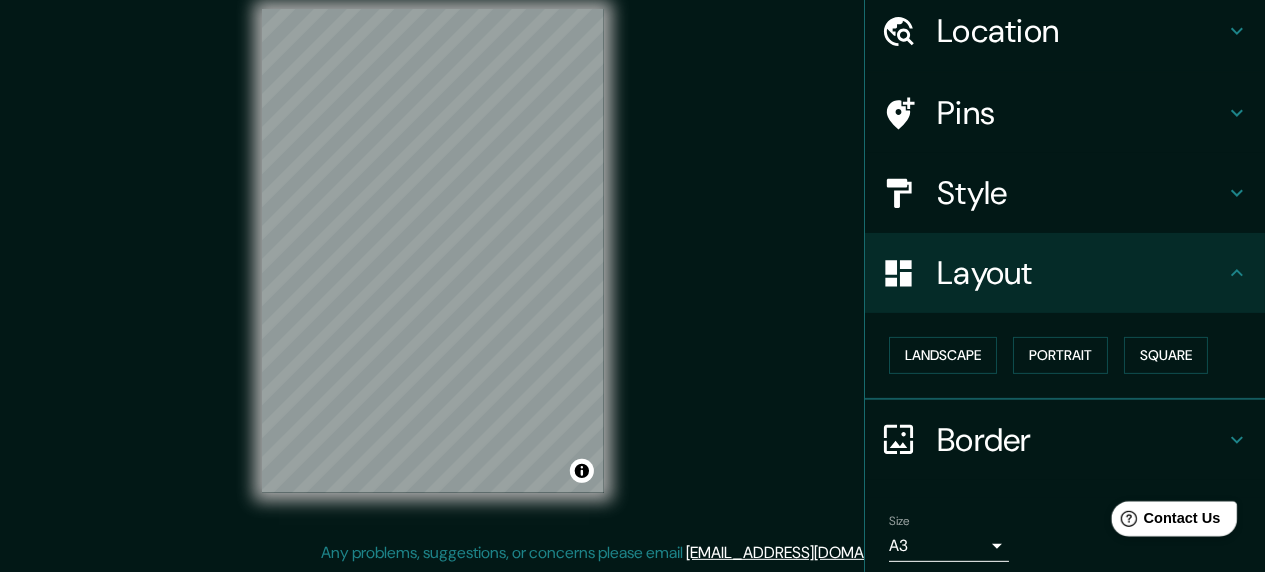 scroll, scrollTop: 0, scrollLeft: 0, axis: both 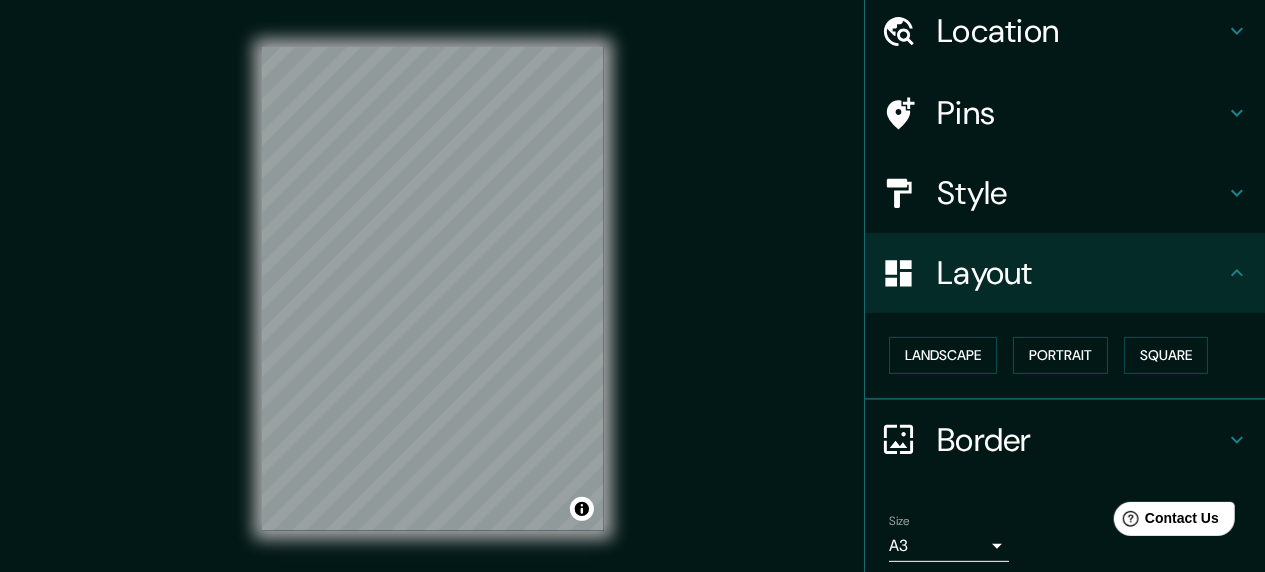click on "Layout" at bounding box center (1081, 273) 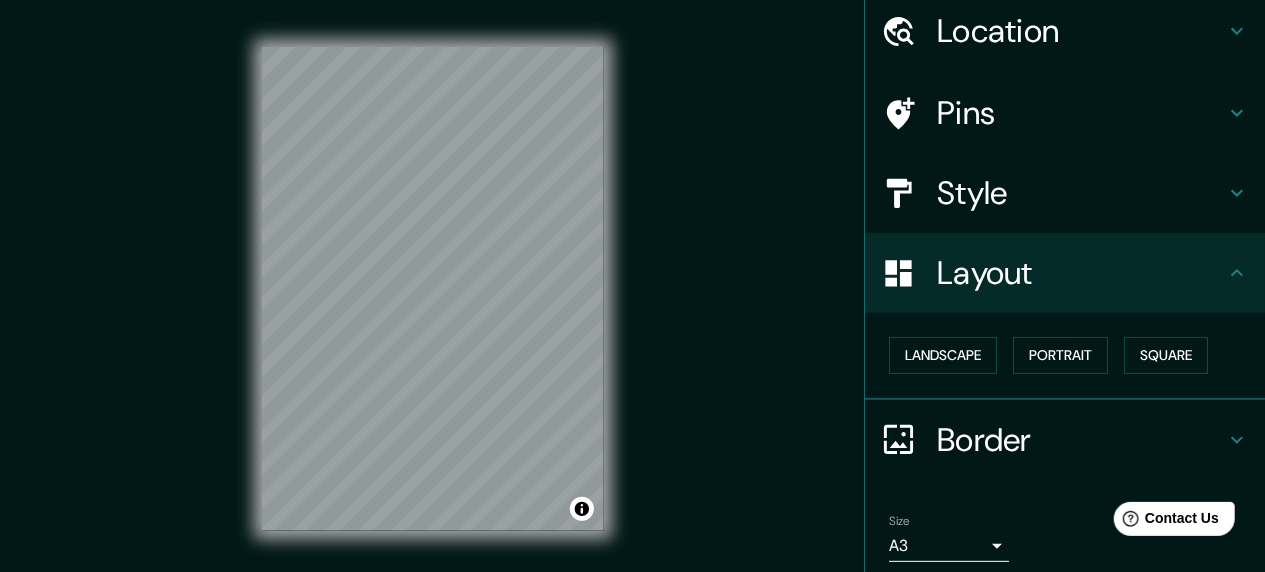 click 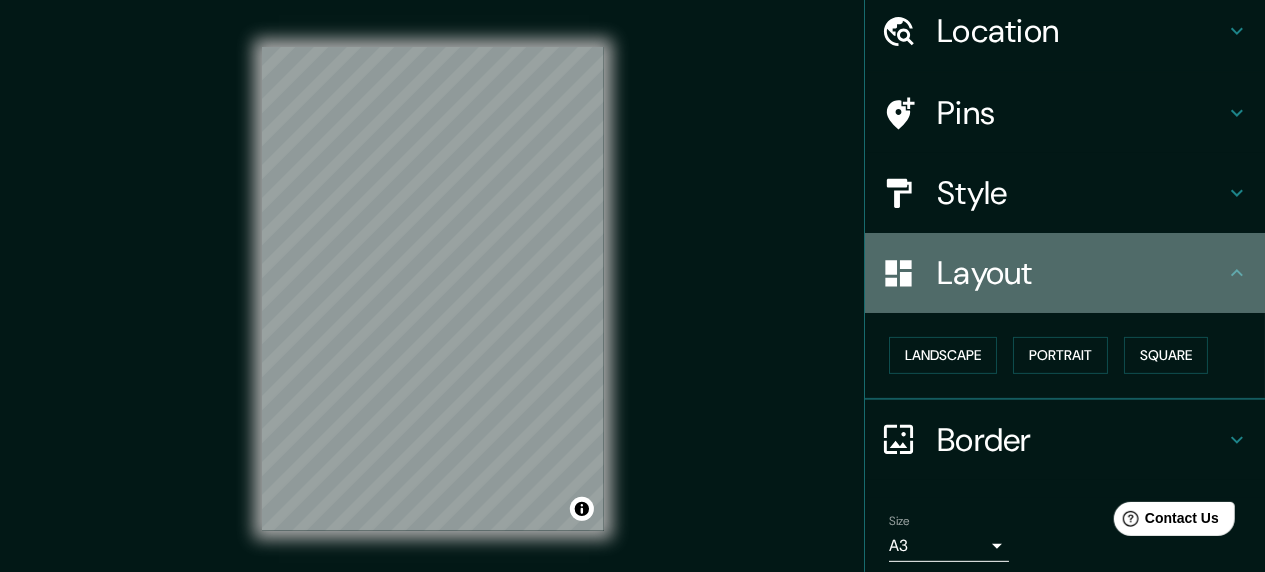 click 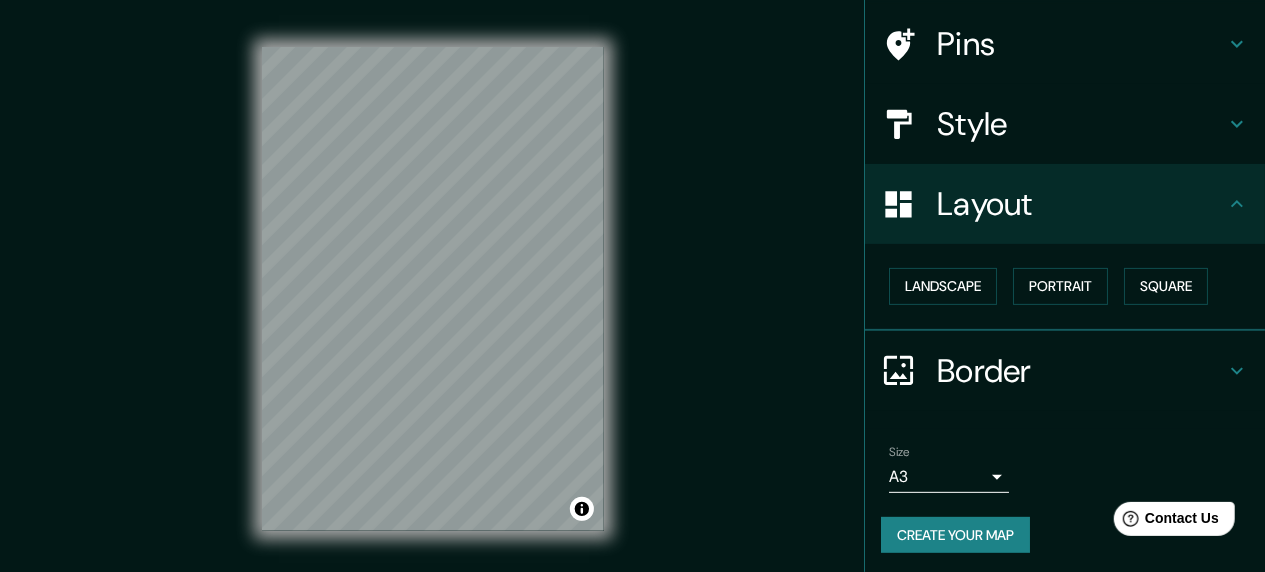 scroll, scrollTop: 147, scrollLeft: 0, axis: vertical 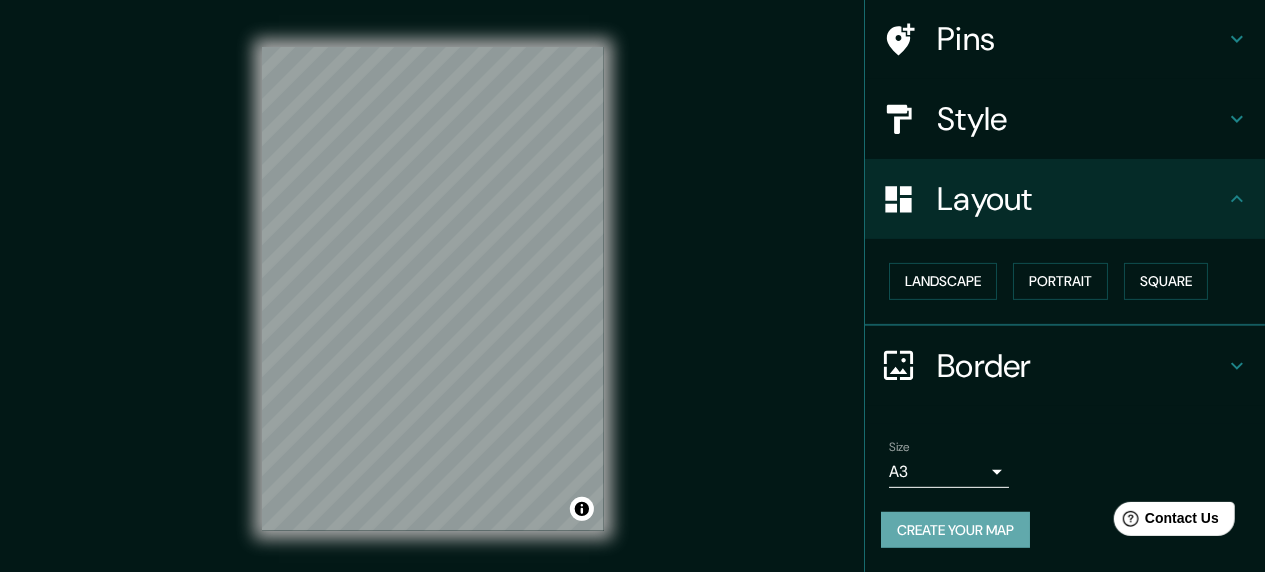 click on "Create your map" at bounding box center (955, 530) 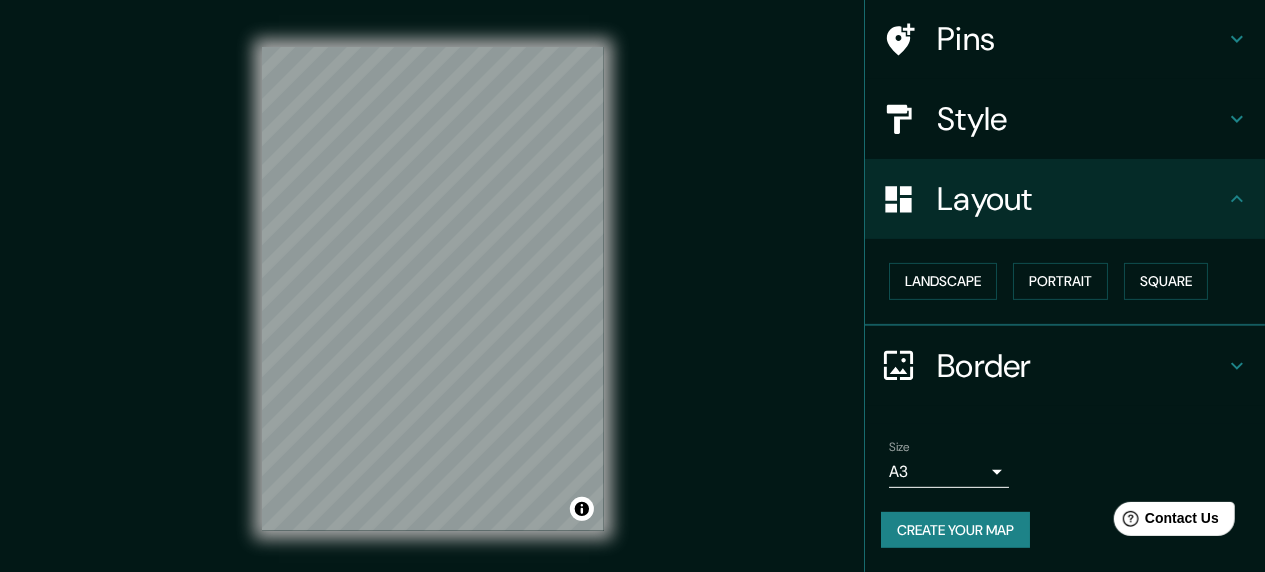 click on "Mappin Location [GEOGRAPHIC_DATA], [GEOGRAPHIC_DATA]-[GEOGRAPHIC_DATA], [GEOGRAPHIC_DATA] Pins Style Layout Landscape Portrait Square Border Choose a border.  Hint : you can make layers of the frame opaque to create some cool effects. None Simple Transparent Fancy Size A3 a4 Create your map © Mapbox   © OpenStreetMap   Improve this map Any problems, suggestions, or concerns please email    [EMAIL_ADDRESS][DOMAIN_NAME] . . ." at bounding box center [632, 305] 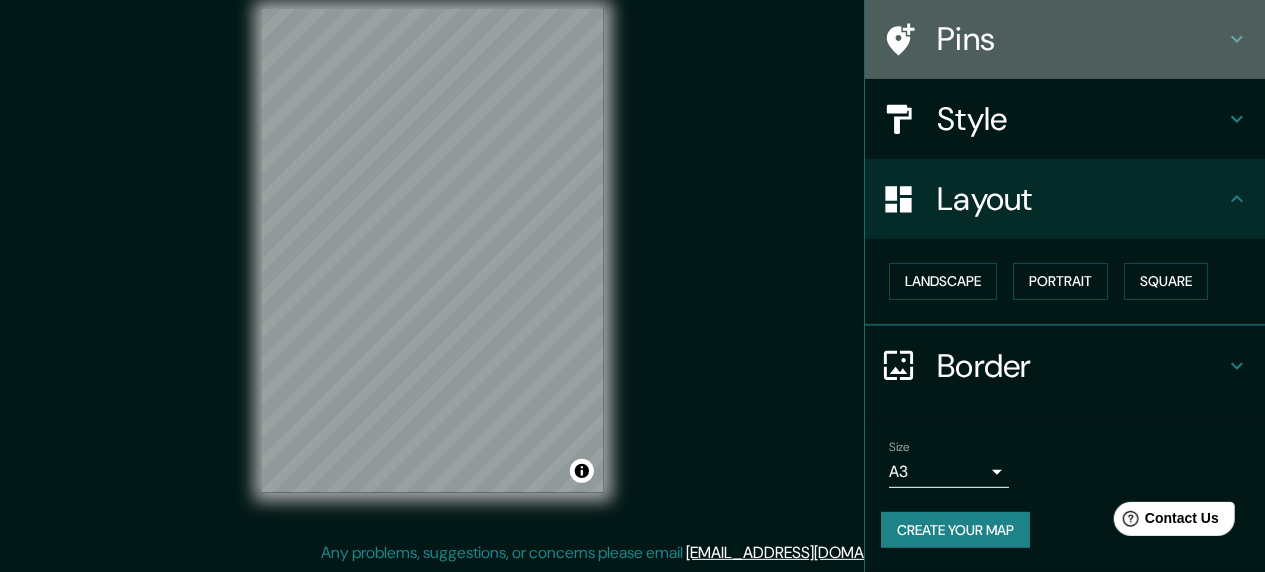 click on "Pins" at bounding box center (1081, 39) 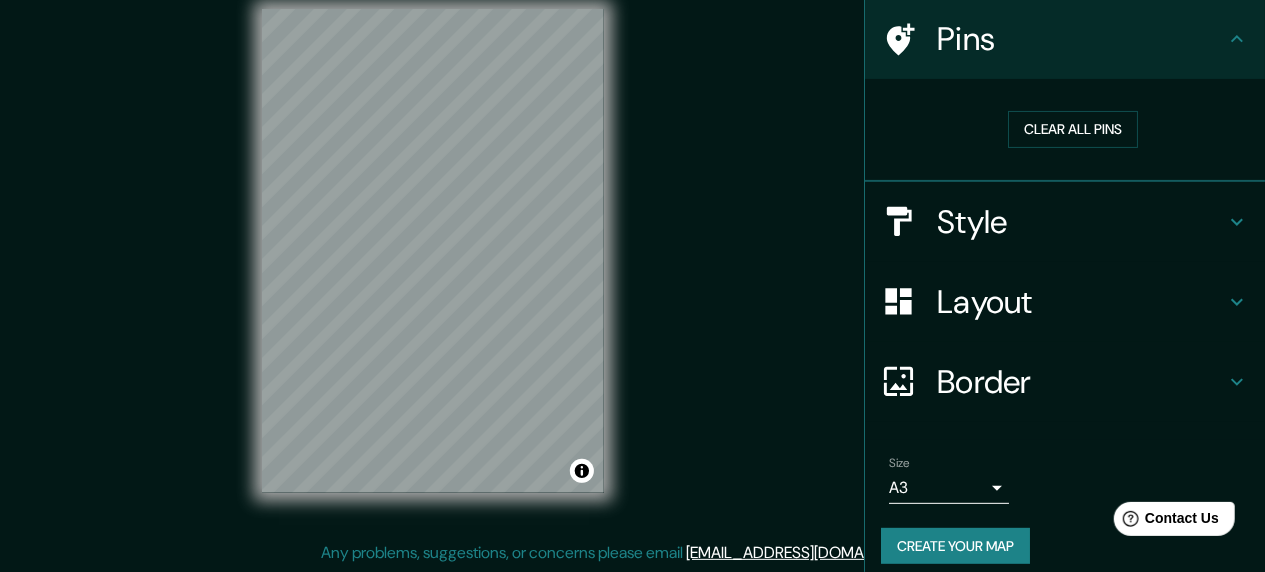 click on "Pins" at bounding box center (1081, 39) 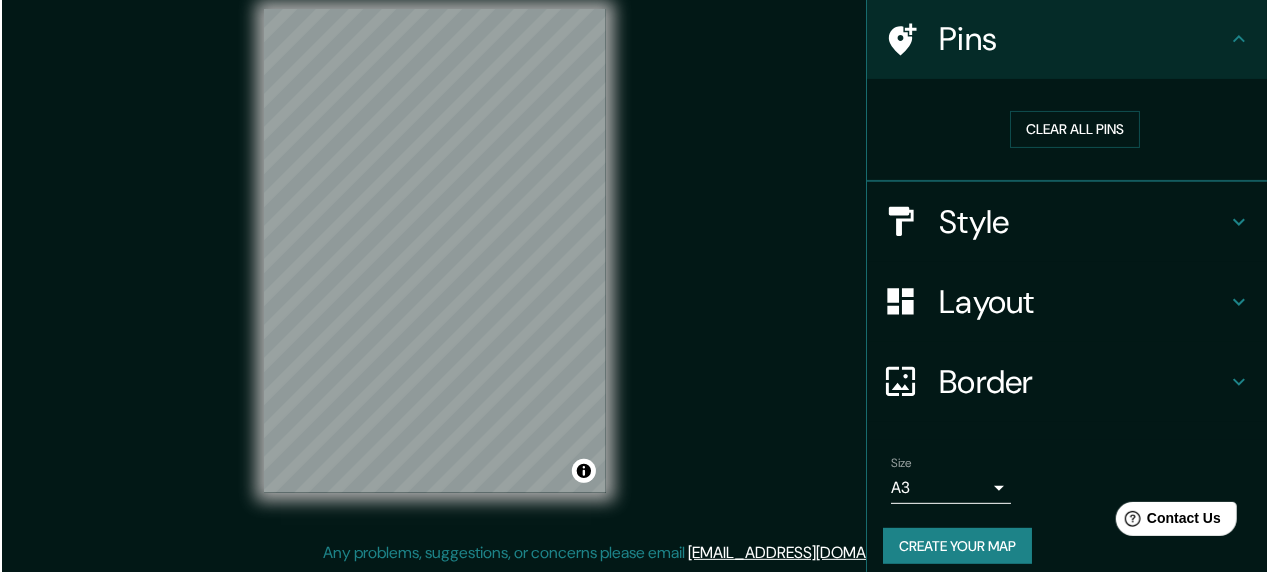 scroll, scrollTop: 8, scrollLeft: 0, axis: vertical 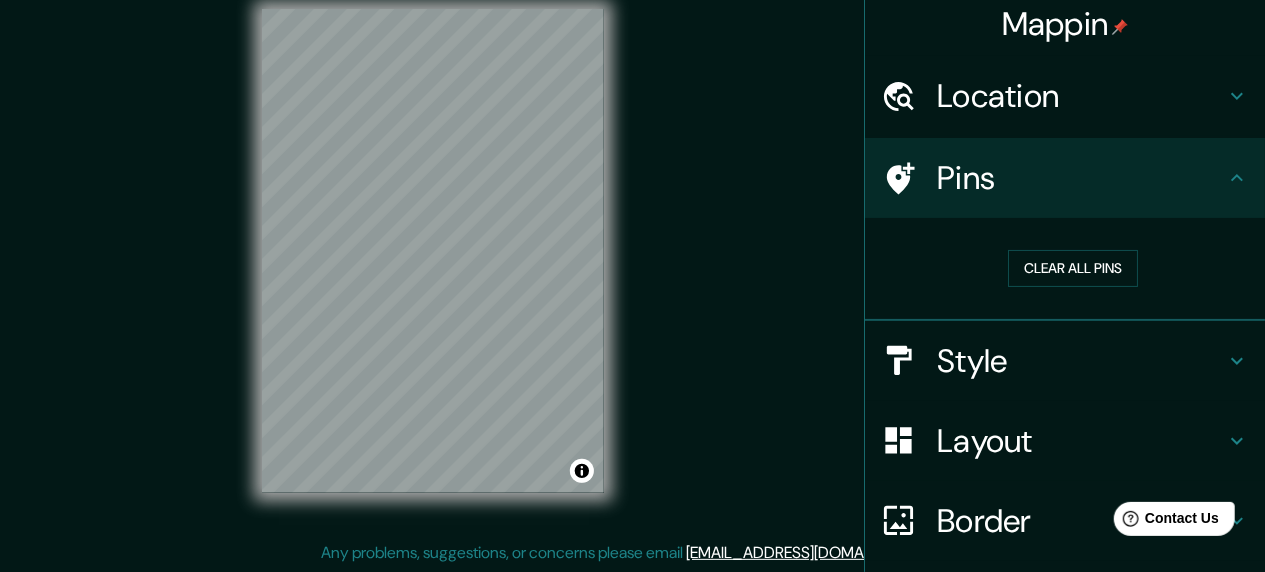 click on "Location" at bounding box center (1081, 96) 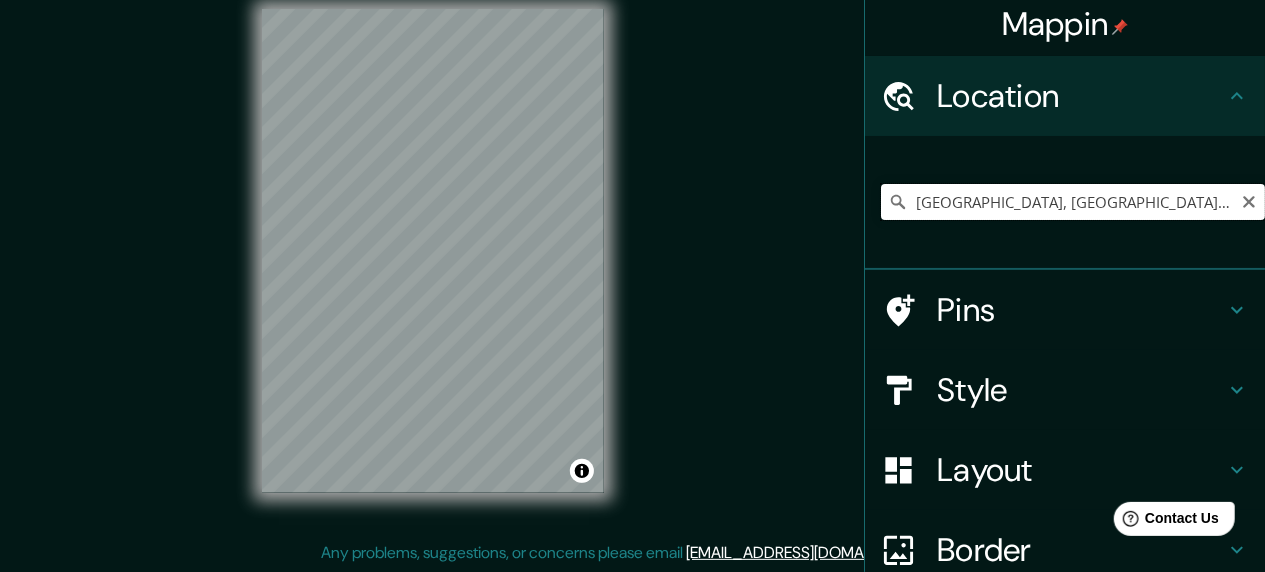 click on "[GEOGRAPHIC_DATA], [GEOGRAPHIC_DATA]-[GEOGRAPHIC_DATA], [GEOGRAPHIC_DATA]" at bounding box center [1073, 202] 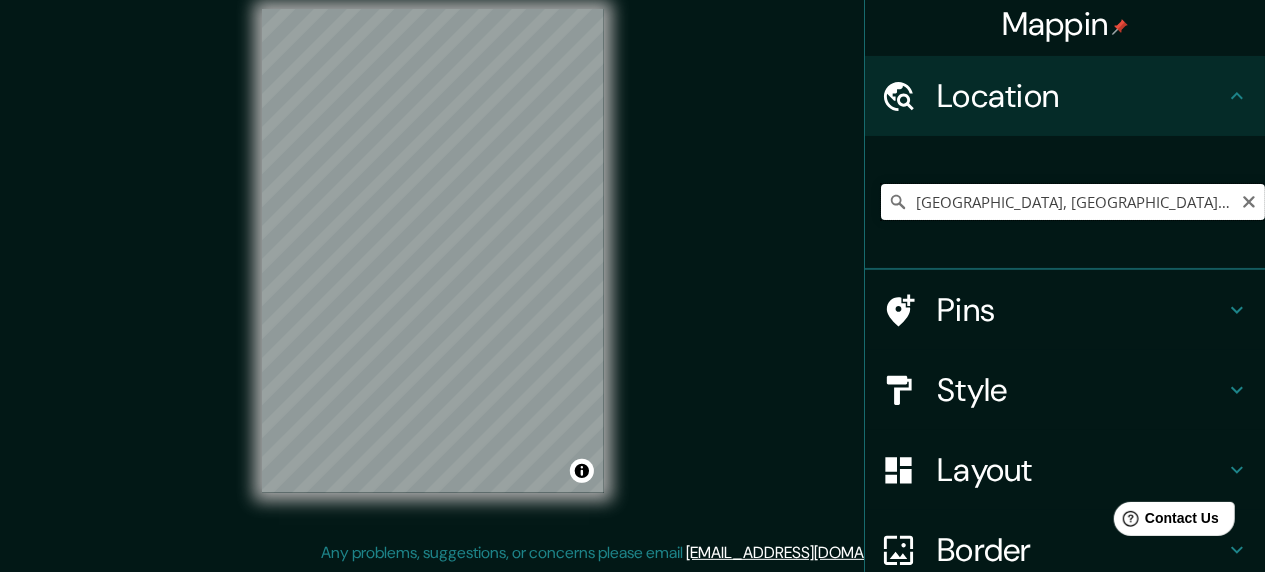 click on "[GEOGRAPHIC_DATA], [GEOGRAPHIC_DATA]-[GEOGRAPHIC_DATA], [GEOGRAPHIC_DATA]" at bounding box center [1073, 202] 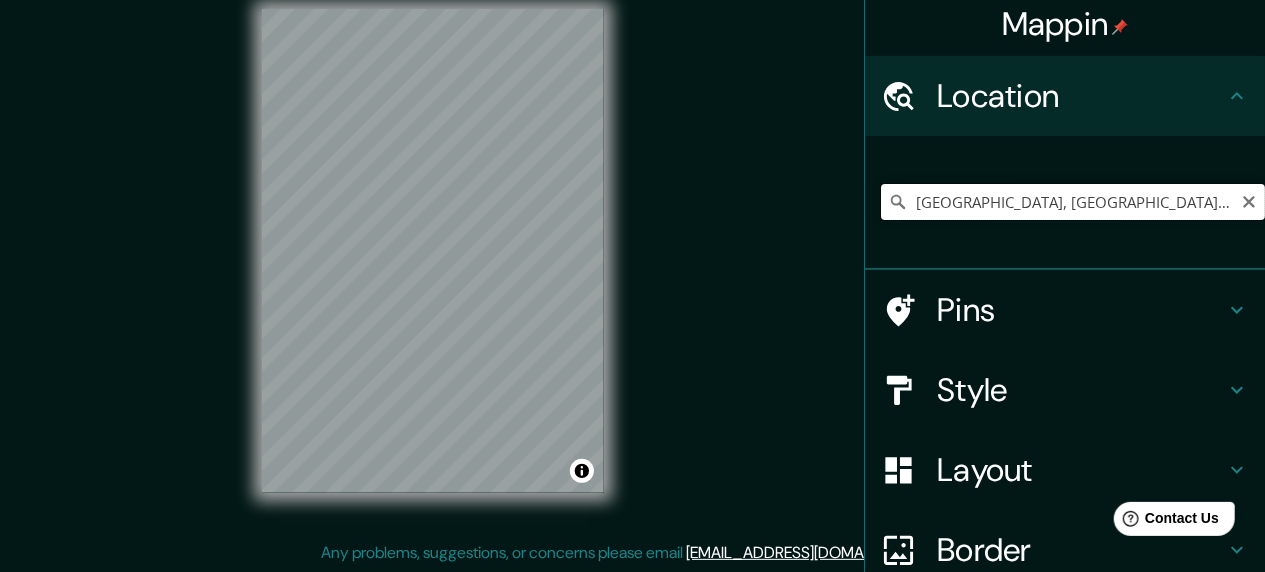 click on "[GEOGRAPHIC_DATA], [GEOGRAPHIC_DATA]-[GEOGRAPHIC_DATA], [GEOGRAPHIC_DATA]" at bounding box center [1073, 202] 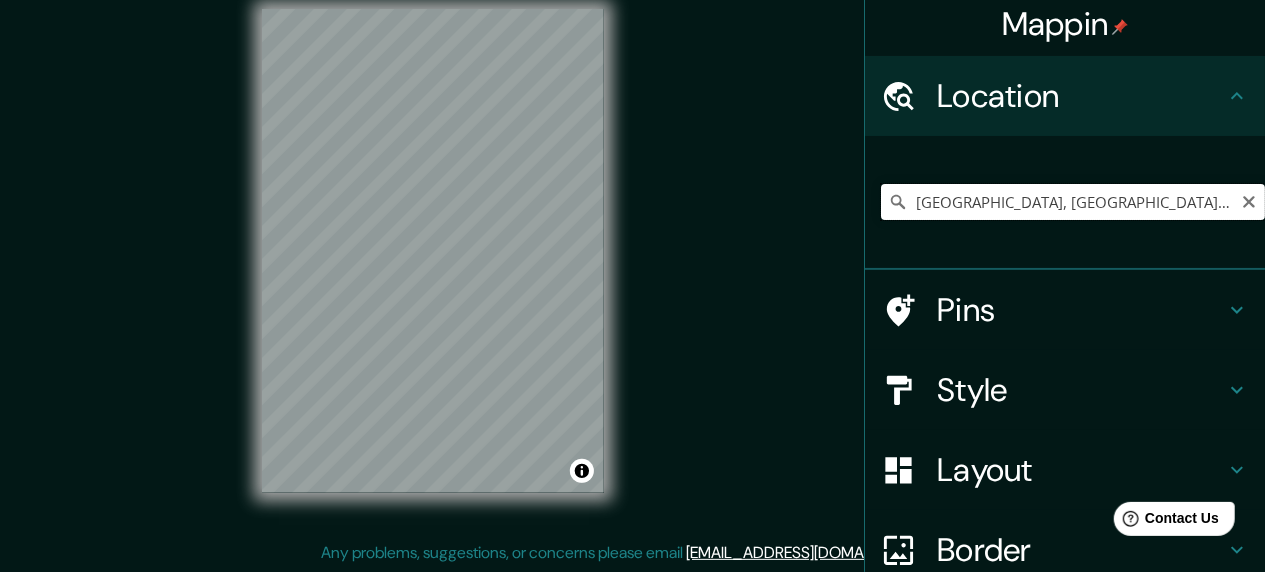 click on "[GEOGRAPHIC_DATA], [GEOGRAPHIC_DATA]-[GEOGRAPHIC_DATA], [GEOGRAPHIC_DATA]" at bounding box center (1073, 202) 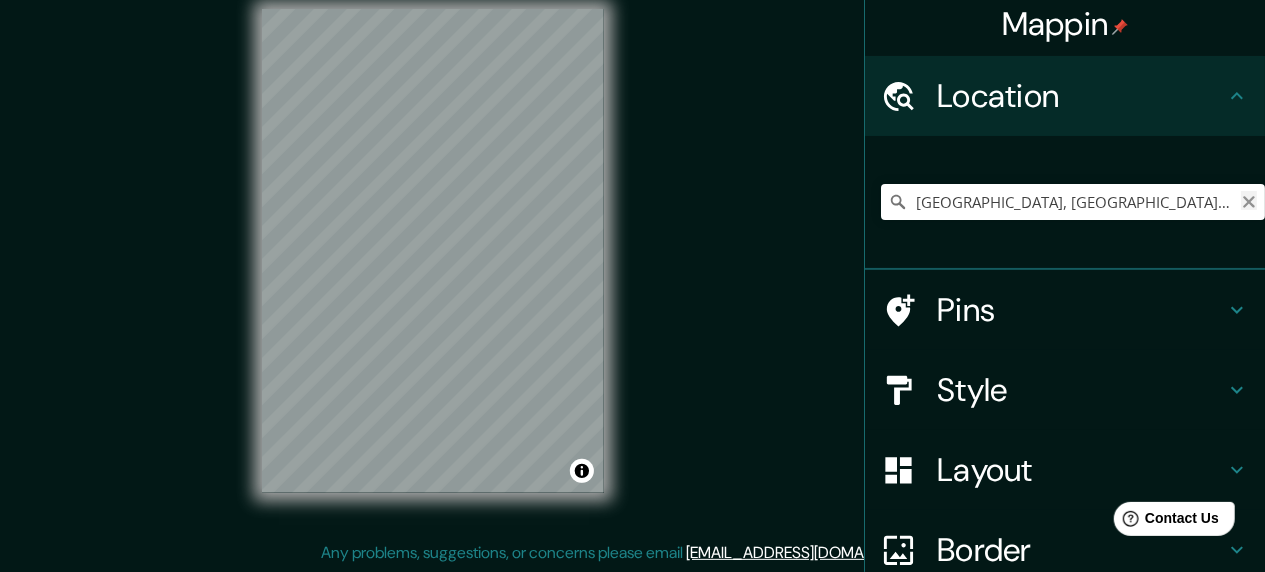 click 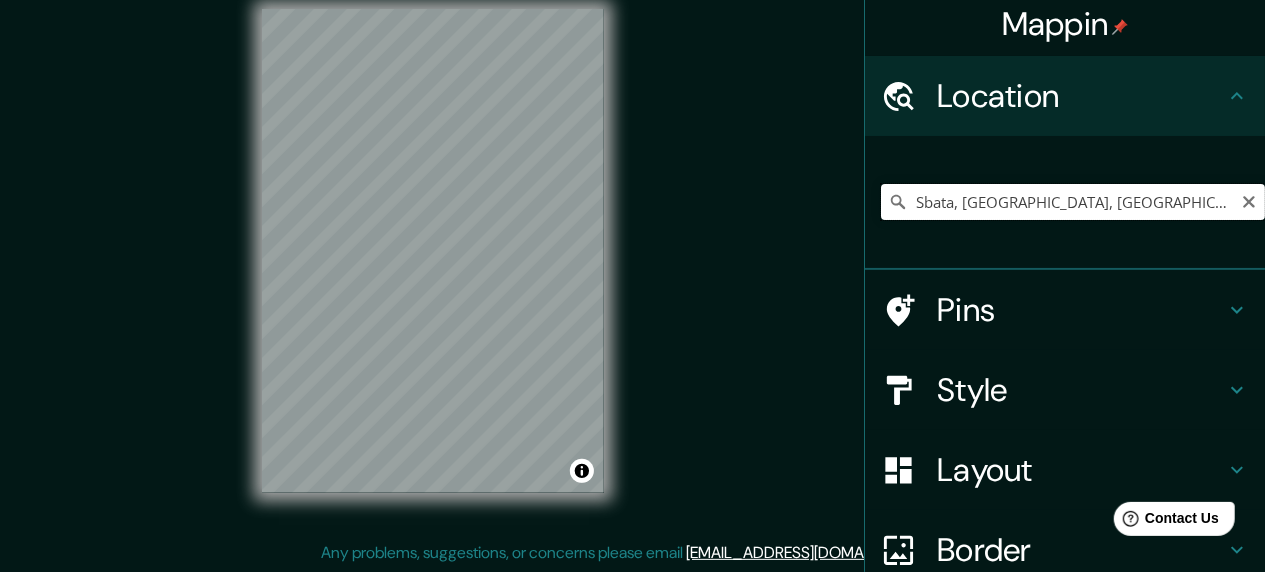 click on "Sbata, [GEOGRAPHIC_DATA], [GEOGRAPHIC_DATA]-[GEOGRAPHIC_DATA], [GEOGRAPHIC_DATA]" at bounding box center (1073, 202) 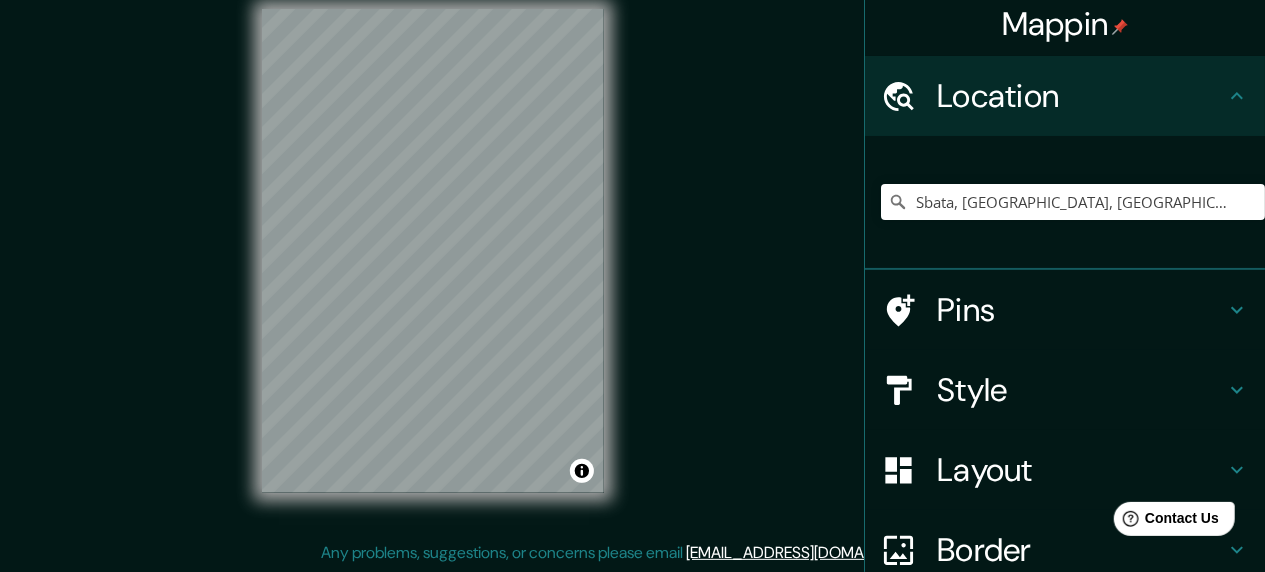 drag, startPoint x: 1055, startPoint y: 307, endPoint x: 1039, endPoint y: 393, distance: 87.47571 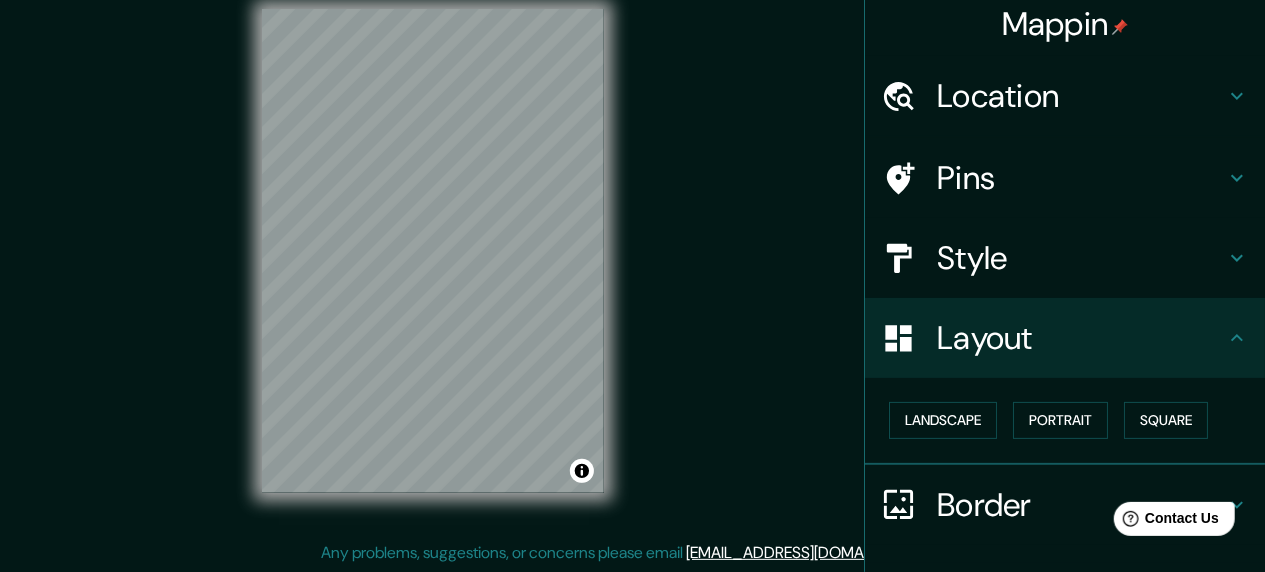 click on "Landscape [GEOGRAPHIC_DATA]" at bounding box center [1073, 420] 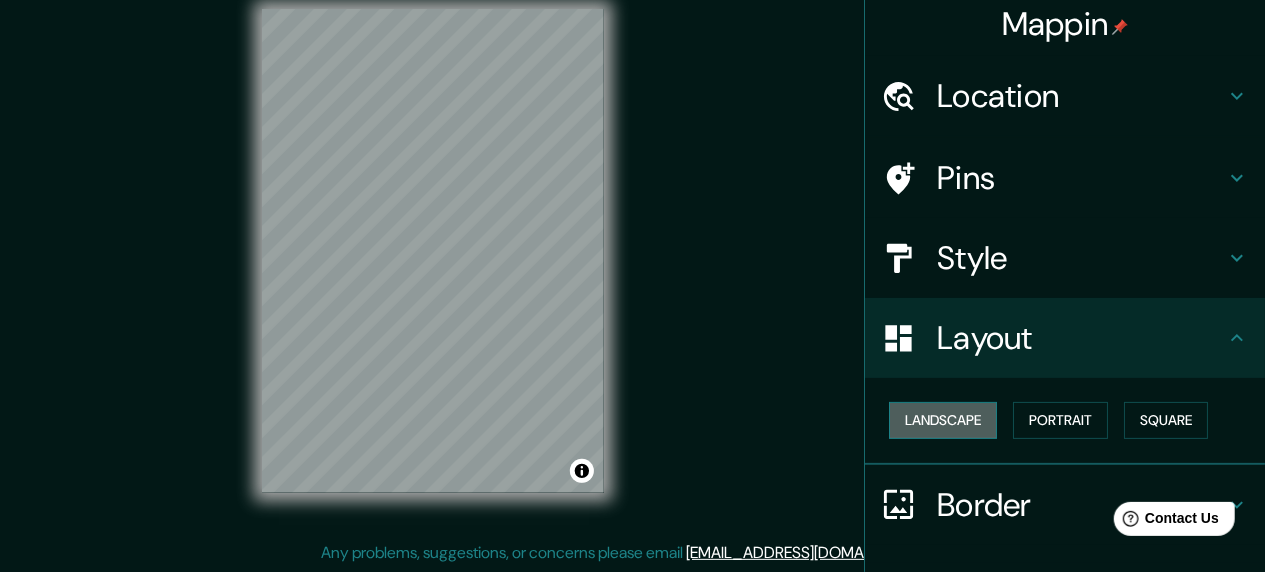 click on "Landscape" at bounding box center (943, 420) 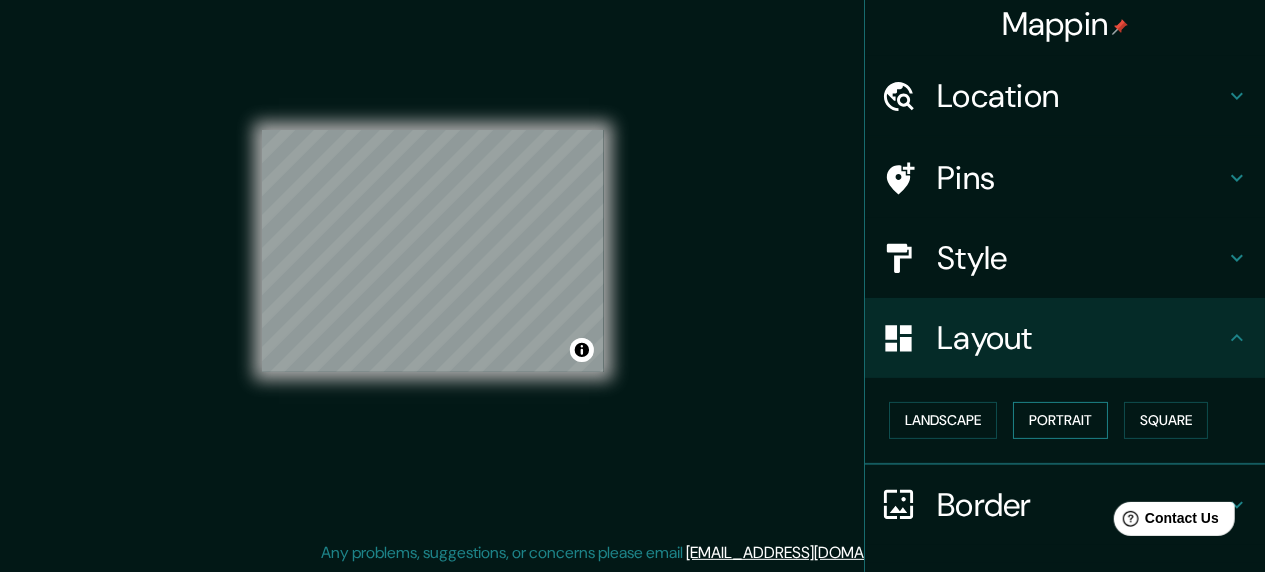 click on "Portrait" at bounding box center (1060, 420) 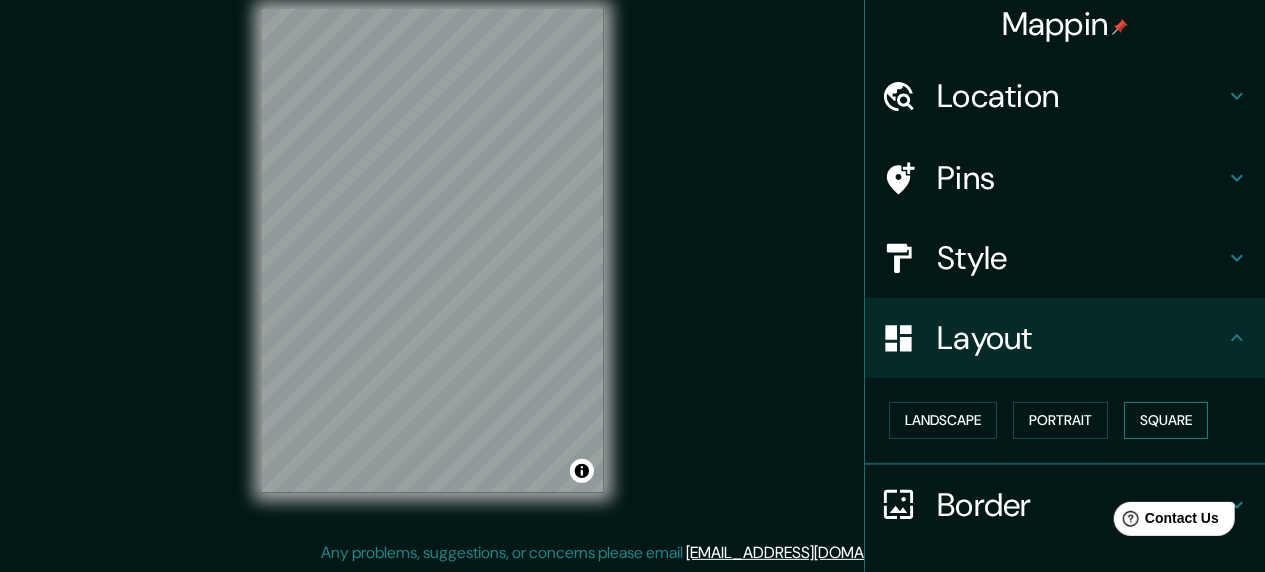 click on "Square" at bounding box center (1166, 420) 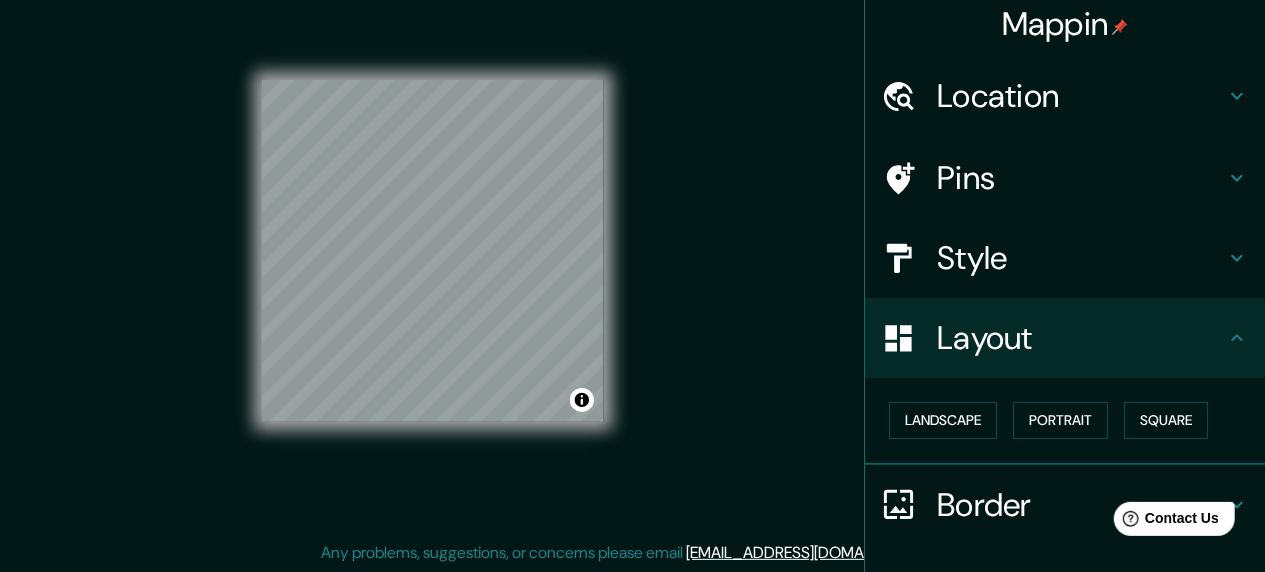 click on "Landscape [GEOGRAPHIC_DATA]" at bounding box center (1073, 420) 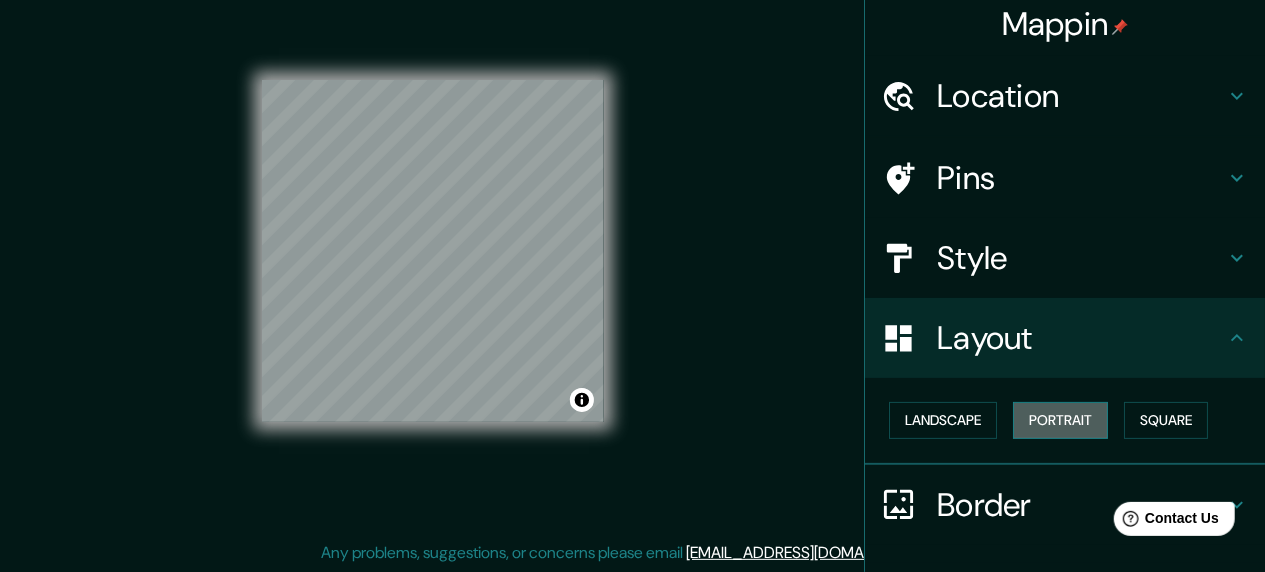 click on "Portrait" at bounding box center (1060, 420) 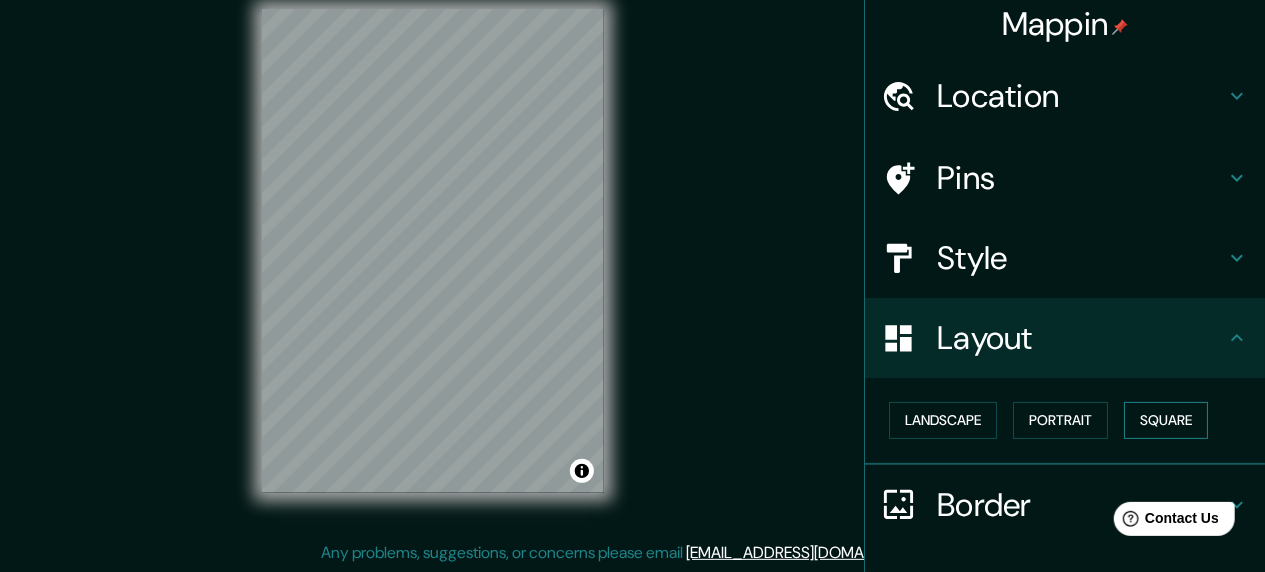 click on "Square" at bounding box center [1166, 420] 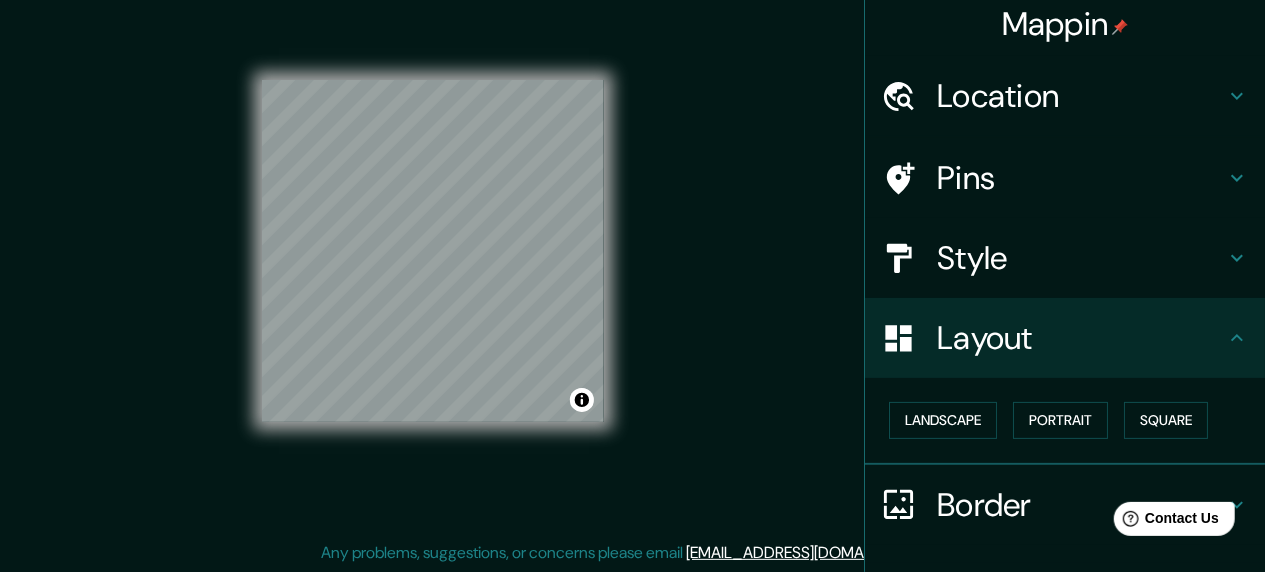click on "Location" at bounding box center (1081, 96) 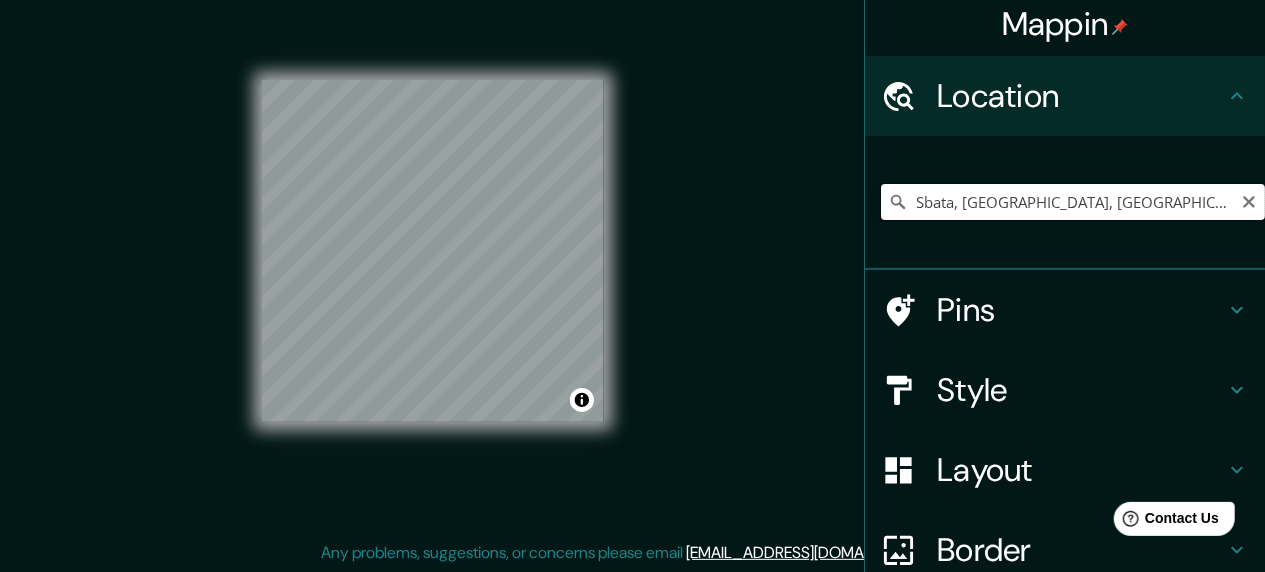 click on "Sbata, [GEOGRAPHIC_DATA], [GEOGRAPHIC_DATA]-[GEOGRAPHIC_DATA], [GEOGRAPHIC_DATA]" at bounding box center [1073, 202] 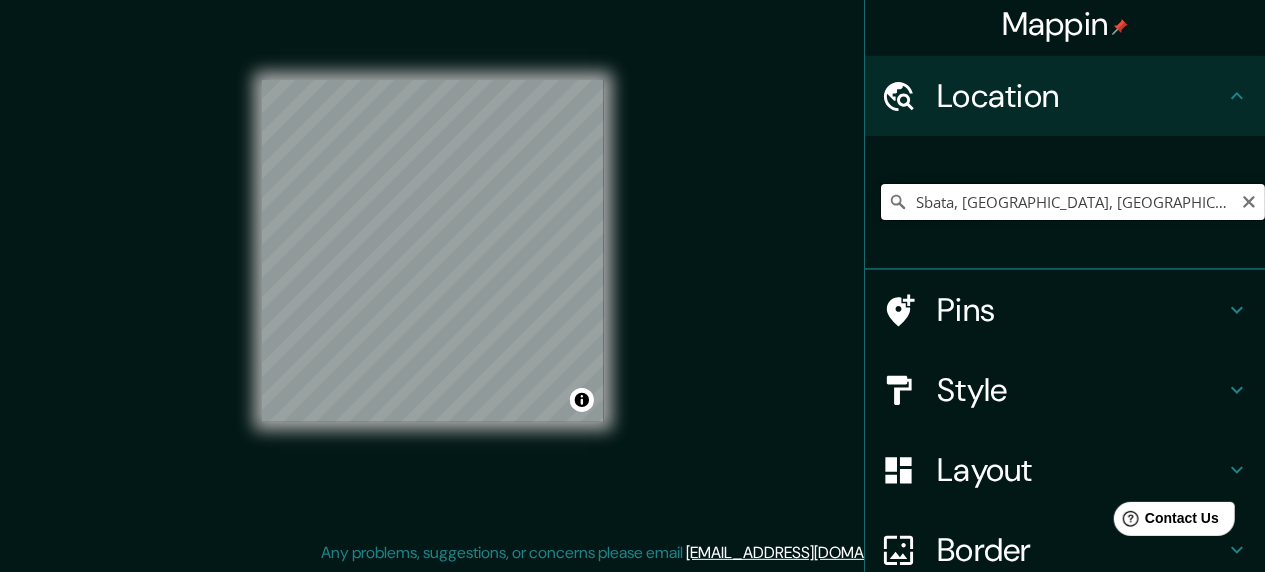 click on "Sbata, [GEOGRAPHIC_DATA], [GEOGRAPHIC_DATA]-[GEOGRAPHIC_DATA], [GEOGRAPHIC_DATA]" at bounding box center (1073, 202) 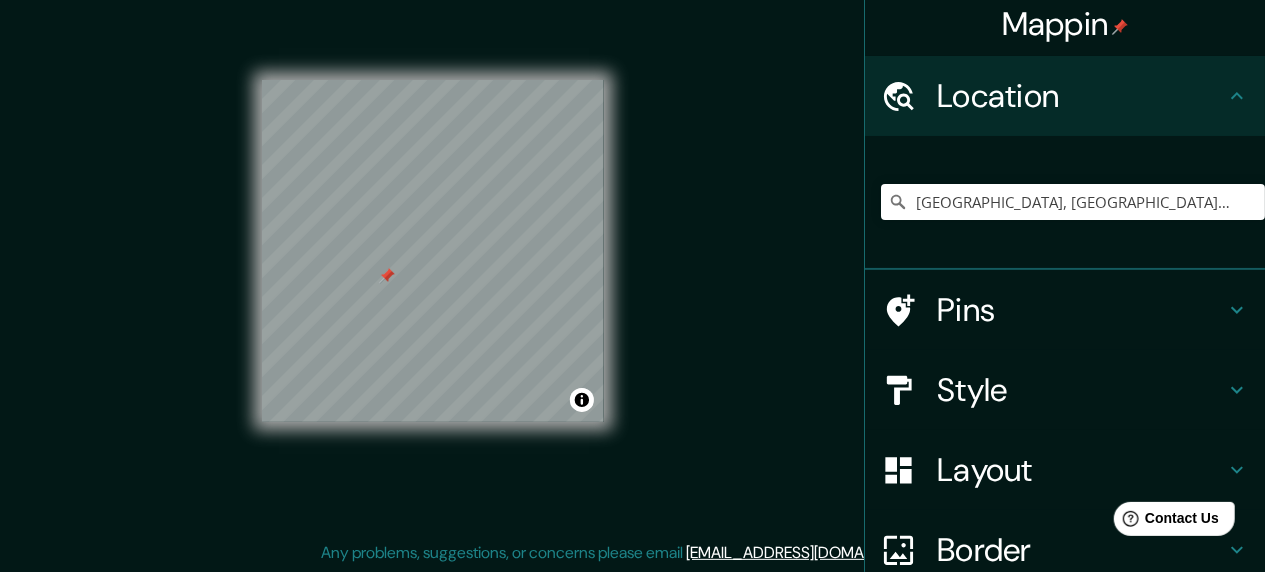 click on "Pins" at bounding box center (1081, 310) 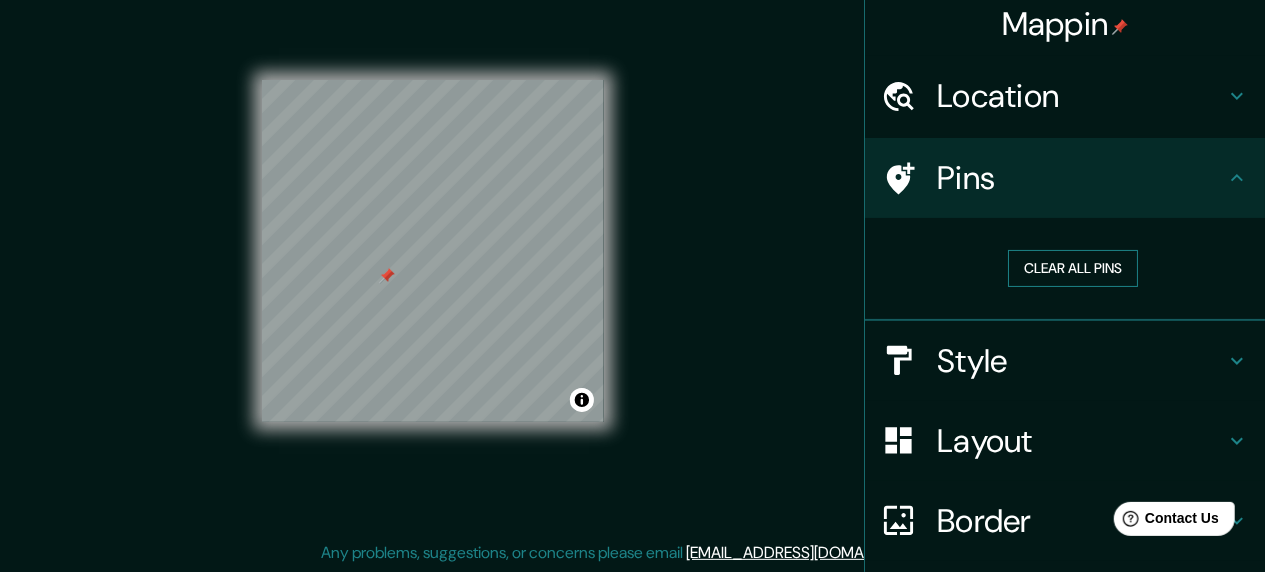 click on "Clear all pins" at bounding box center (1073, 268) 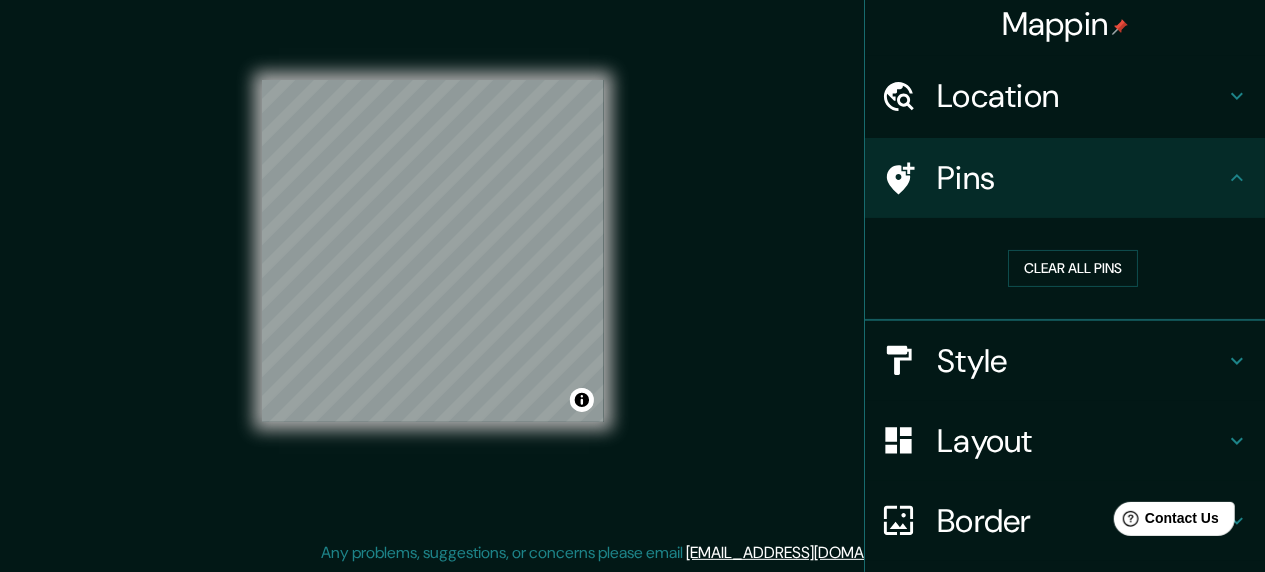 click on "Layout" at bounding box center (1081, 441) 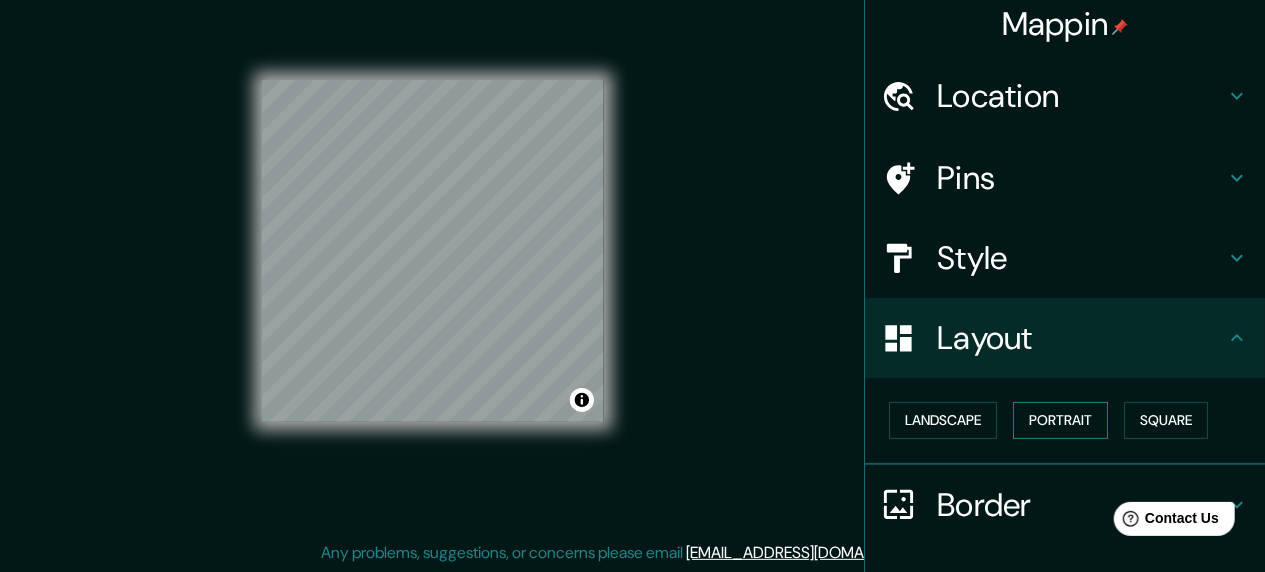 click on "Portrait" at bounding box center [1060, 420] 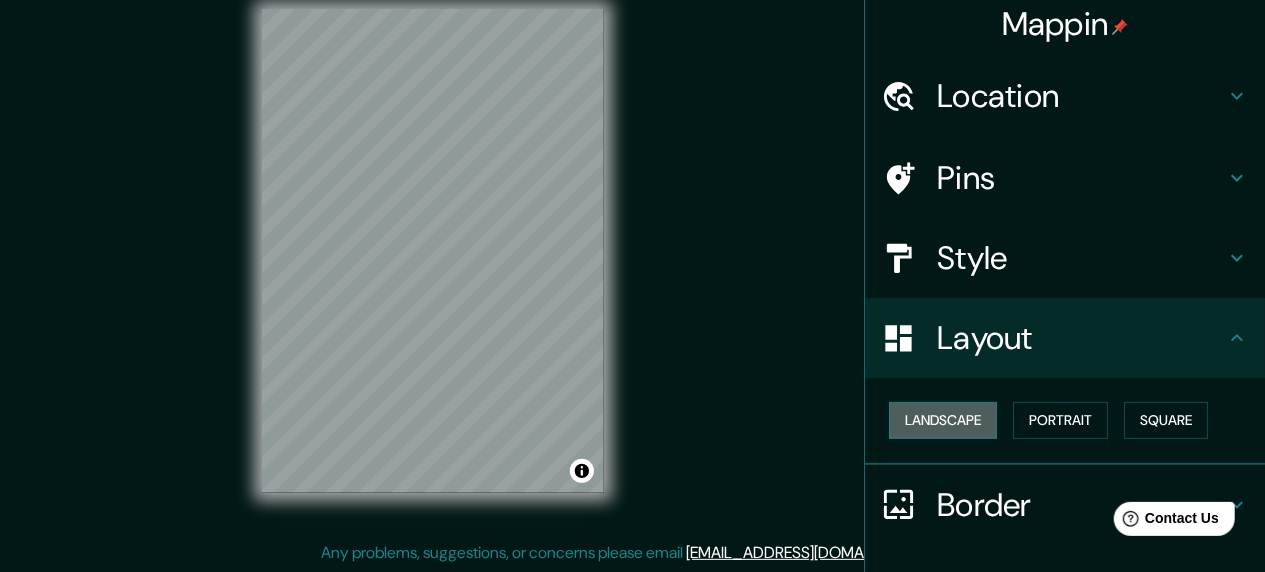 click on "Landscape" at bounding box center (943, 420) 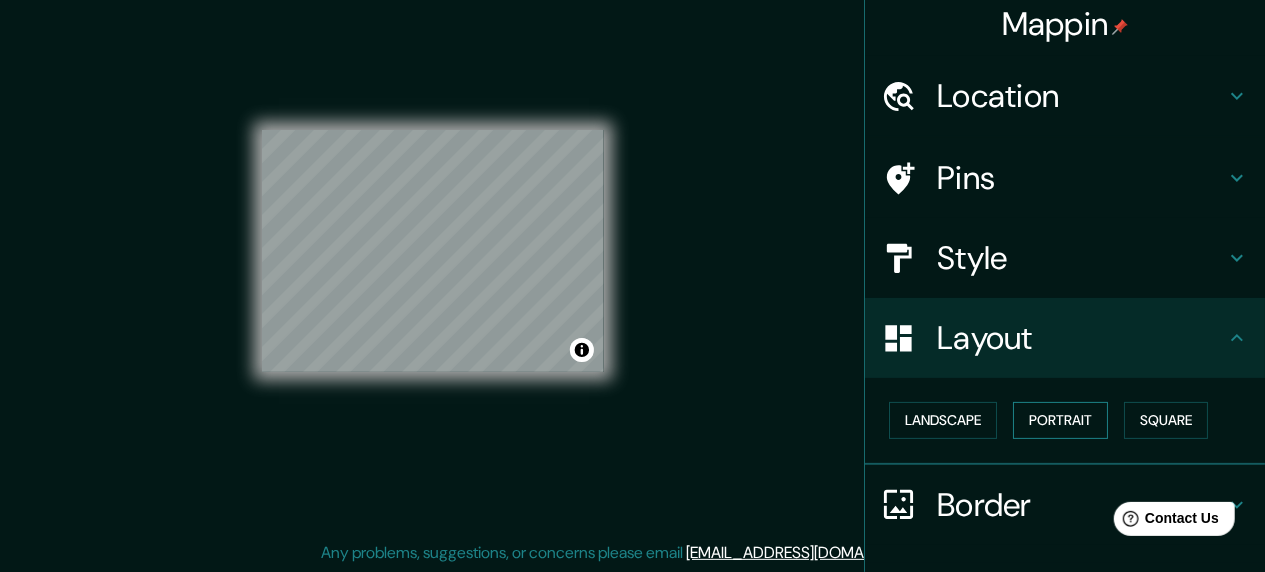 click on "Portrait" at bounding box center [1060, 420] 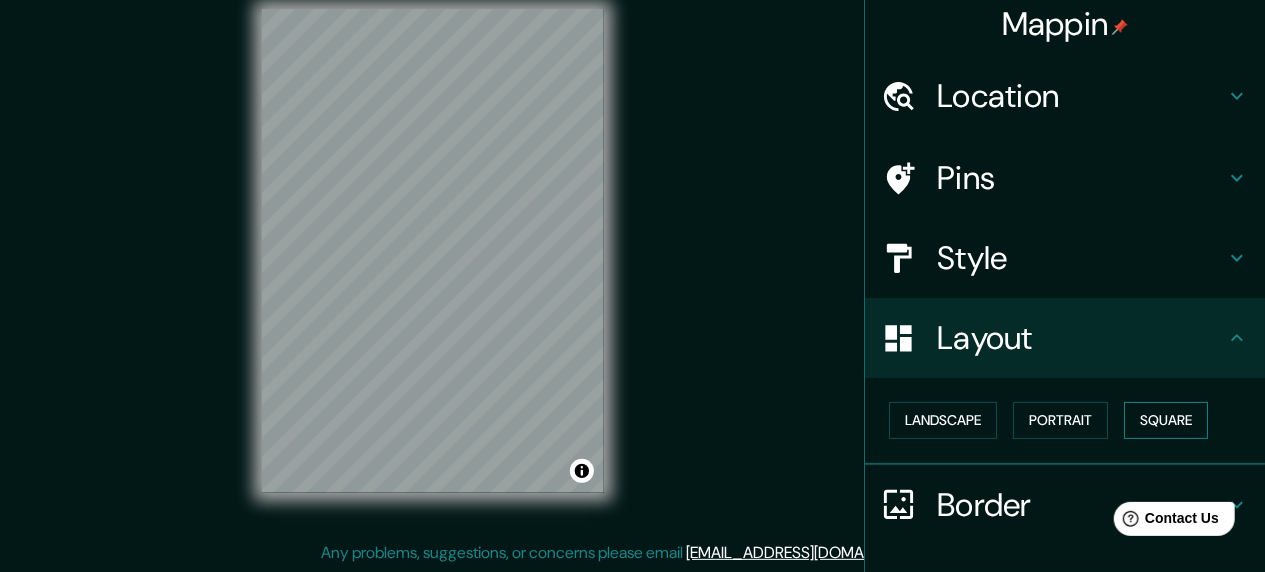 click on "Square" at bounding box center (1166, 420) 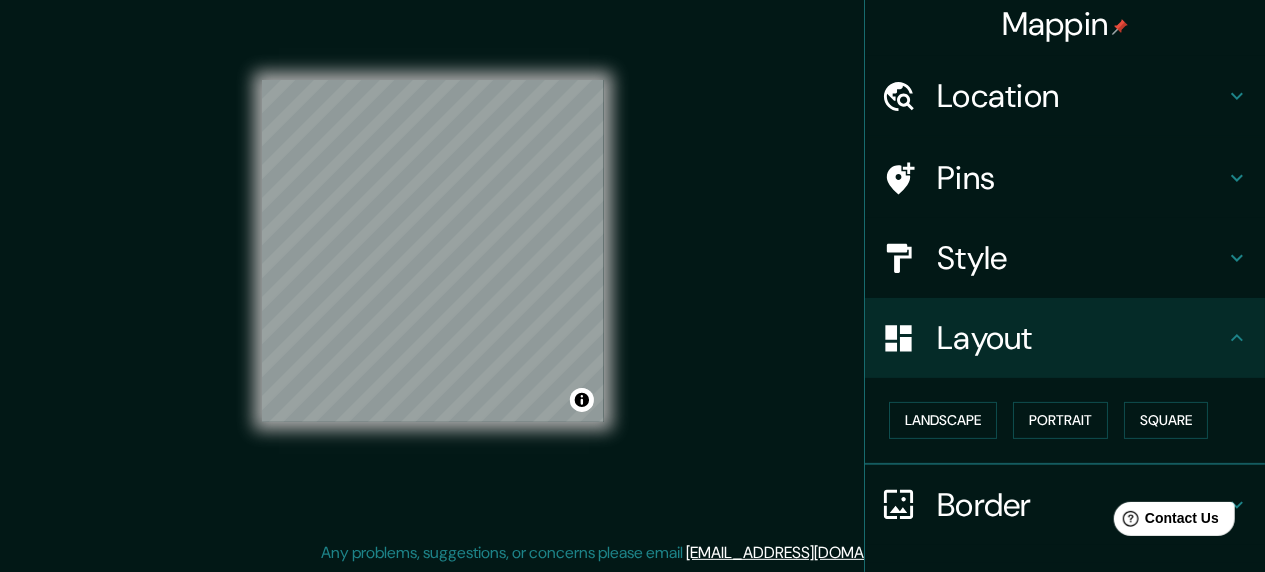 click on "Location" at bounding box center [1081, 96] 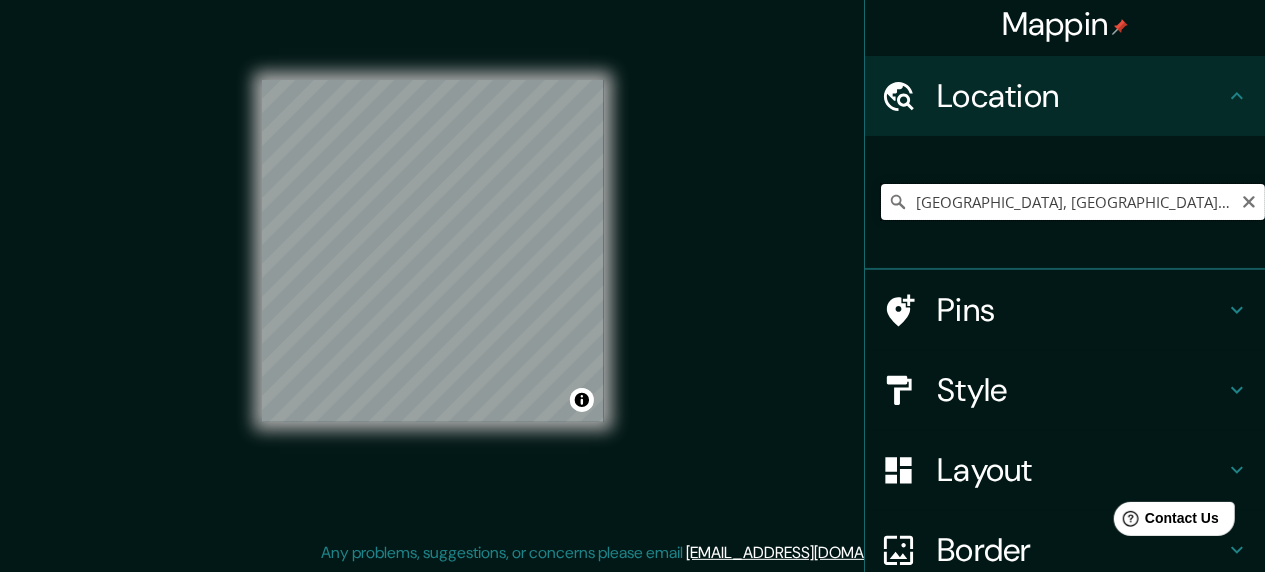 click on "[GEOGRAPHIC_DATA], [GEOGRAPHIC_DATA], [GEOGRAPHIC_DATA][PERSON_NAME], [GEOGRAPHIC_DATA]" at bounding box center (1073, 202) 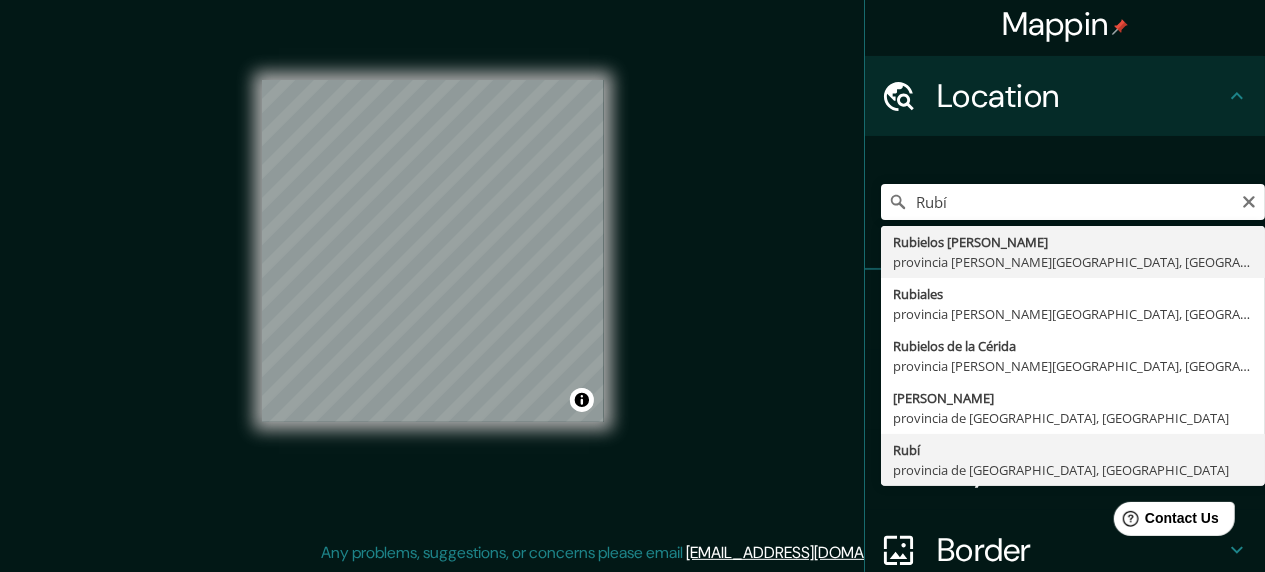 type on "[GEOGRAPHIC_DATA], [GEOGRAPHIC_DATA], [GEOGRAPHIC_DATA]" 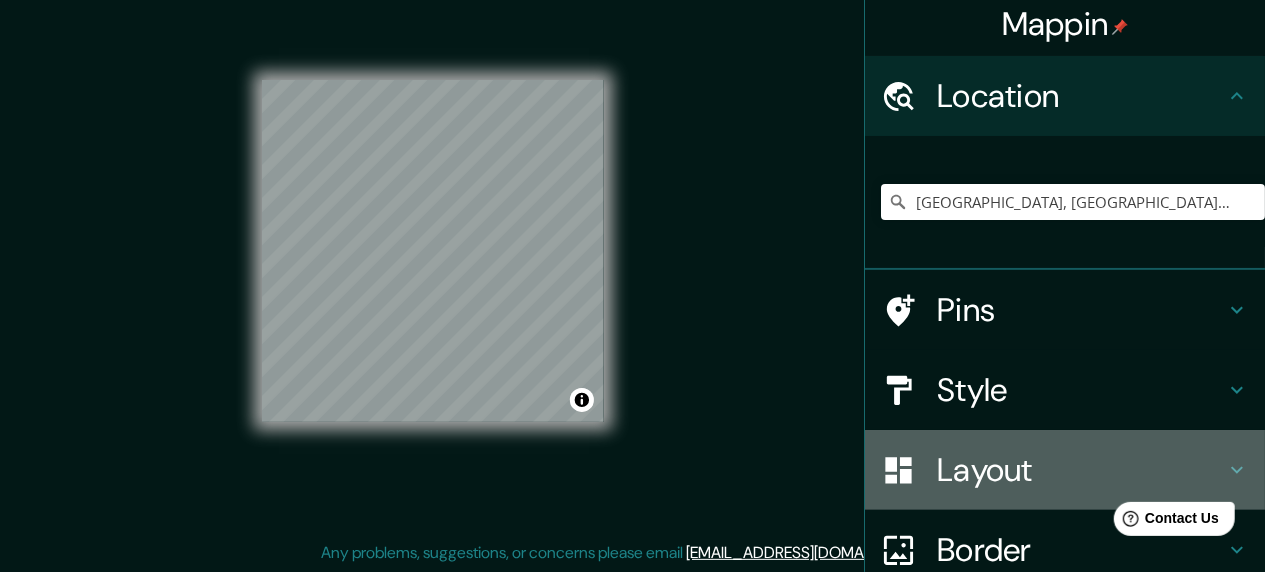 click on "Layout" at bounding box center (1081, 470) 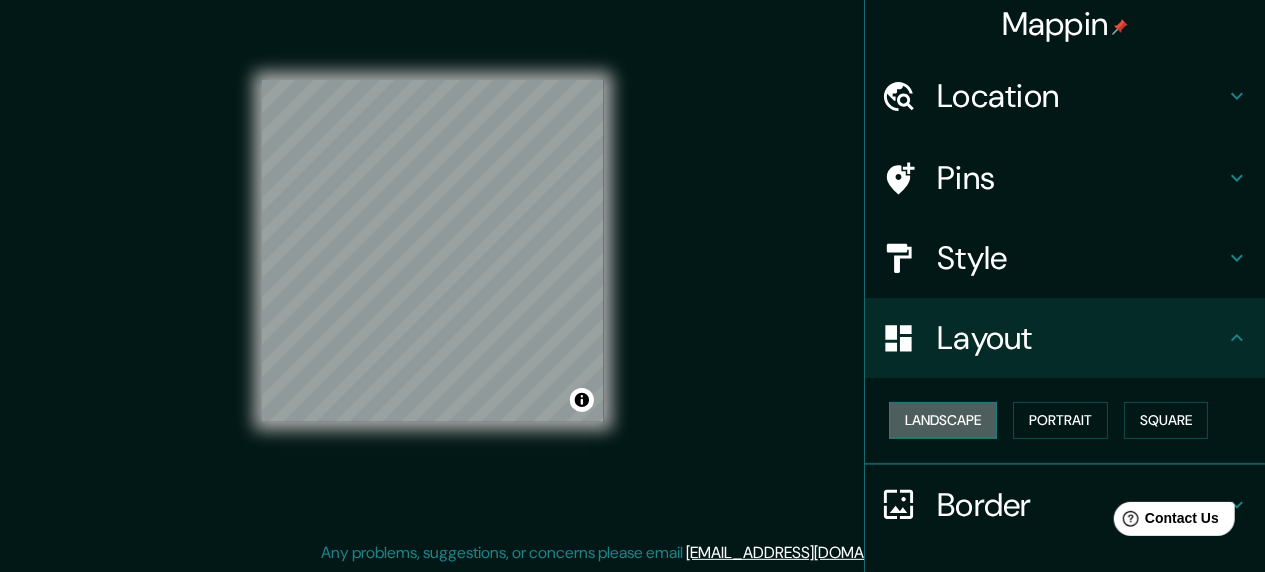 click on "Landscape" at bounding box center [943, 420] 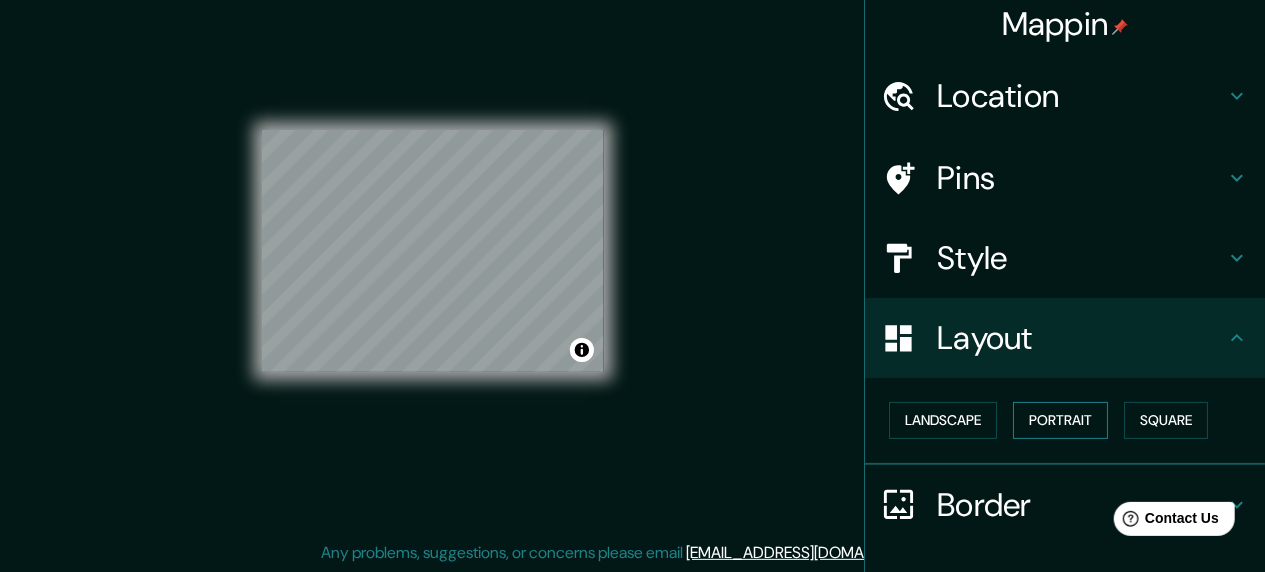 click on "Portrait" at bounding box center (1060, 420) 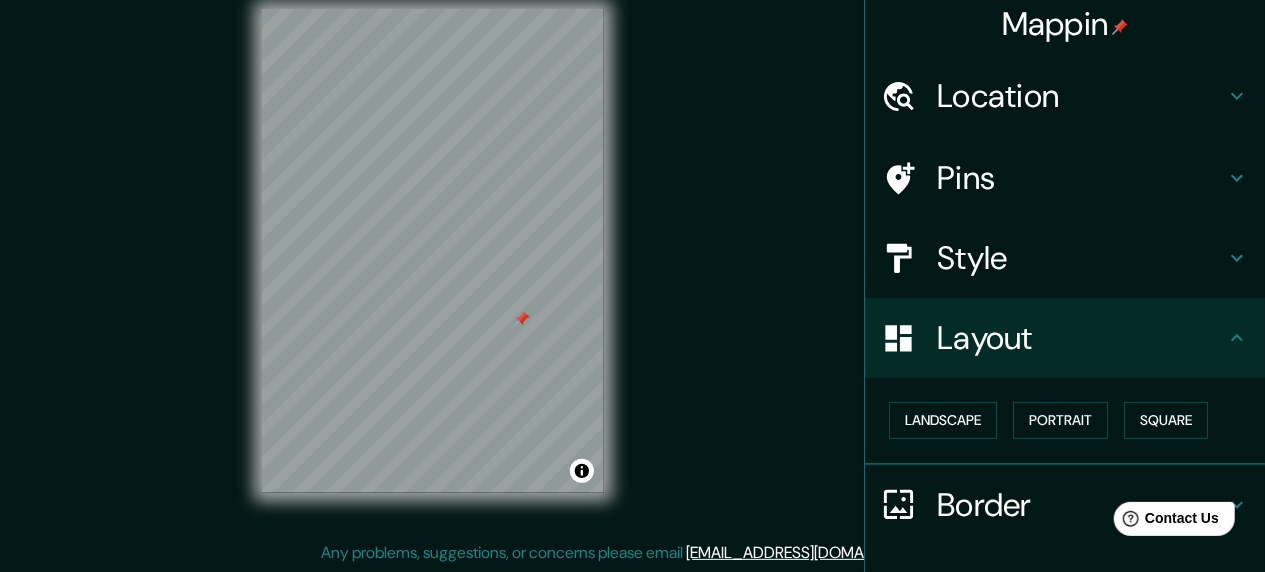 click on "Pins" at bounding box center (1081, 178) 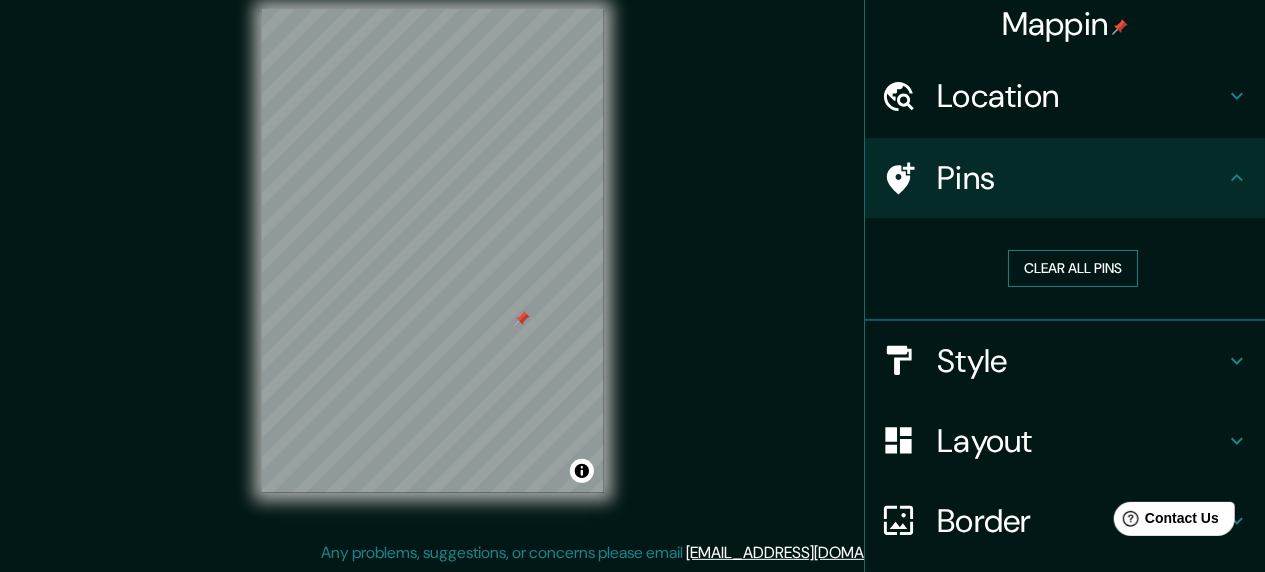 click on "Clear all pins" at bounding box center [1073, 268] 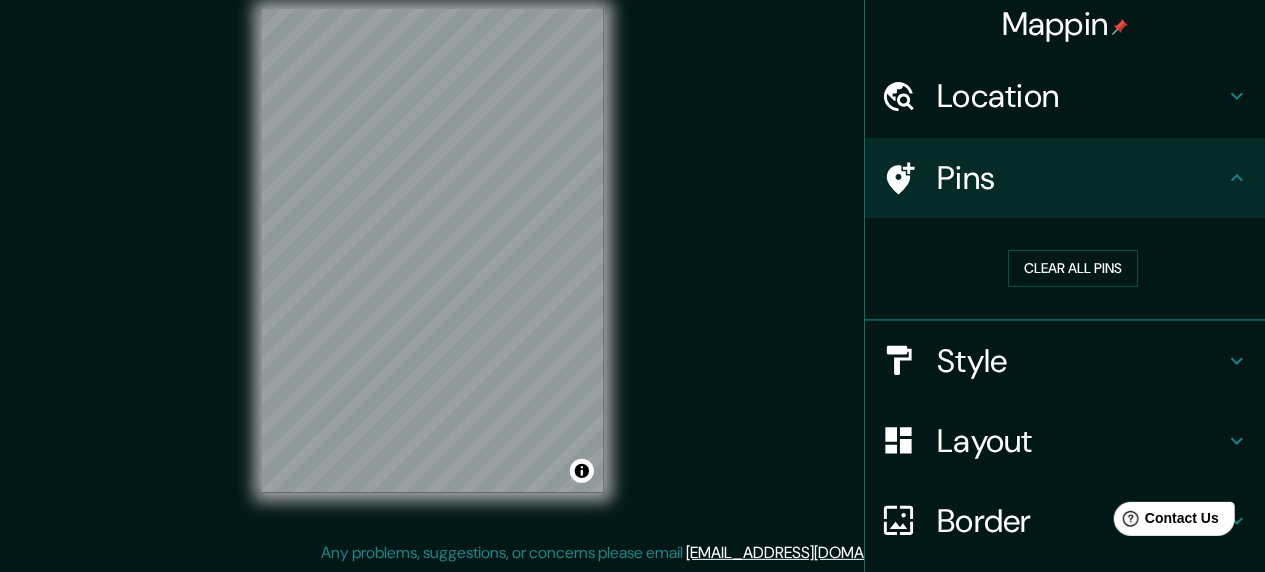 type 